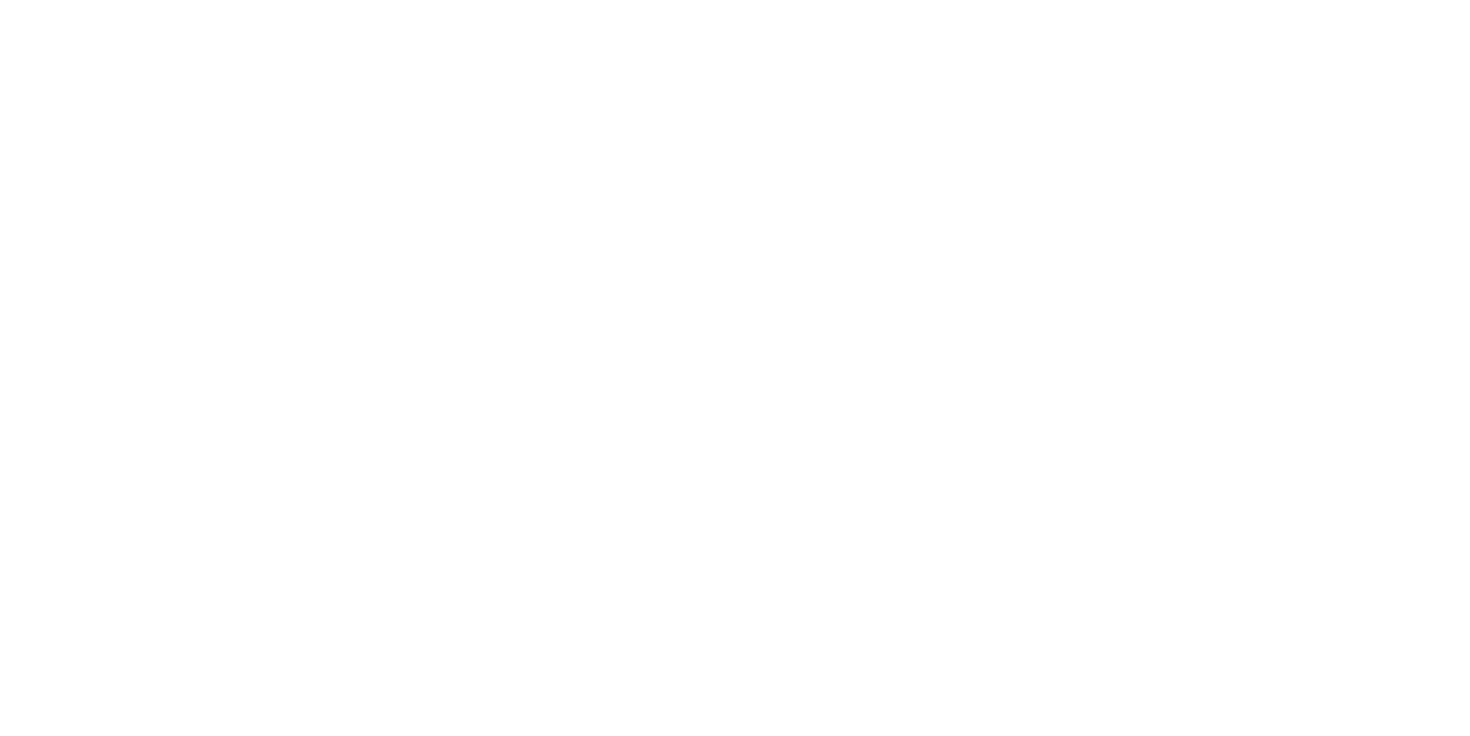 scroll, scrollTop: 0, scrollLeft: 0, axis: both 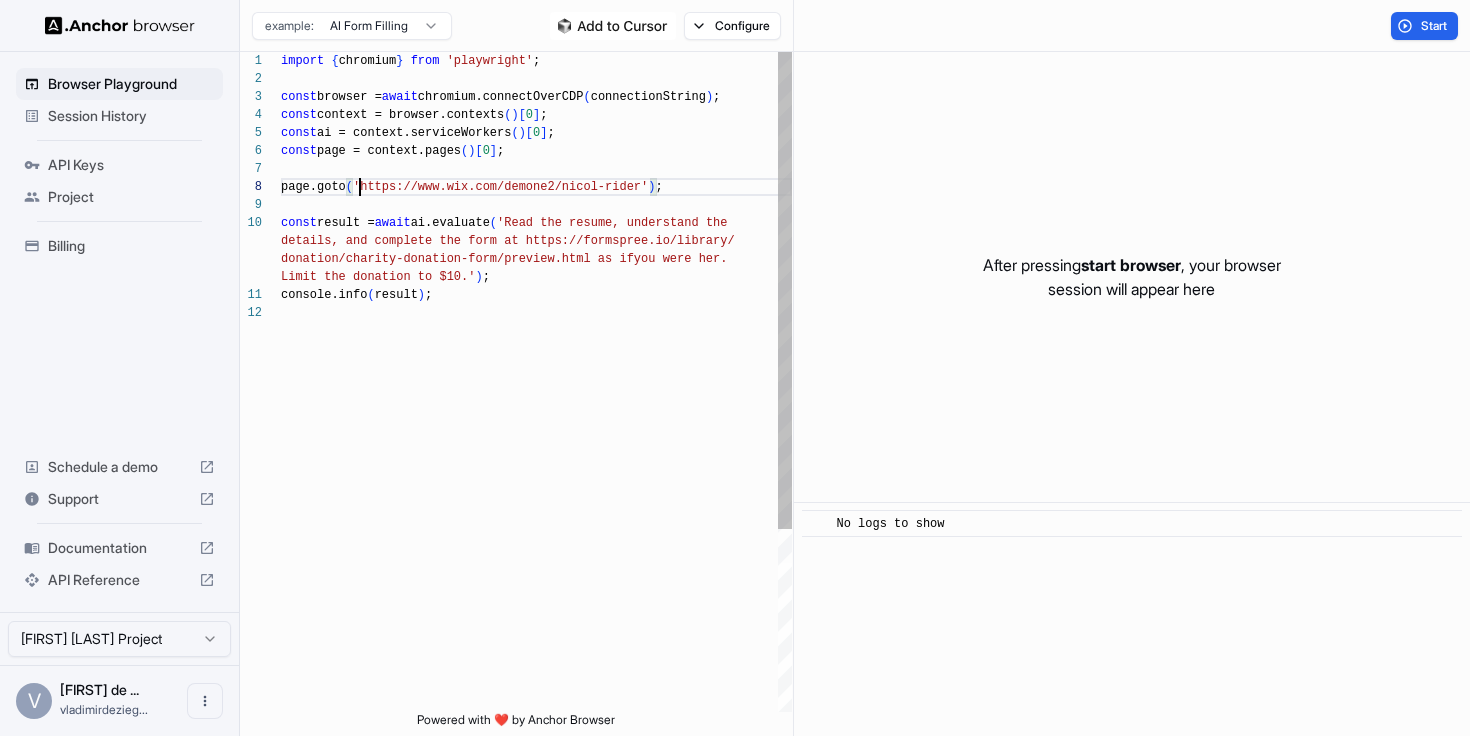 click on "import   {  chromium  }   from   'playwright' ; const  browser =  await  chromium.connectOverCDP ( connectionString ) ; const  context = browser.contexts ( ) [ 0 ] ; const  ai = context.serviceWorkers ( ) [ 0 ] ; const  page = context.pages ( ) [ 0 ] ; page.goto ( 'https://www.wix.com/demone2/nicol-rider' ) ; const  result =  await  ai.evaluate ( 'Read the resume, understand the  details, and complete the form at https://formspre e.io/library/ donation/charity-donation-form/preview.html as if  you were her.  Limit the donation to $[CURRENCY]10.' ) ; console.info ( result ) ;" at bounding box center [536, 508] 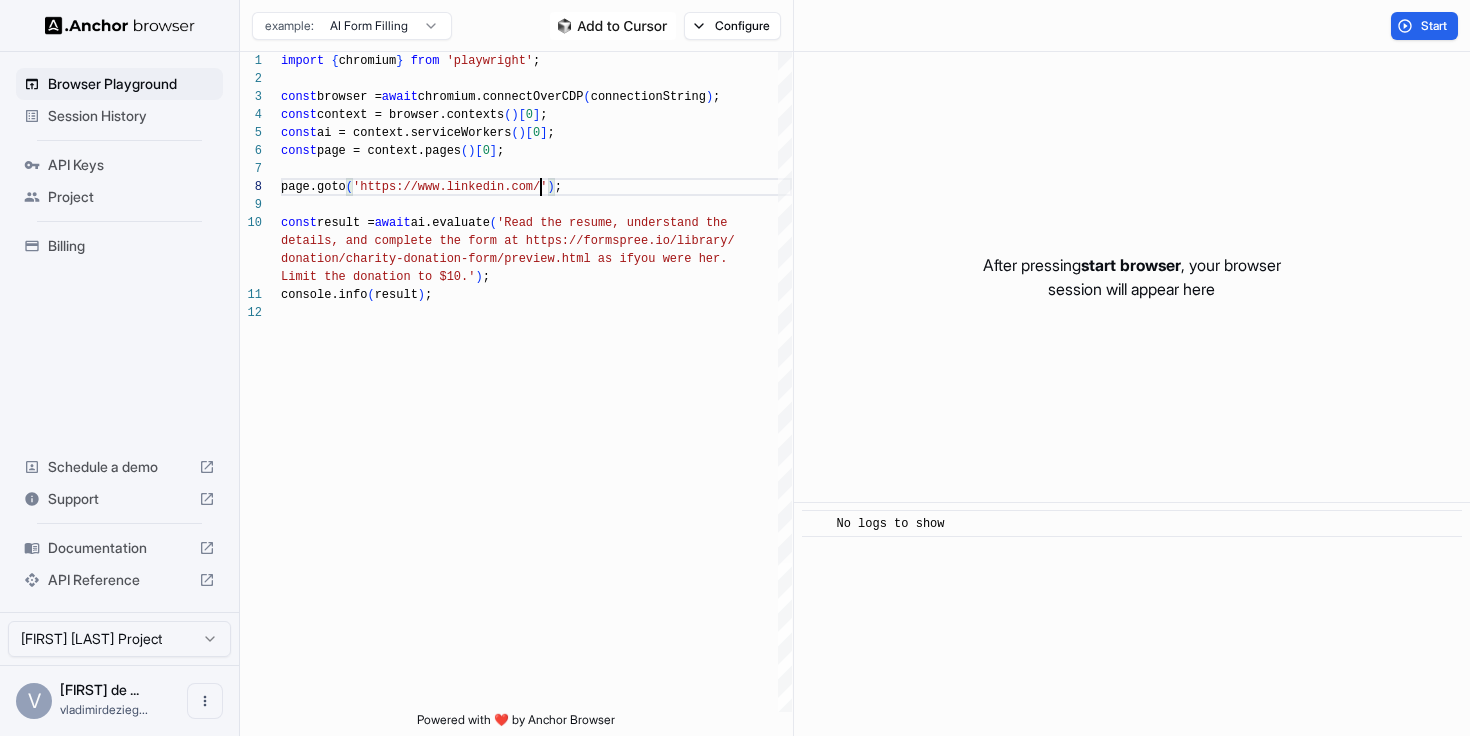 click on "Browser Playground Session History API Keys Project Billing Schedule a demo Support Documentation API Reference Vladimir de ziegler Project V Vladimir de z... vladimirdezieg... Browser Playground example:  AI Form Filling Configure Start 1 2 3 4 5 6 7 8 9 10 11 12 import   {  chromium  }   from   'playwright' ; const  browser =  await  chromium.connectOverCDP ( connectionString ) ; const  context = browser.contexts ( ) [ 0 ] ; const  ai = context.serviceWorkers ( ) [ 0 ] ; const  page = context.pages ( ) [ 0 ] ; page.goto ( 'https://www.linkedin.com/' ) ; const  result =  await  ai.evaluate ( 'Read the resume, understand the  details, and complete the form at https://formspre e.io/library/ donation/charity-donation-form/preview.html as if  you were her.  Limit the donation to $10.' ) ; console.info ( result ) ; Loading... Powered with ❤️ by Anchor Browser After pressing  start browser , your browser session will appear here ​ No logs to show" at bounding box center (735, 368) 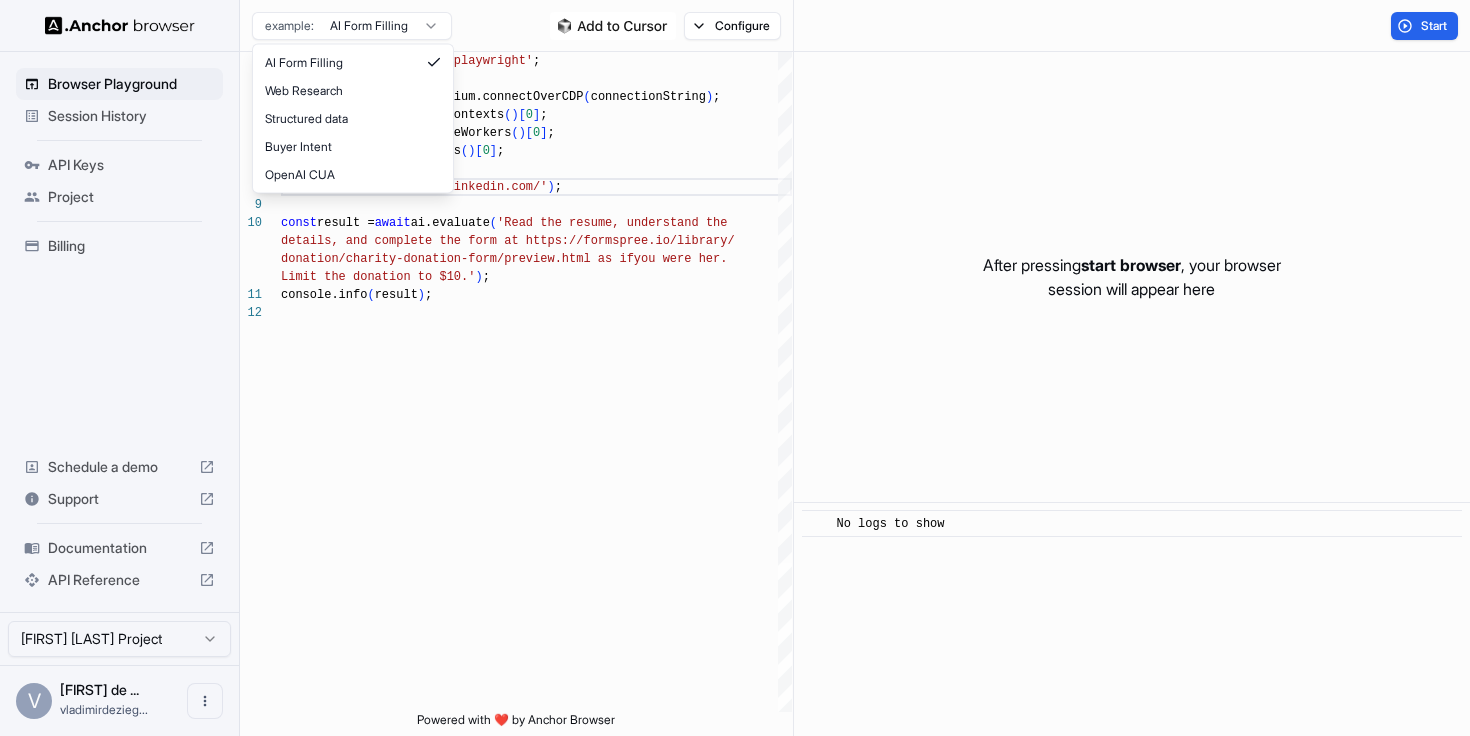 click on "Browser Playground Session History API Keys Project Billing Schedule a demo Support Documentation API Reference Vladimir de ziegler Project V Vladimir de z... vladimirdezieg... Browser Playground example:  AI Form Filling Configure Start 1 2 3 4 5 6 7 8 9 10 11 12 import   {  chromium  }   from   'playwright' ; const  browser =  await  chromium.connectOverCDP ( connectionString ) ; const  context = browser.contexts ( ) [ 0 ] ; const  ai = context.serviceWorkers ( ) [ 0 ] ; const  page = context.pages ( ) [ 0 ] ; page.goto ( 'https://www.linkedin.com/' ) ; const  result =  await  ai.evaluate ( 'Read the resume, understand the  details, and complete the form at https://formspre e.io/library/ donation/charity-donation-form/preview.html as if  you were her.  Limit the donation to $10.' ) ; console.info ( result ) ; Loading... Powered with ❤️ by Anchor Browser After pressing  start browser , your browser session will appear here ​ No logs to show" at bounding box center [735, 368] 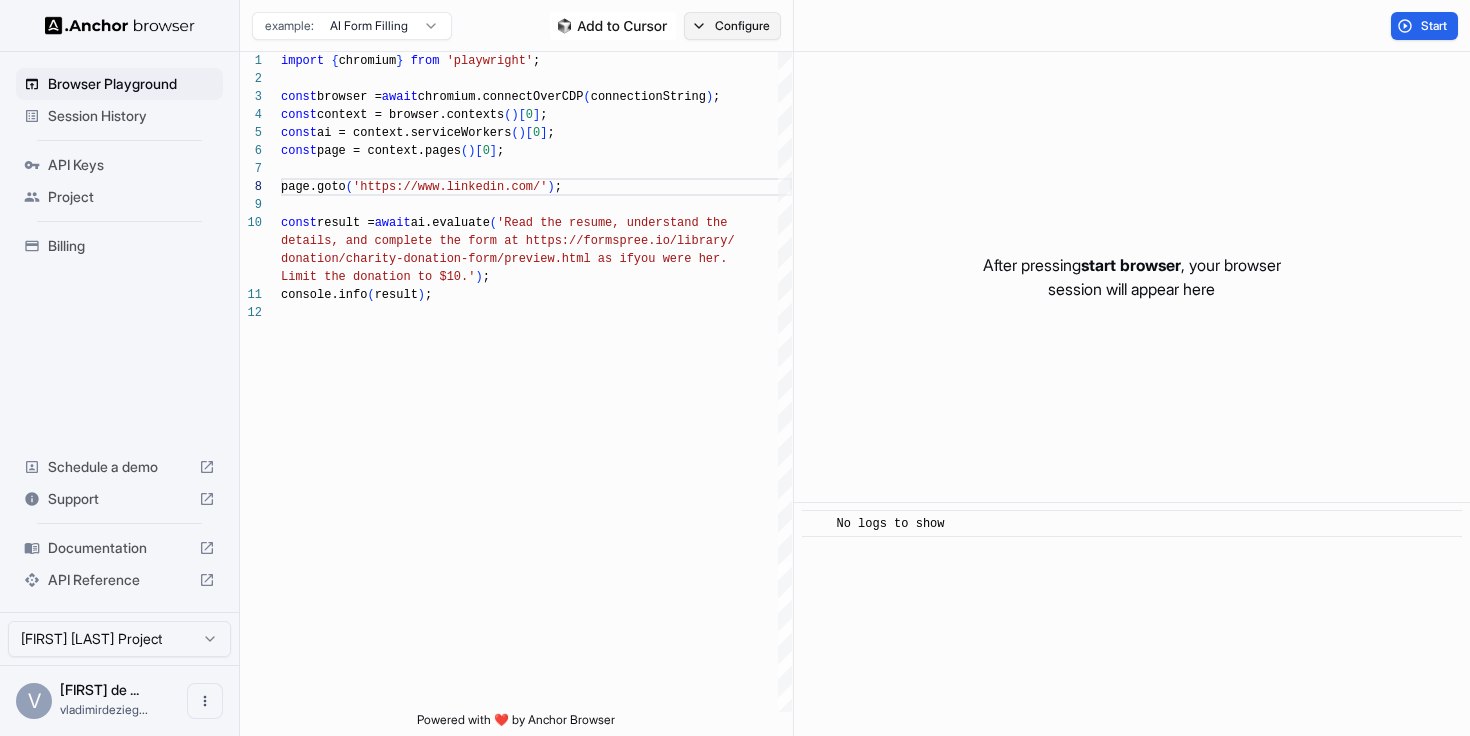 click on "Configure" at bounding box center [732, 26] 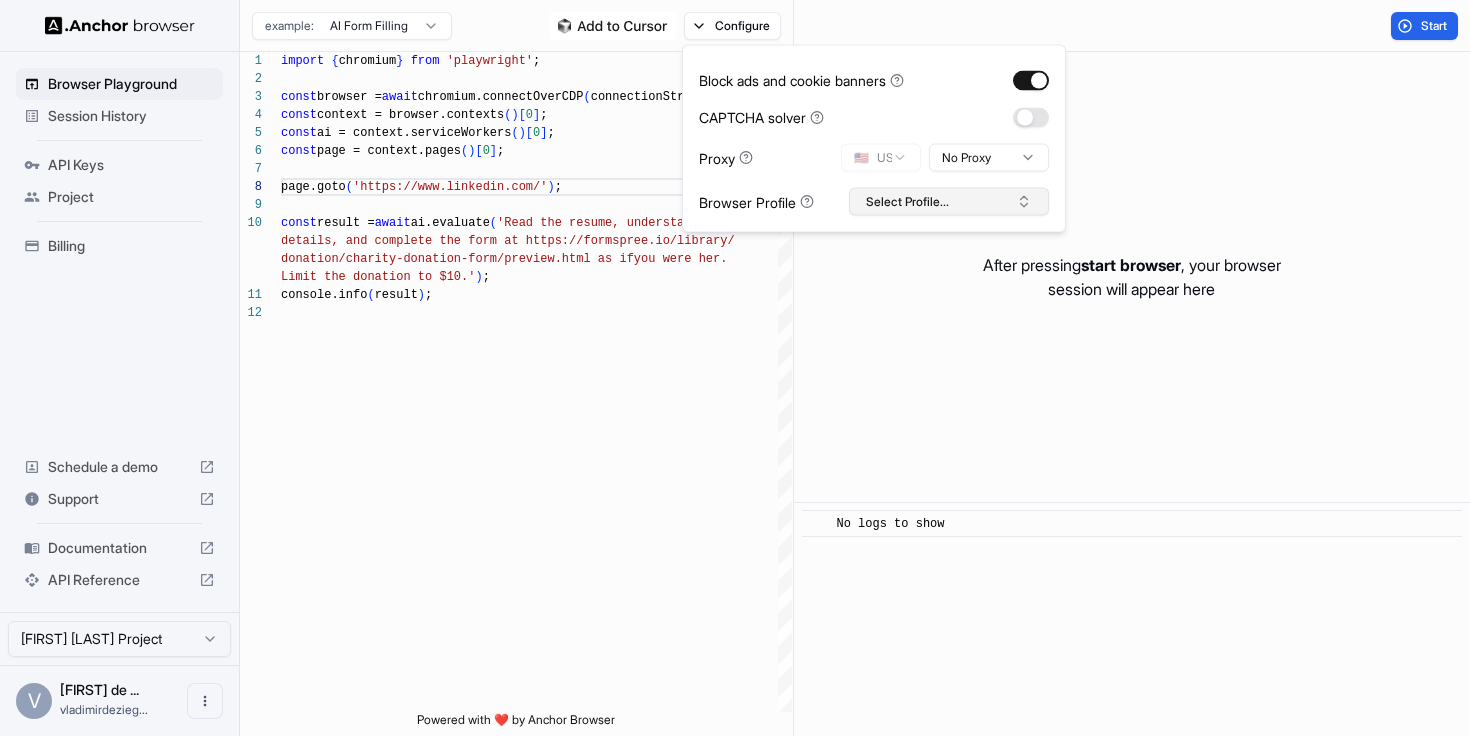 click on "Select Profile..." at bounding box center [949, 202] 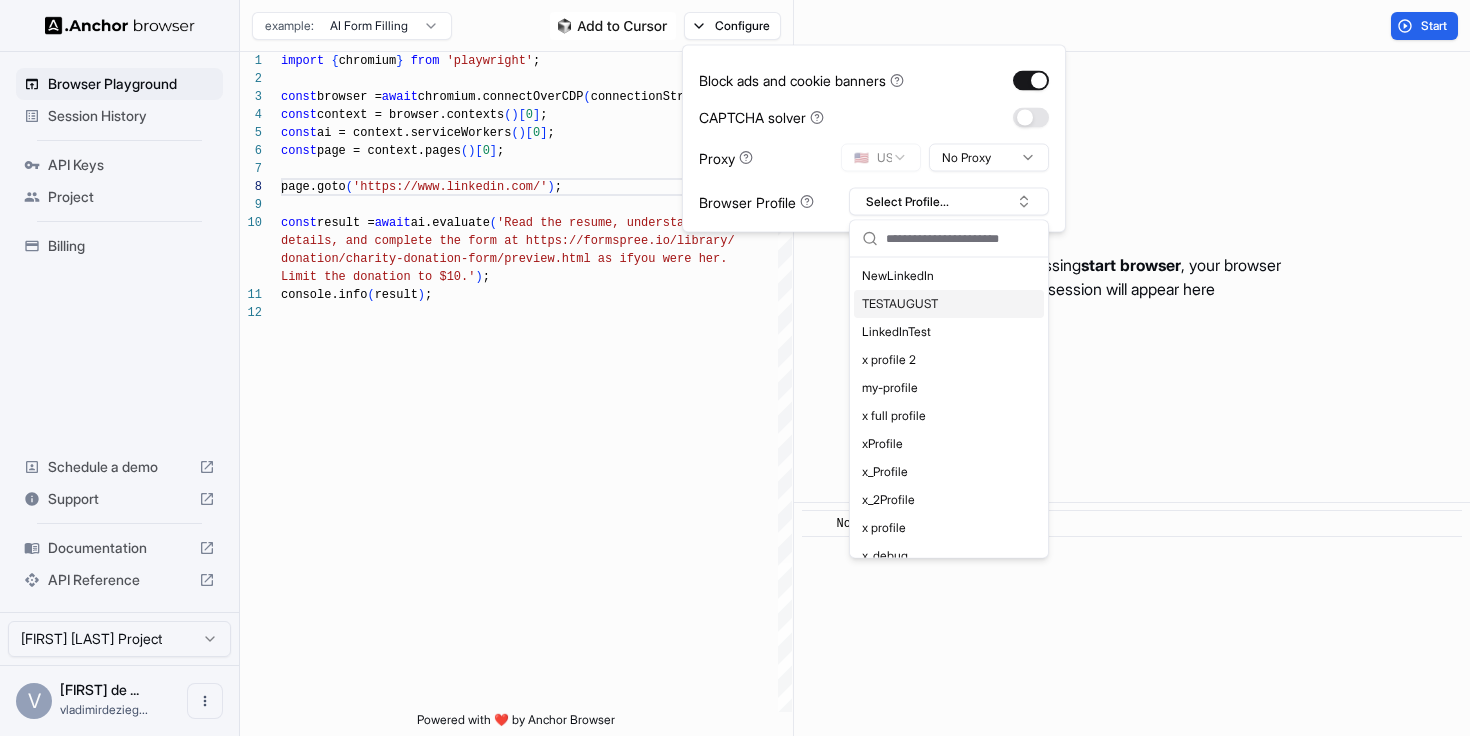 click on "TESTAUGUST" at bounding box center (949, 304) 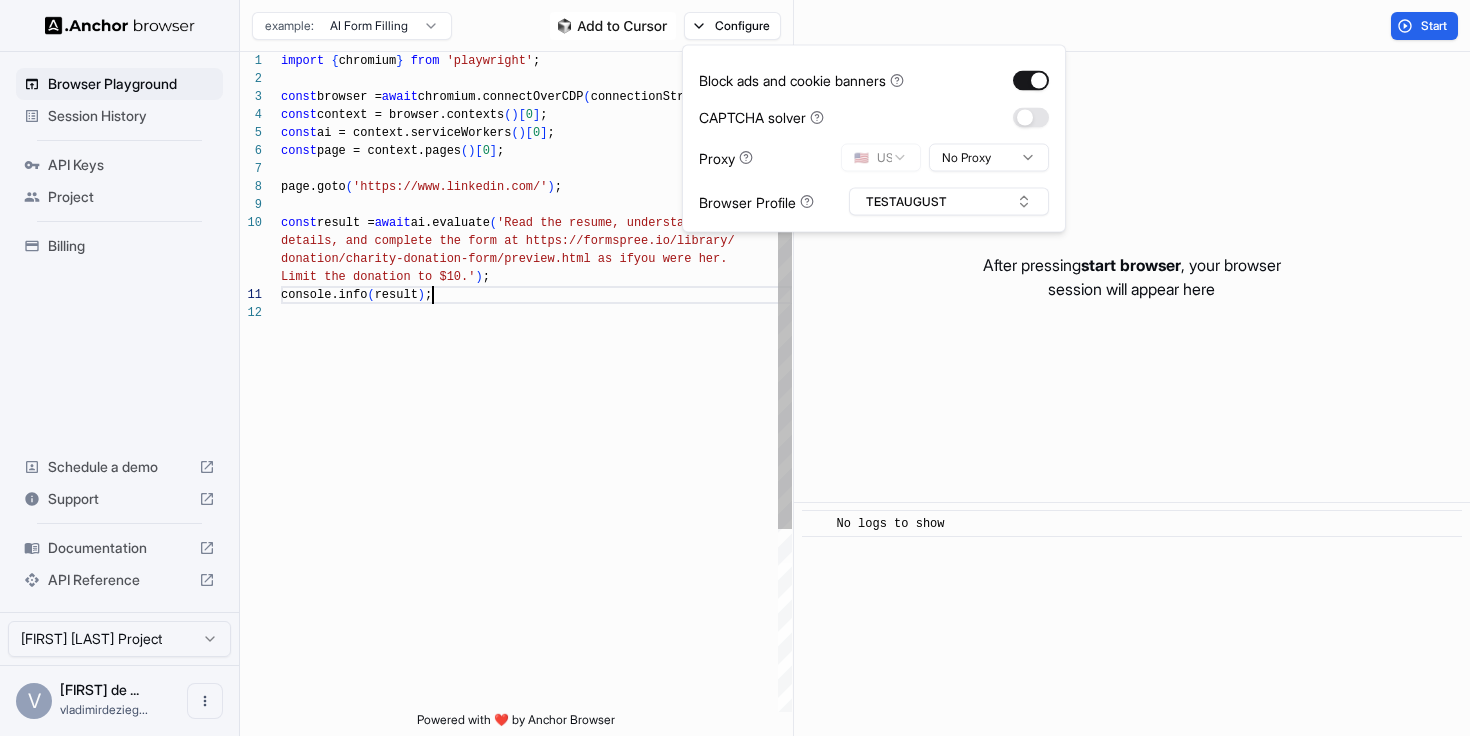 click on "import   {  chromium  }   from   'playwright' ; const  browser =  await  chromium.connectOverCDP ( connectionString ) ; const  context = browser.contexts ( ) [ 0 ] ; const  ai = context.serviceWorkers ( ) [ 0 ] ; const  page = context.pages ( ) [ 0 ] ; page.goto ( 'https://www.linkedin.com/' ) ; const  result =  await  ai.evaluate ( 'Read the resume, understand the  details, and complete the form at https://formspre e.io/library/ donation/charity-donation-form/preview.html as if  you were her.  Limit the donation to $10.' ) ; console.info ( result ) ;" at bounding box center [536, 508] 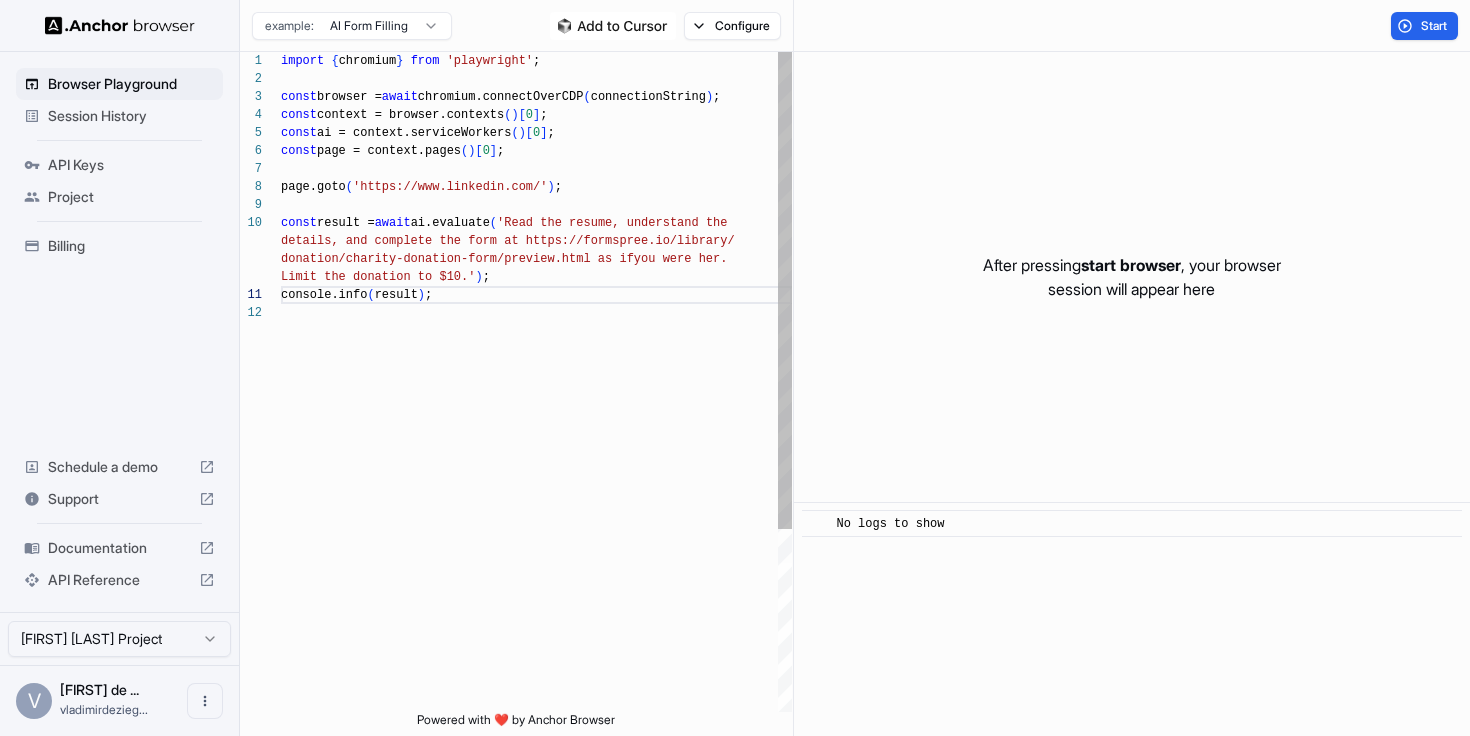 scroll, scrollTop: 162, scrollLeft: 0, axis: vertical 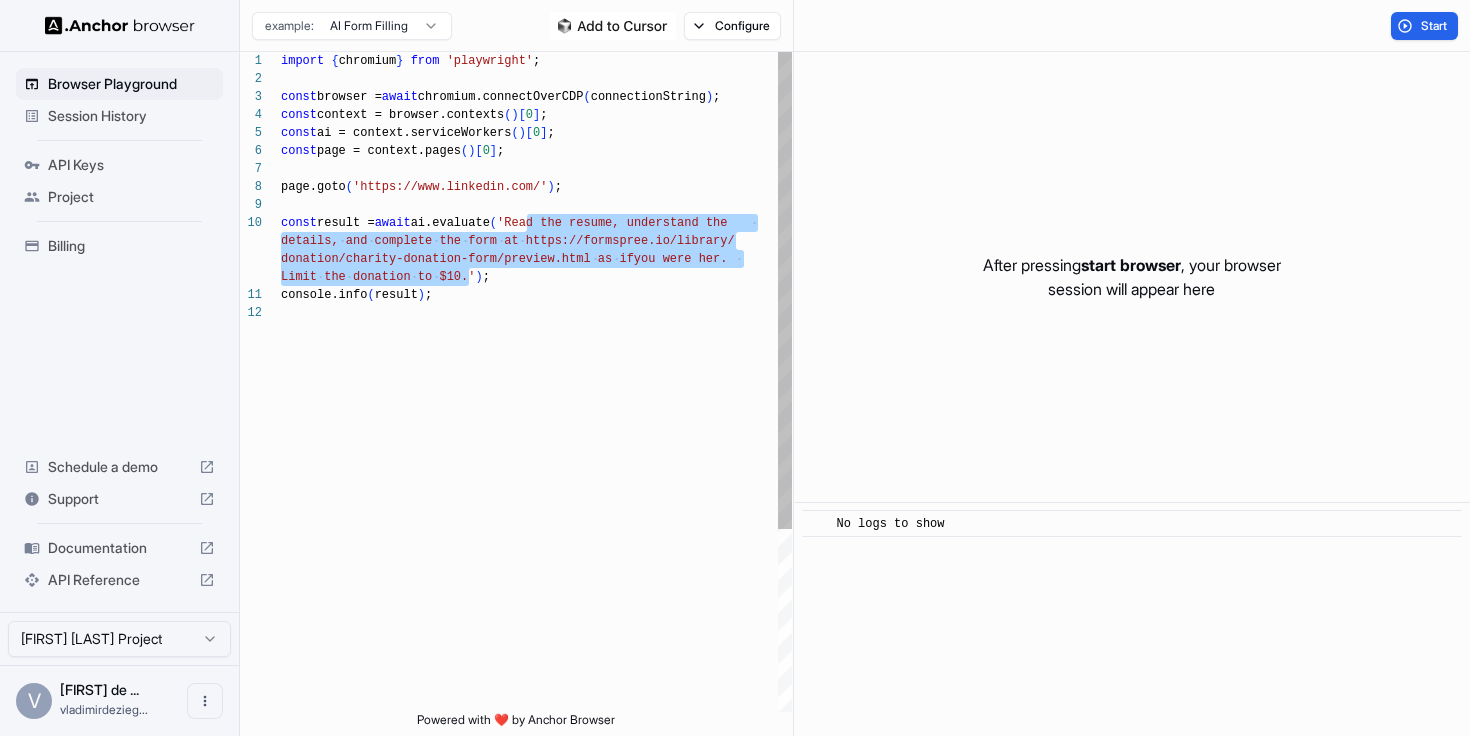 drag, startPoint x: 525, startPoint y: 225, endPoint x: 470, endPoint y: 279, distance: 77.07788 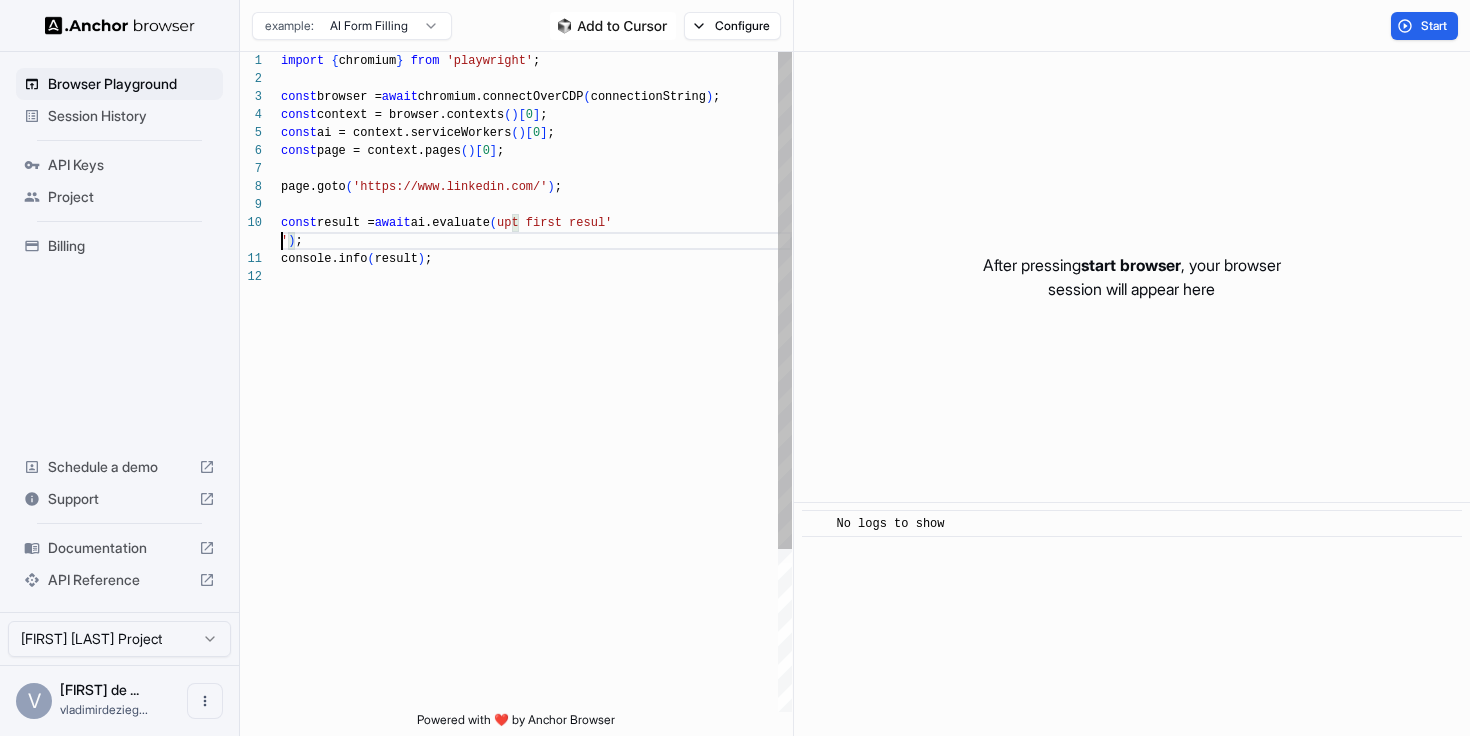 scroll, scrollTop: 0, scrollLeft: 0, axis: both 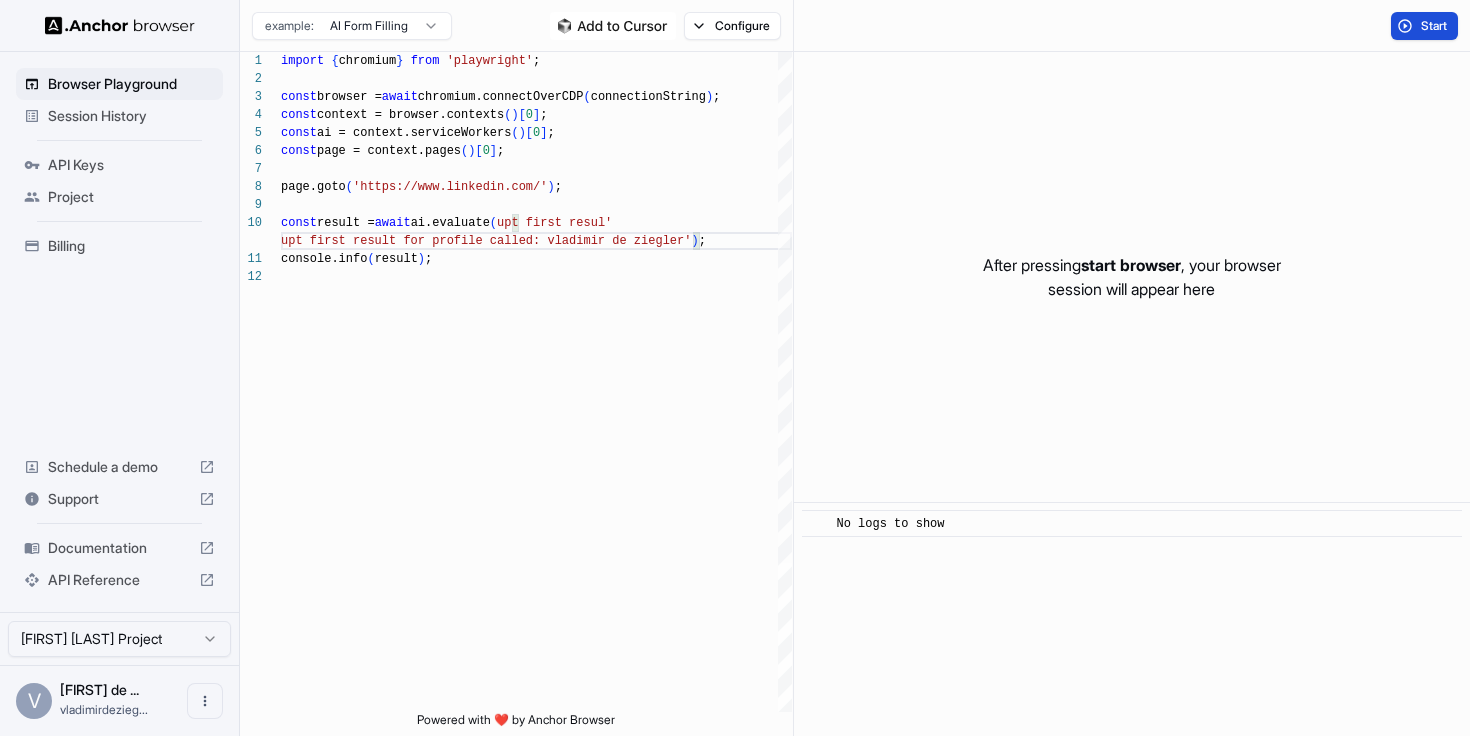 type on "**********" 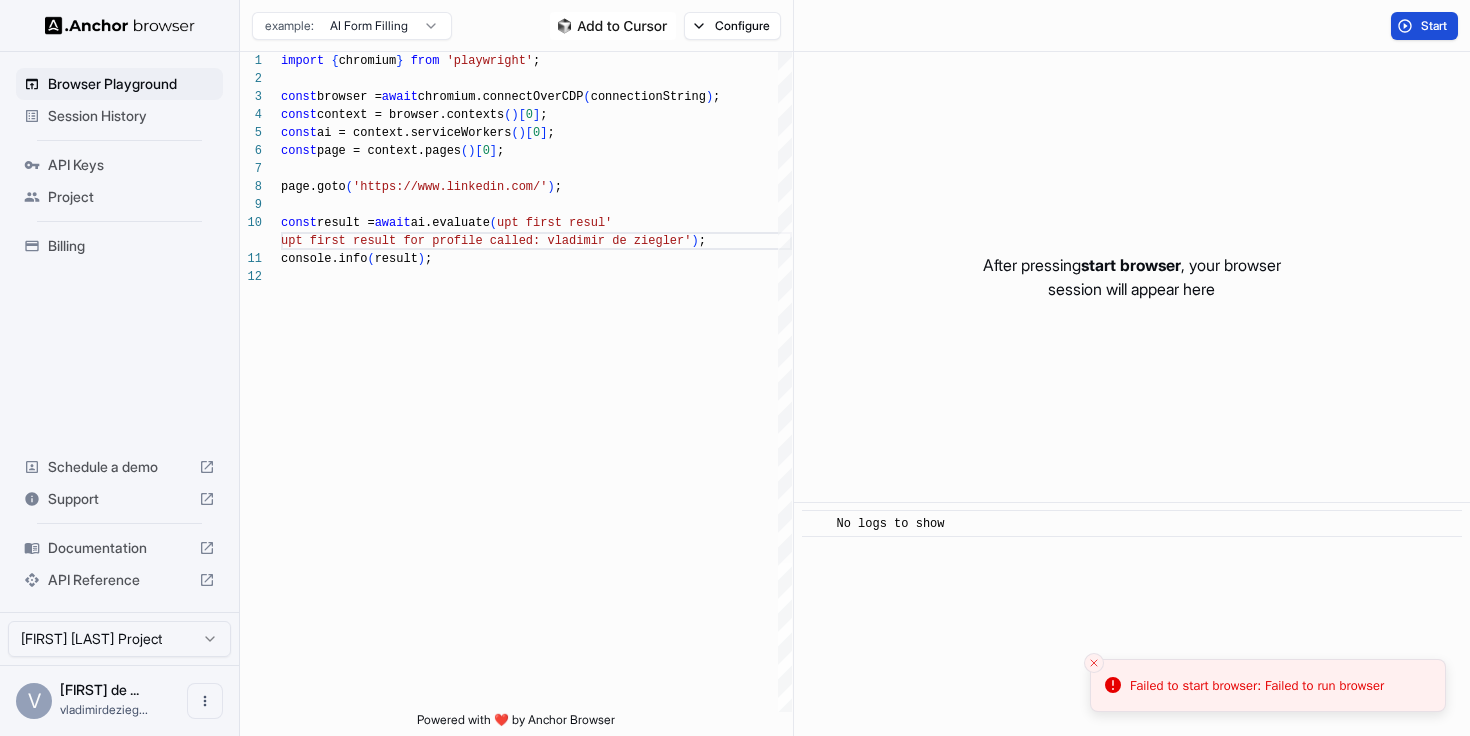 click on "Start" at bounding box center [1424, 26] 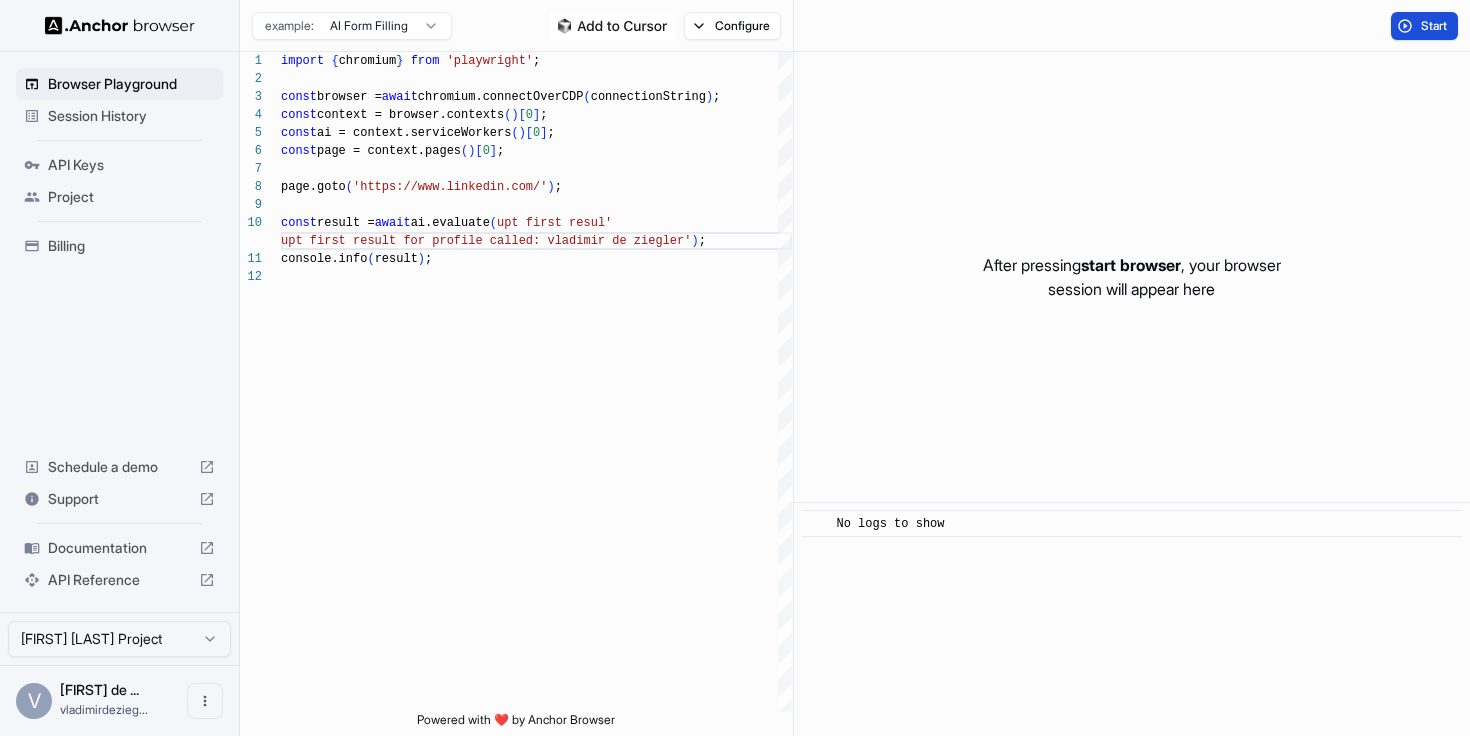 click on "Start" at bounding box center (1424, 26) 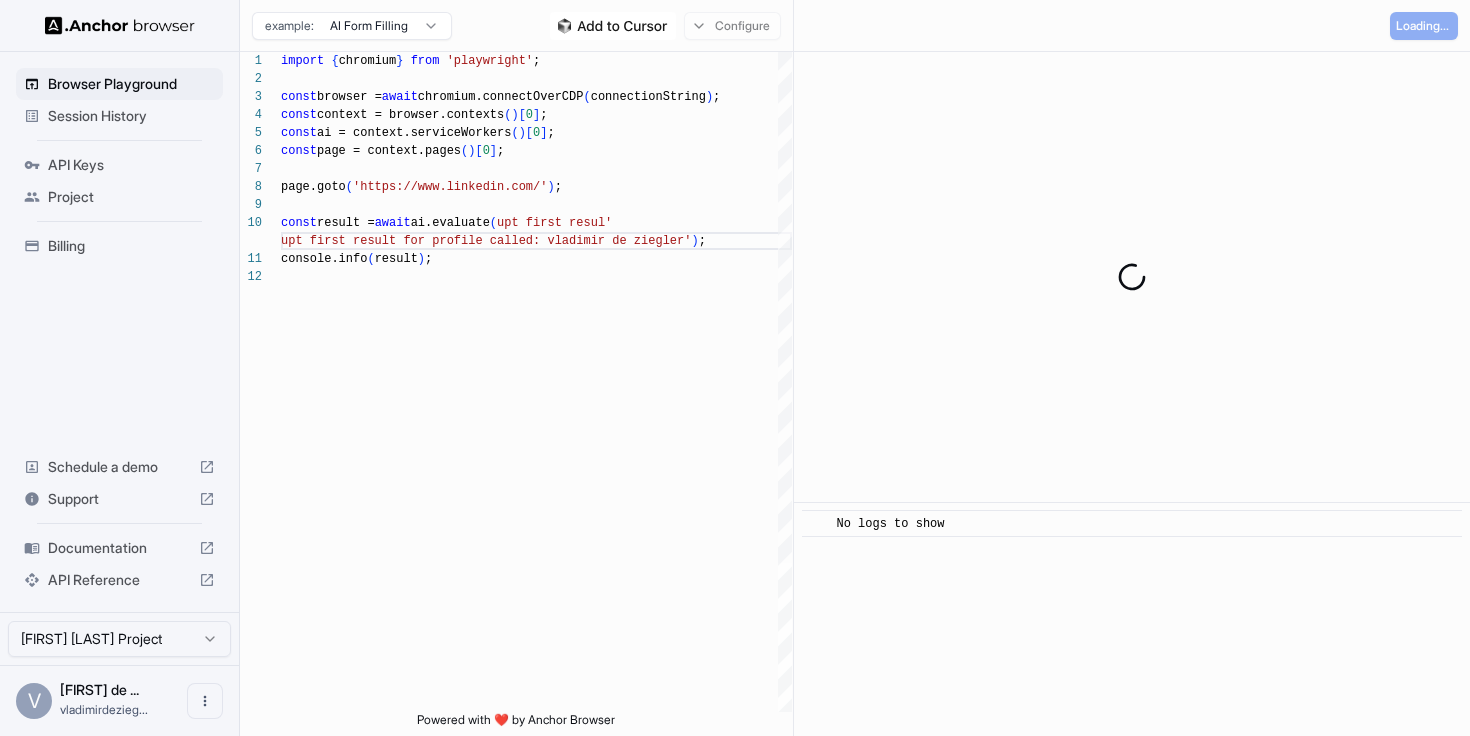 click on "Configure" at bounding box center (665, 26) 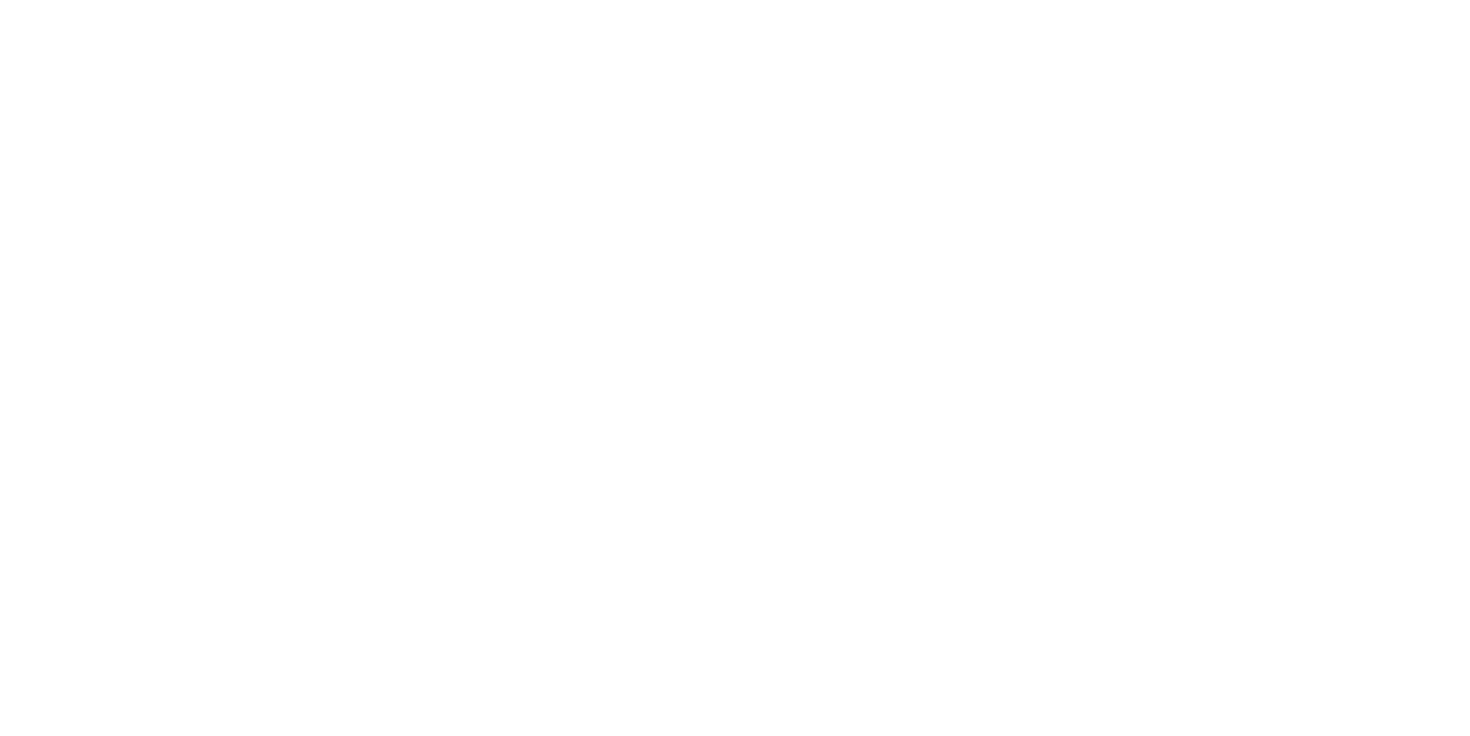 scroll, scrollTop: 0, scrollLeft: 0, axis: both 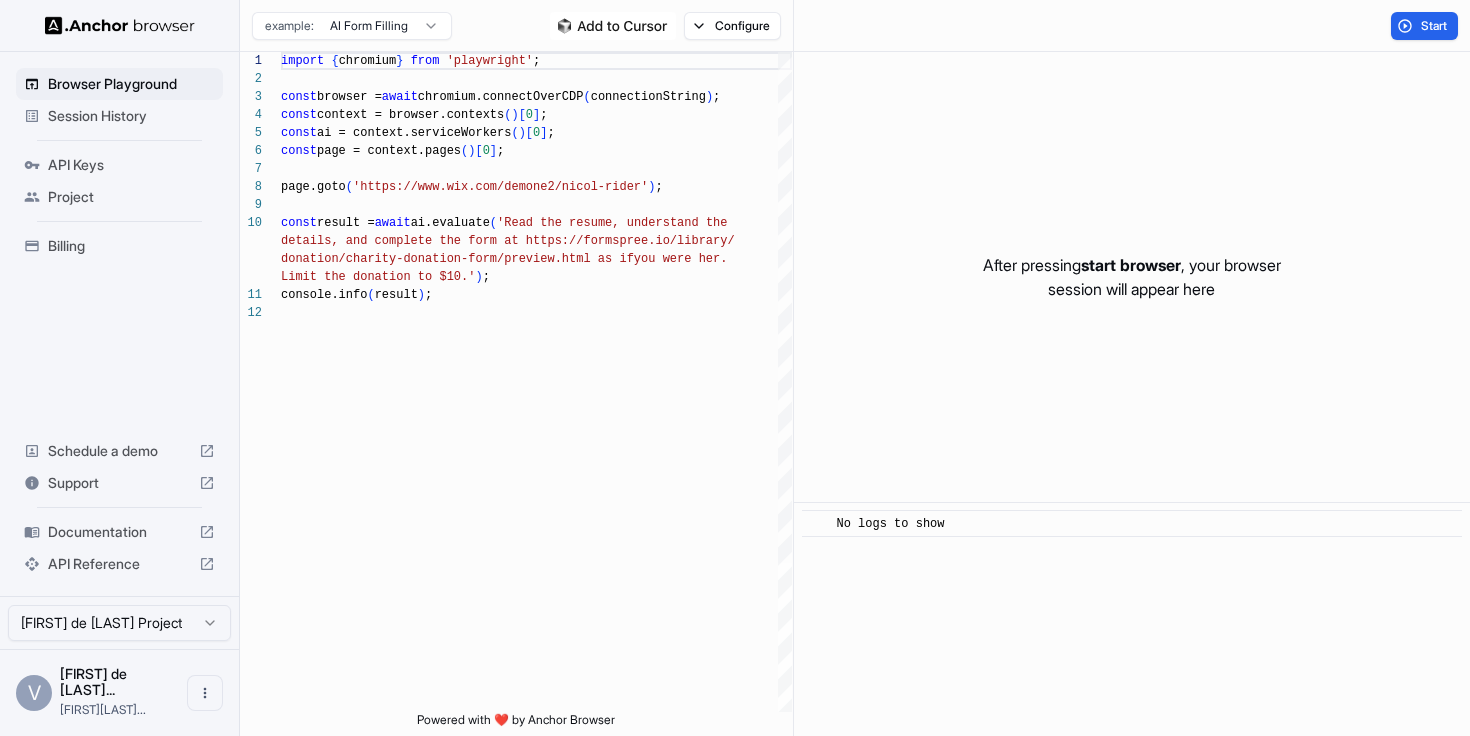 click on "example:  AI Form Filling Configure" at bounding box center (517, 26) 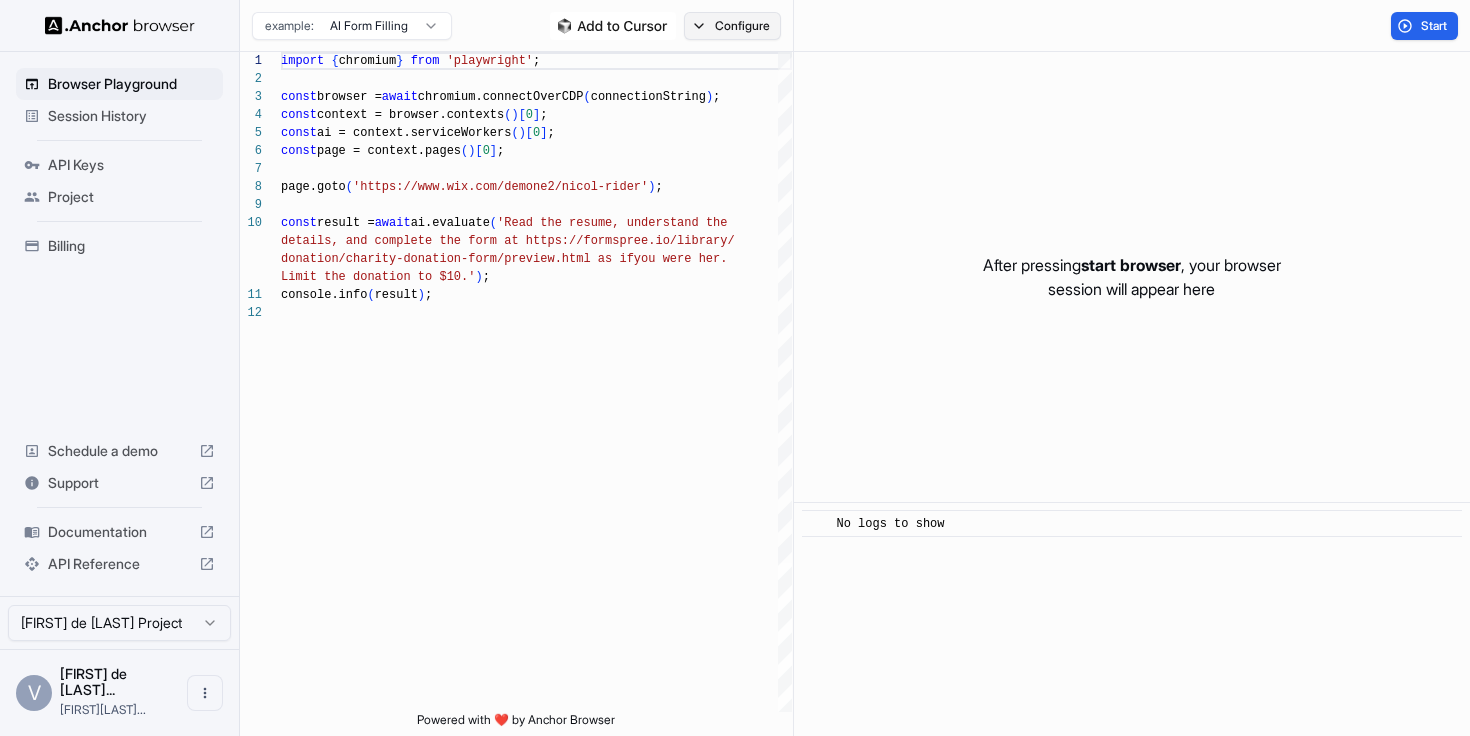 click on "Configure" at bounding box center (732, 26) 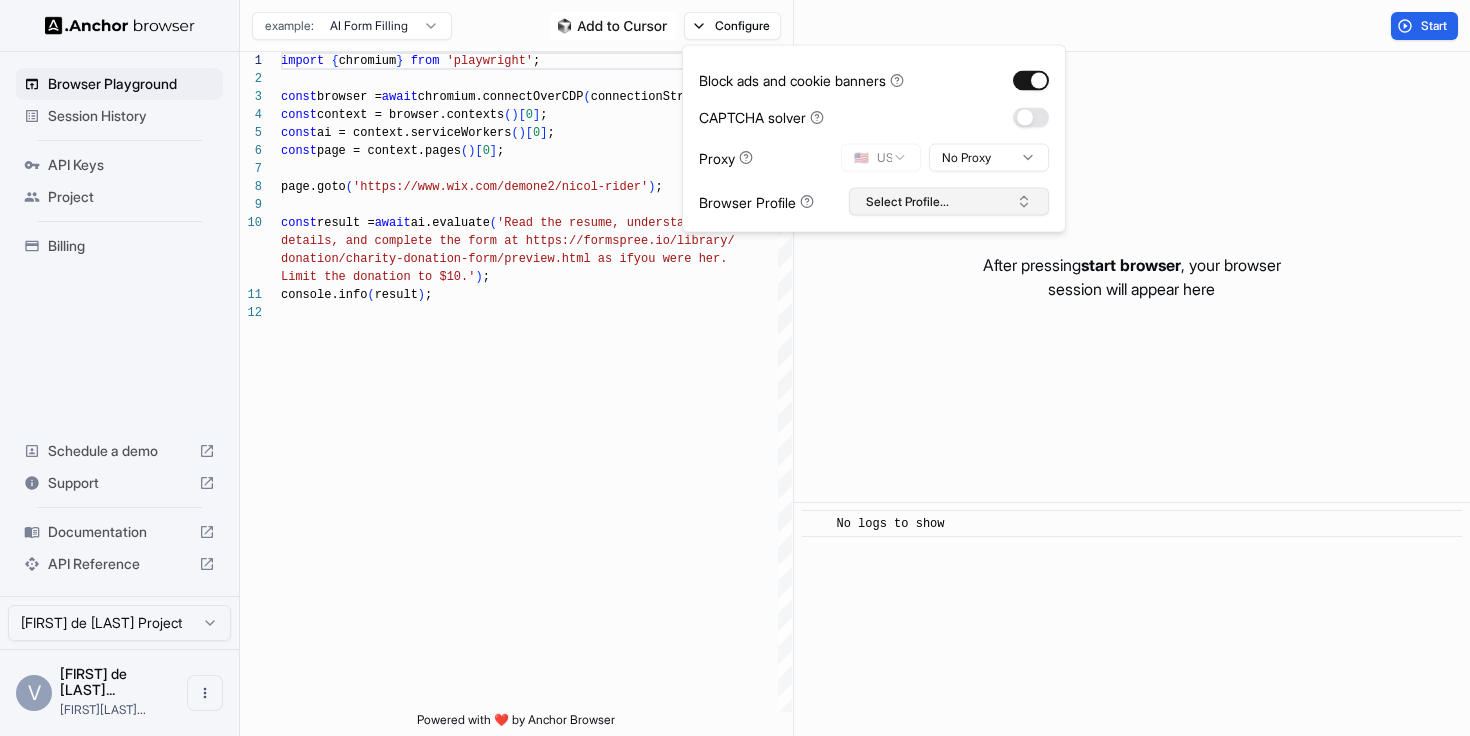 click on "Select Profile..." at bounding box center [949, 202] 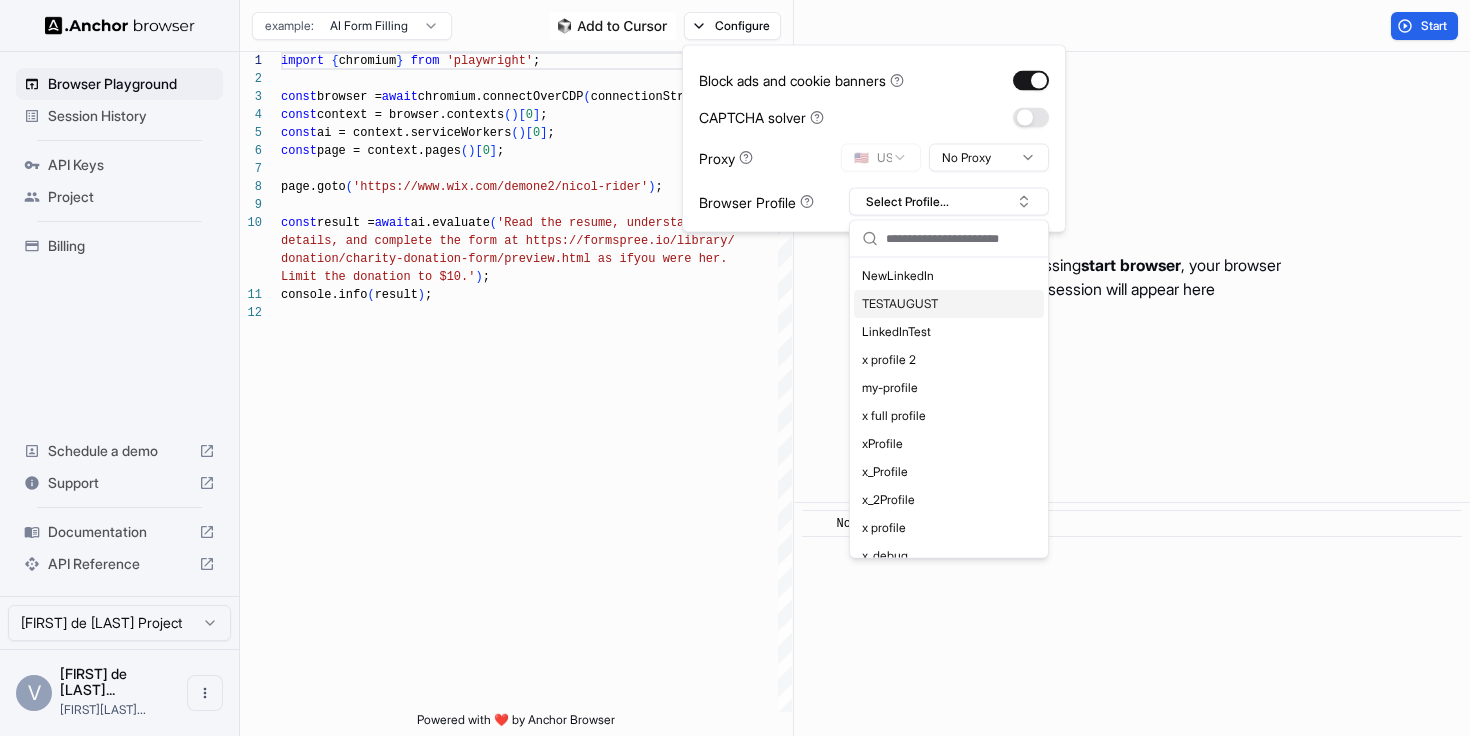 click on "TESTAUGUST" at bounding box center [949, 304] 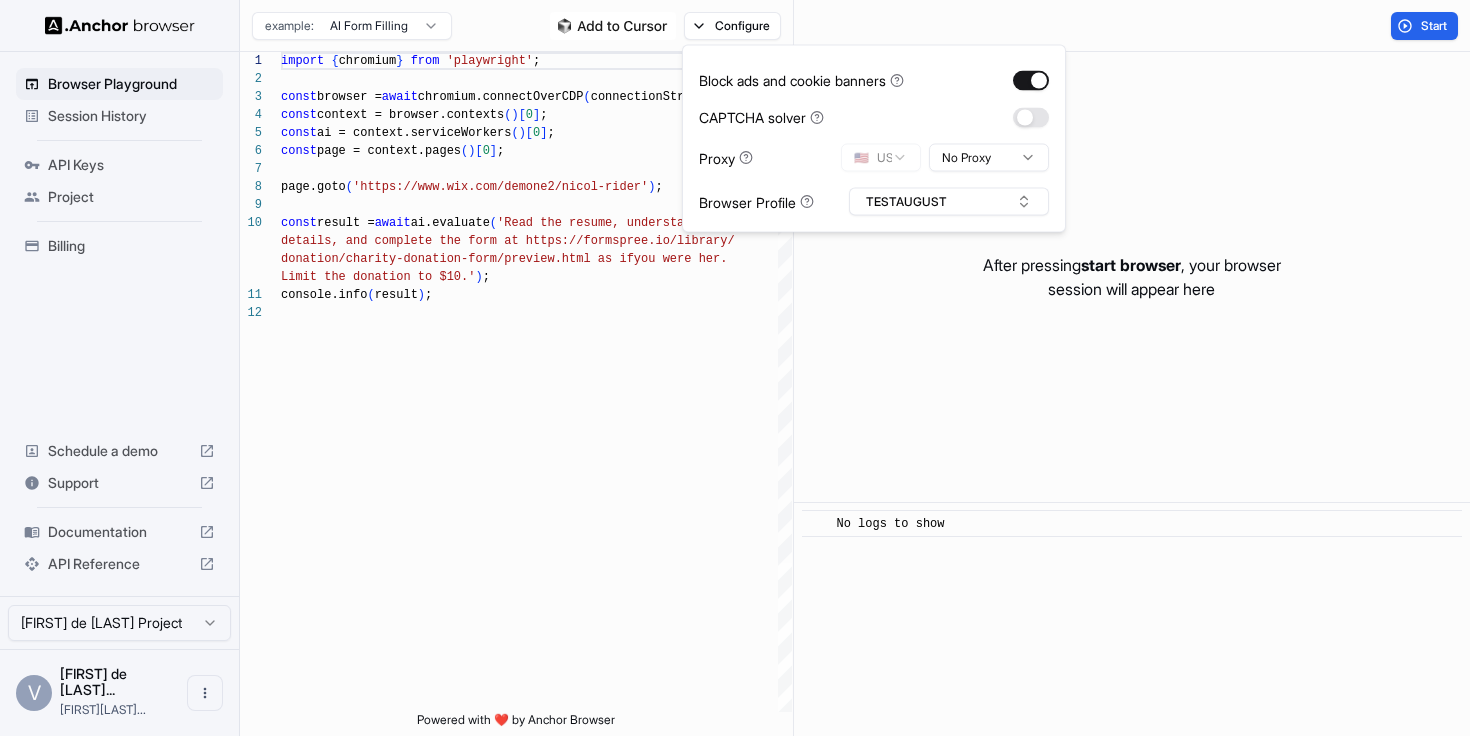 click on "After pressing  start browser , your browser session will appear here" at bounding box center (1132, 277) 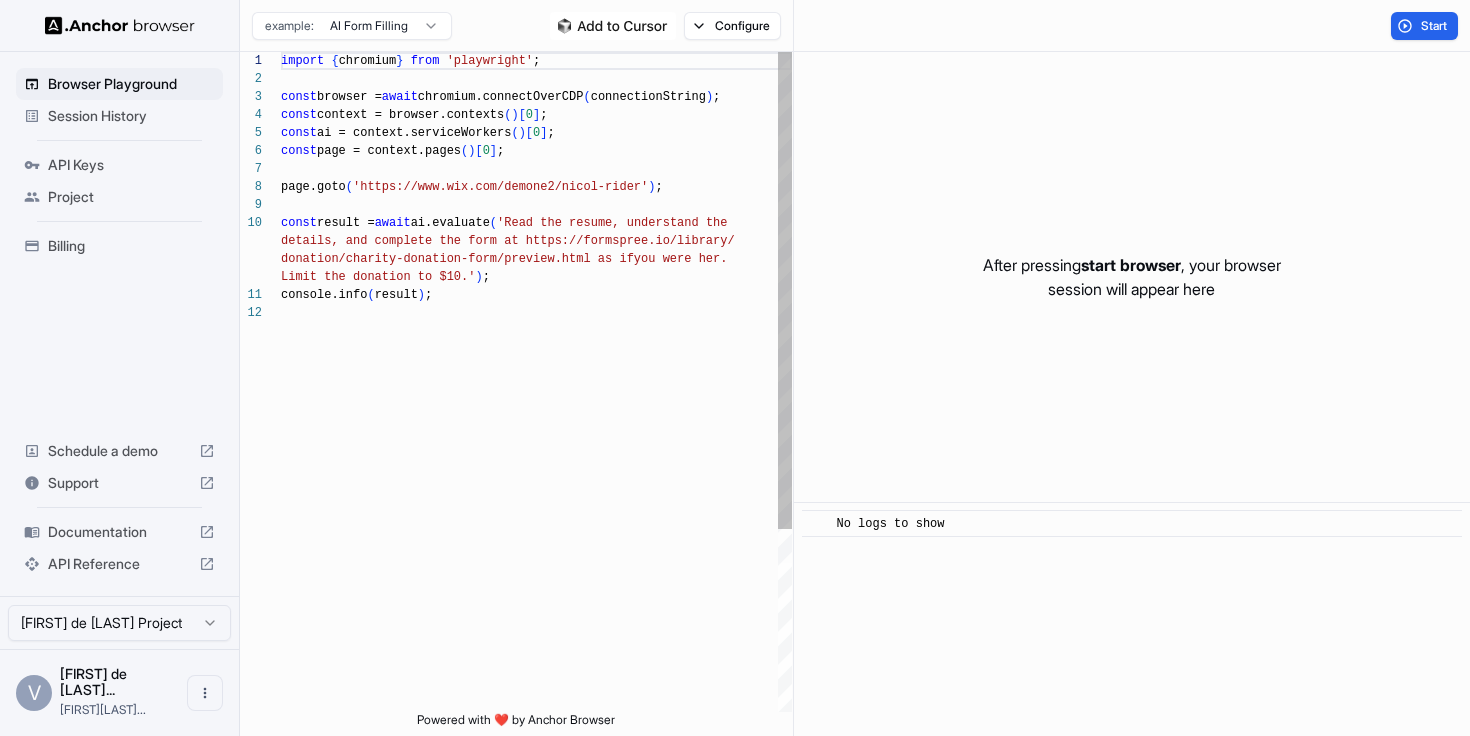 scroll, scrollTop: 126, scrollLeft: 0, axis: vertical 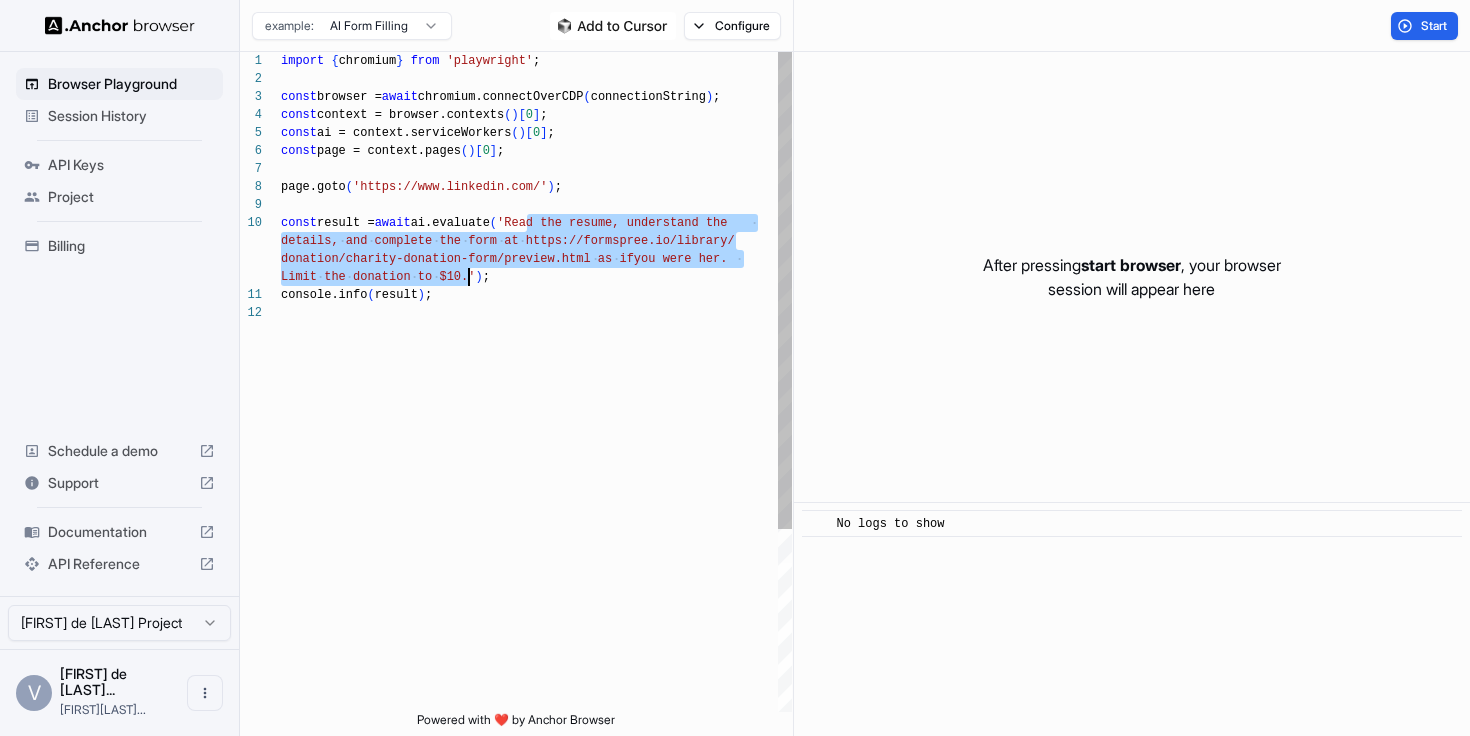 drag, startPoint x: 528, startPoint y: 226, endPoint x: 467, endPoint y: 274, distance: 77.62087 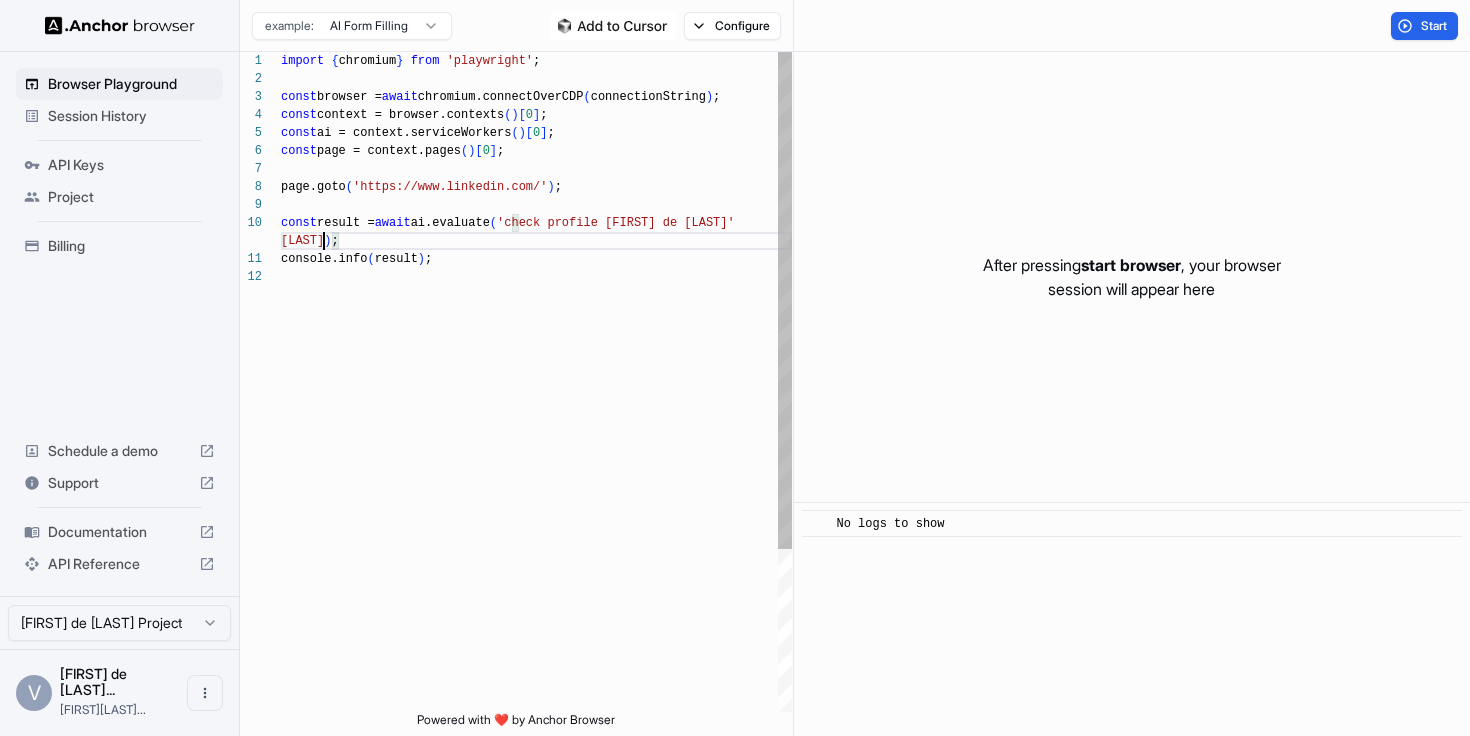 scroll, scrollTop: 0, scrollLeft: 0, axis: both 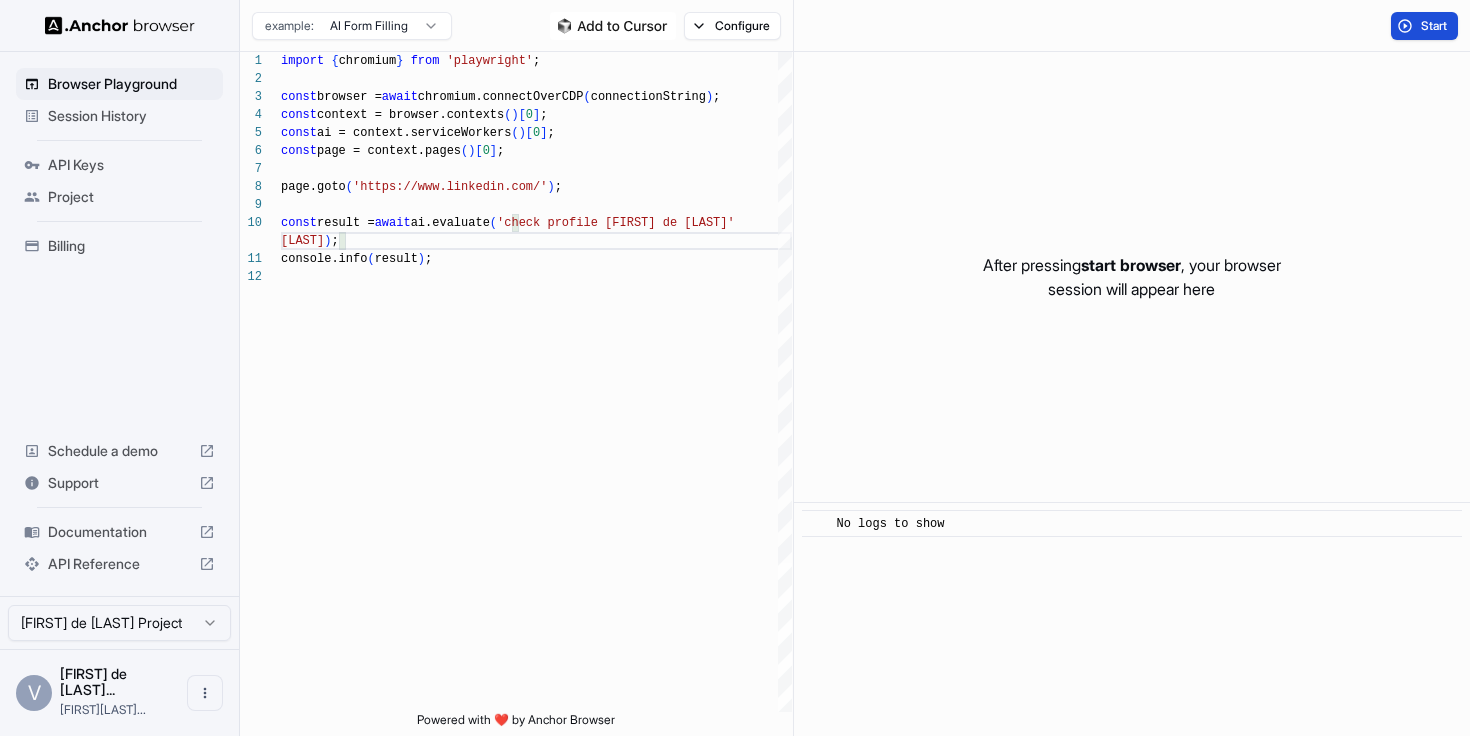 click on "Start" at bounding box center (1424, 26) 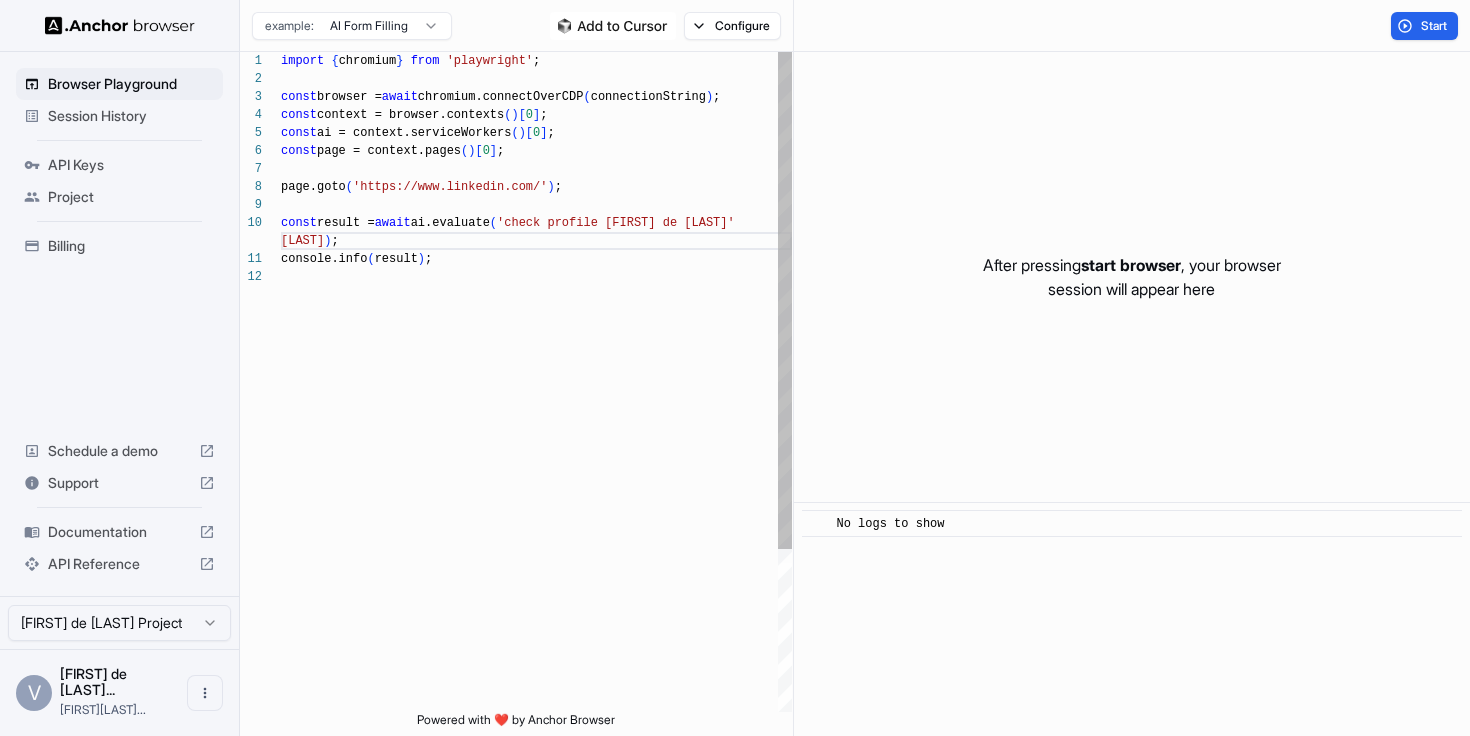 click on "import   {  chromium  }   from   'playwright' ; const  browser =  await  chromium.connectOverCDP ( connectionString ) ; const  context = browser.contexts ( ) [ 0 ] ; const  ai = context.serviceWorkers ( ) [ 0 ] ; const  page = context.pages ( ) [ 0 ] ; page.goto ( 'https://www.linkedin.com/' ) ; const  result =  await  ai.evaluate ( 'check profile vladimir de  console.info ( result ) ; ziegler' ) ;" at bounding box center (536, 490) 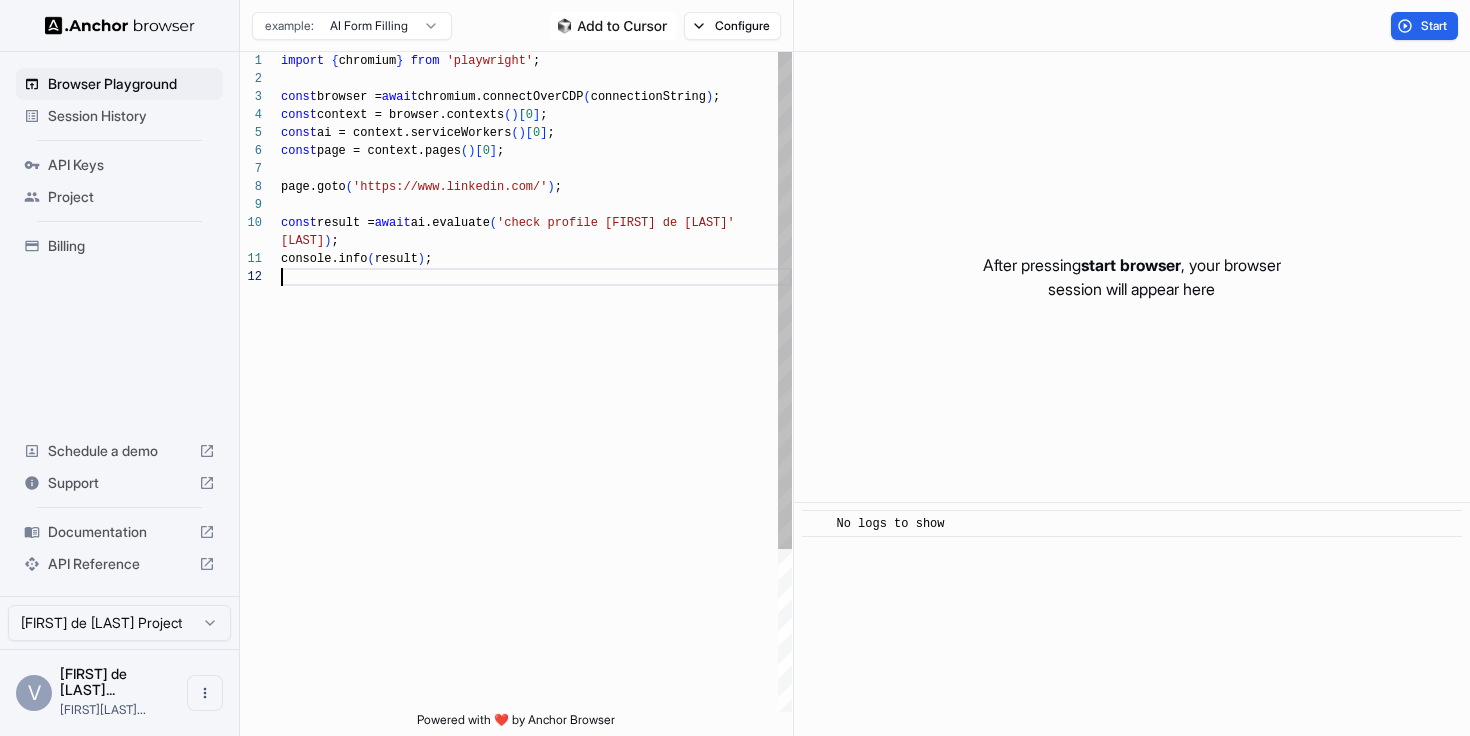 scroll, scrollTop: 36, scrollLeft: 0, axis: vertical 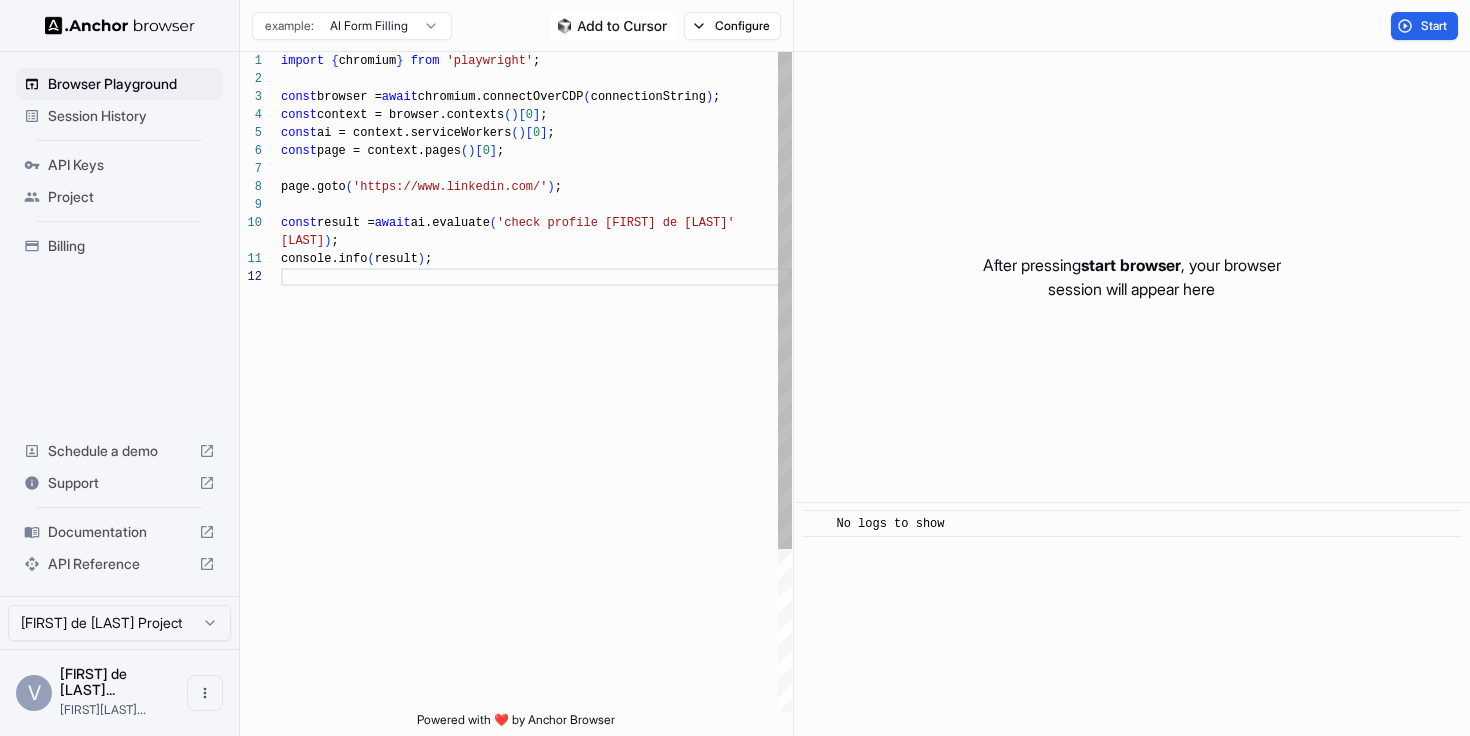 type on "**********" 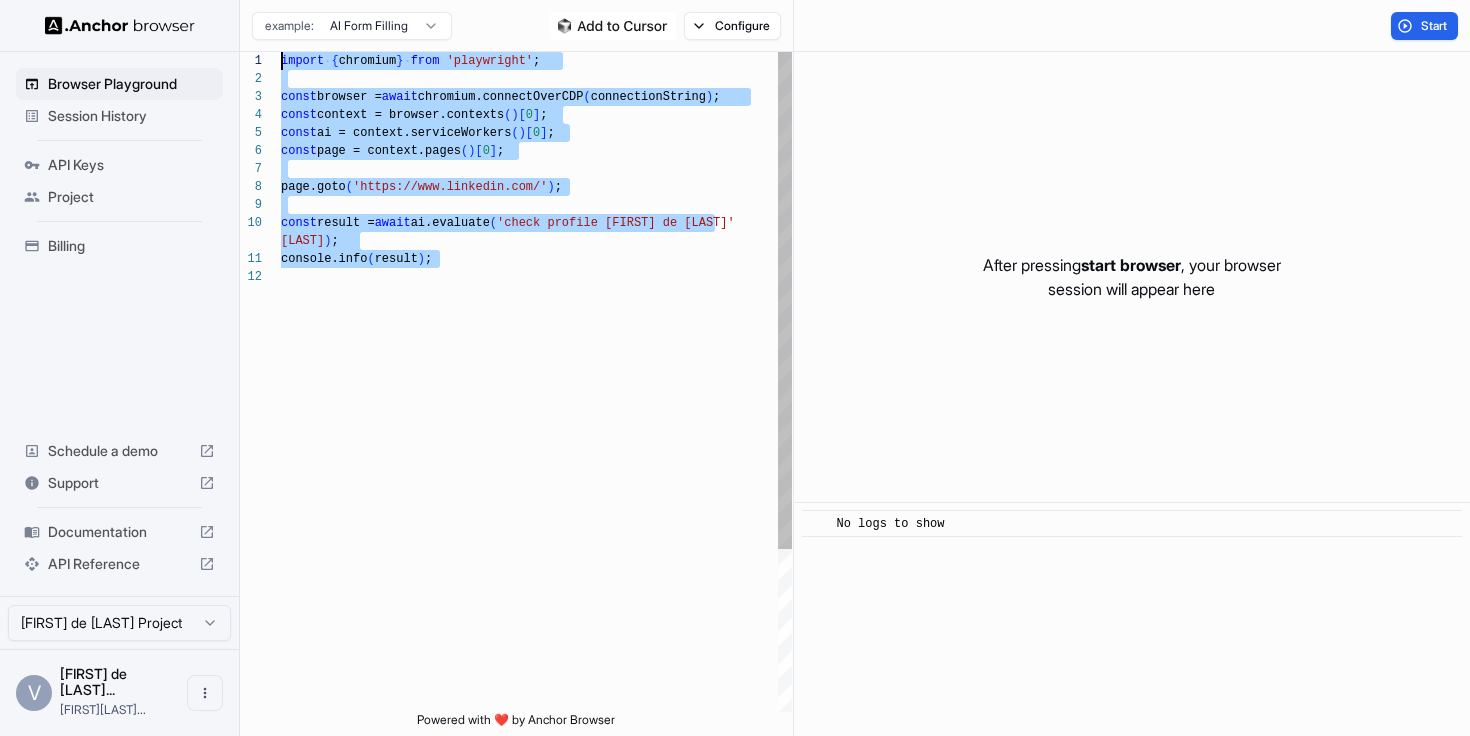 scroll, scrollTop: 0, scrollLeft: 0, axis: both 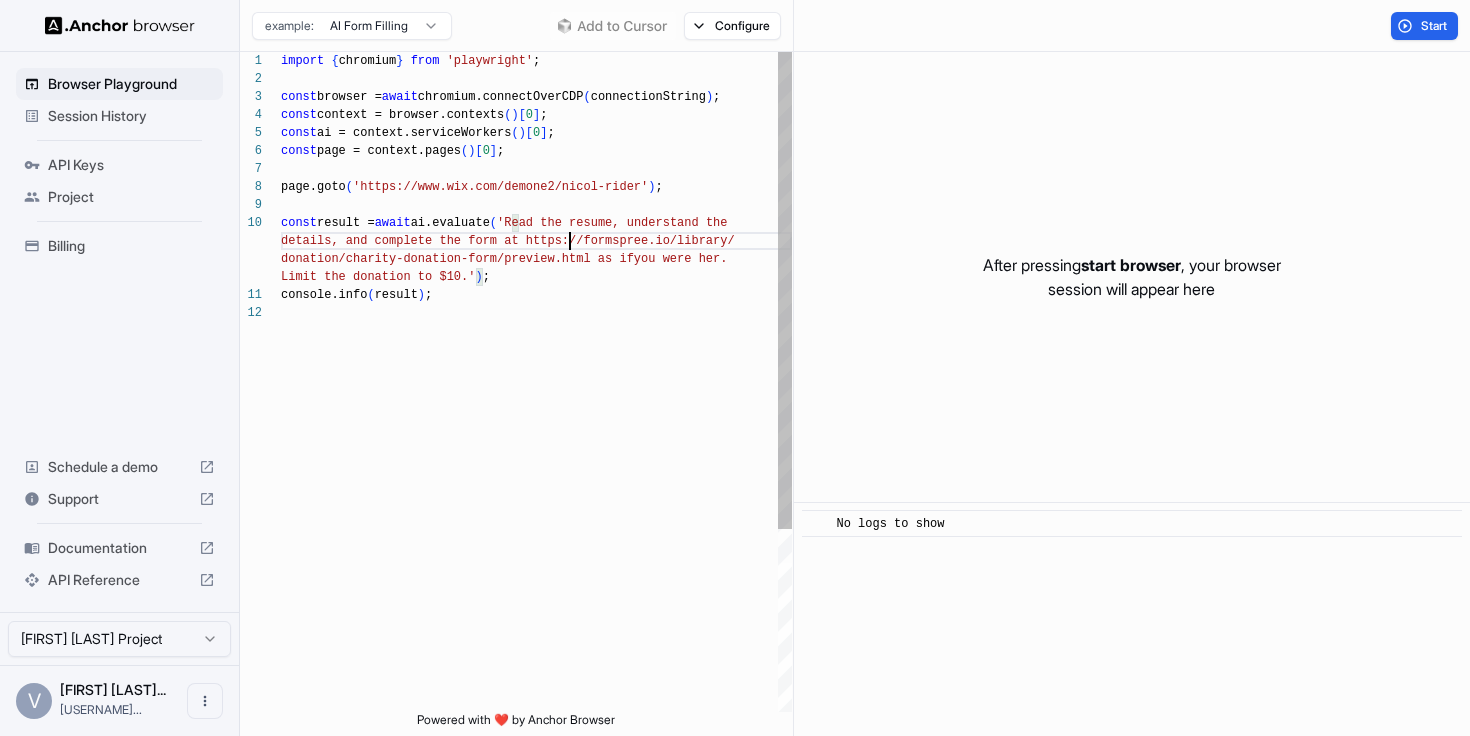 click on "import   {  chromium  }   from   'playwright' ; const  browser =  await  chromium.connectOverCDP ( connectionString ) ; const  context = browser.contexts ( ) [ 0 ] ; const  ai = context.serviceWorkers ( ) [ 0 ] ; const  page = context.pages ( ) [ 0 ] ; page.goto ( 'https://www.wix.com/demone2/nicol-rider' ) ; const  result =  await  ai.evaluate ( 'Read the resume, understand the  details, and complete the form at https://formspre e.io/library/ donation/charity-donation-form/preview.html as if  you were her.  Limit the donation to $[CURRENCY]10.' ) ; console.info ( result ) ;" at bounding box center [536, 508] 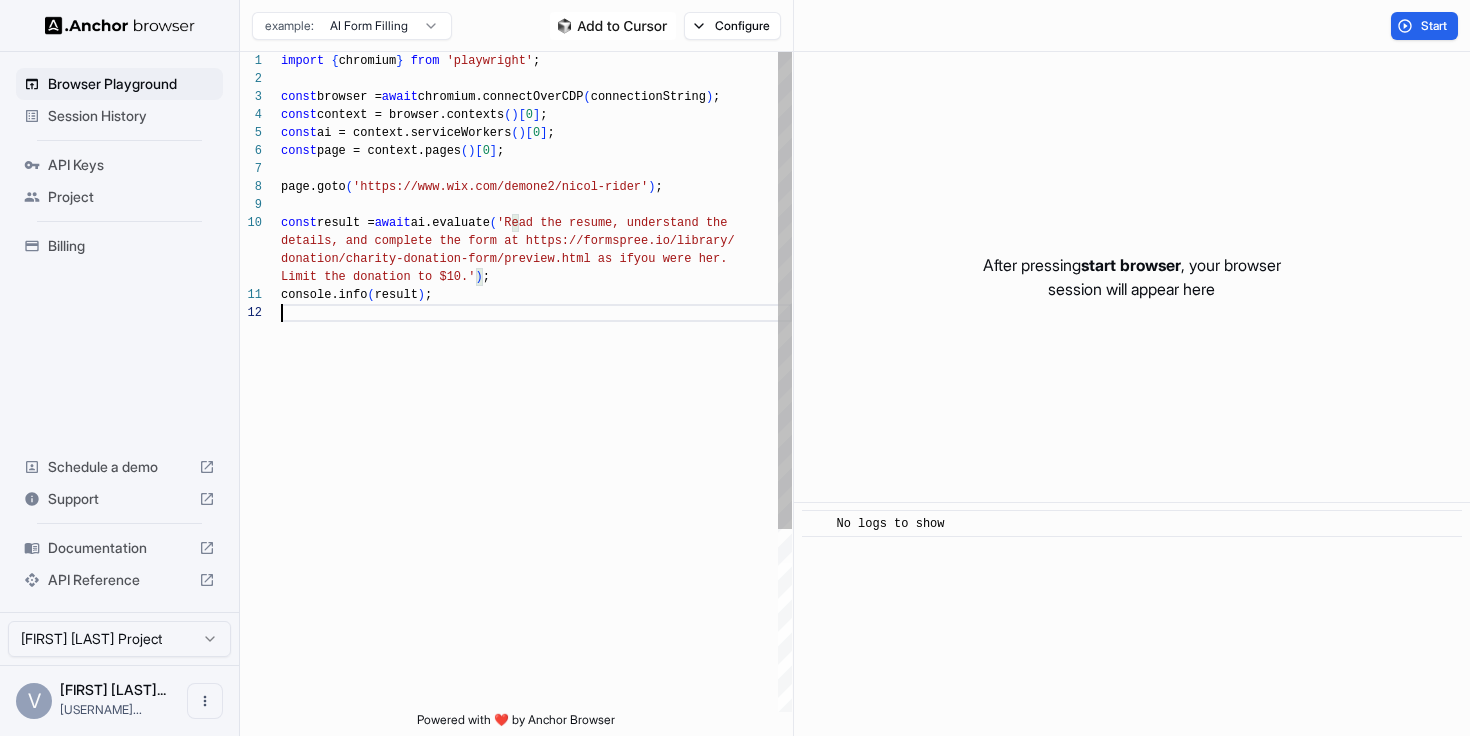 scroll, scrollTop: 72, scrollLeft: 0, axis: vertical 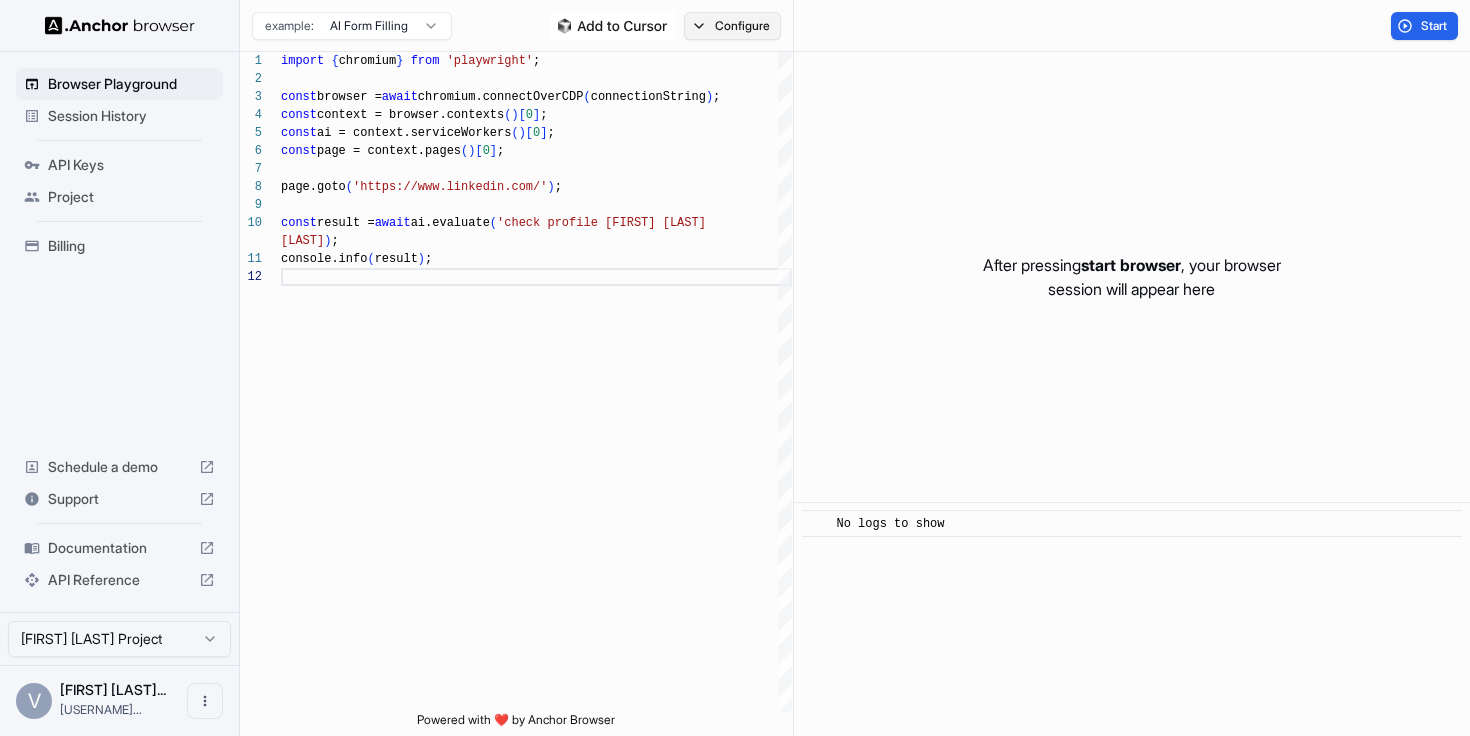 click on "Configure" at bounding box center [732, 26] 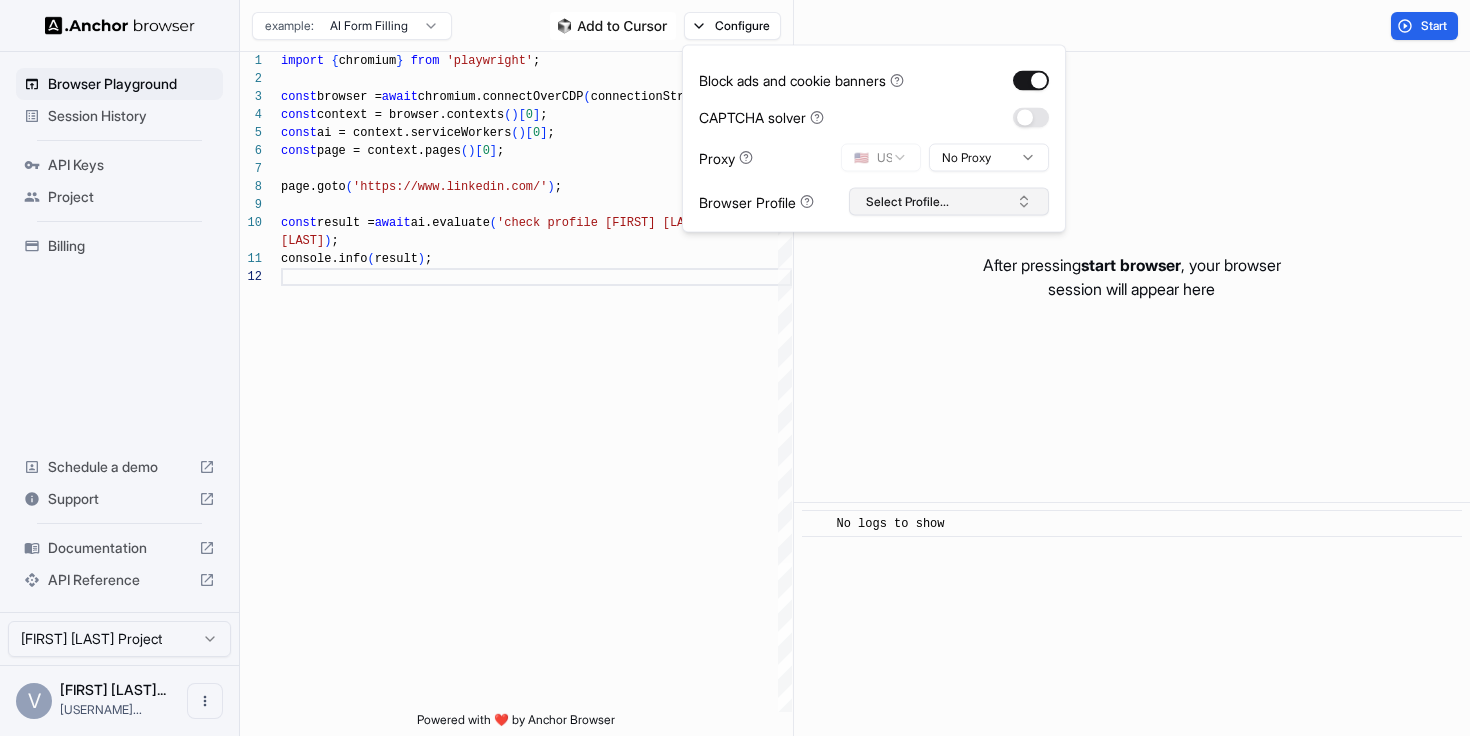 click on "Select Profile..." at bounding box center (949, 202) 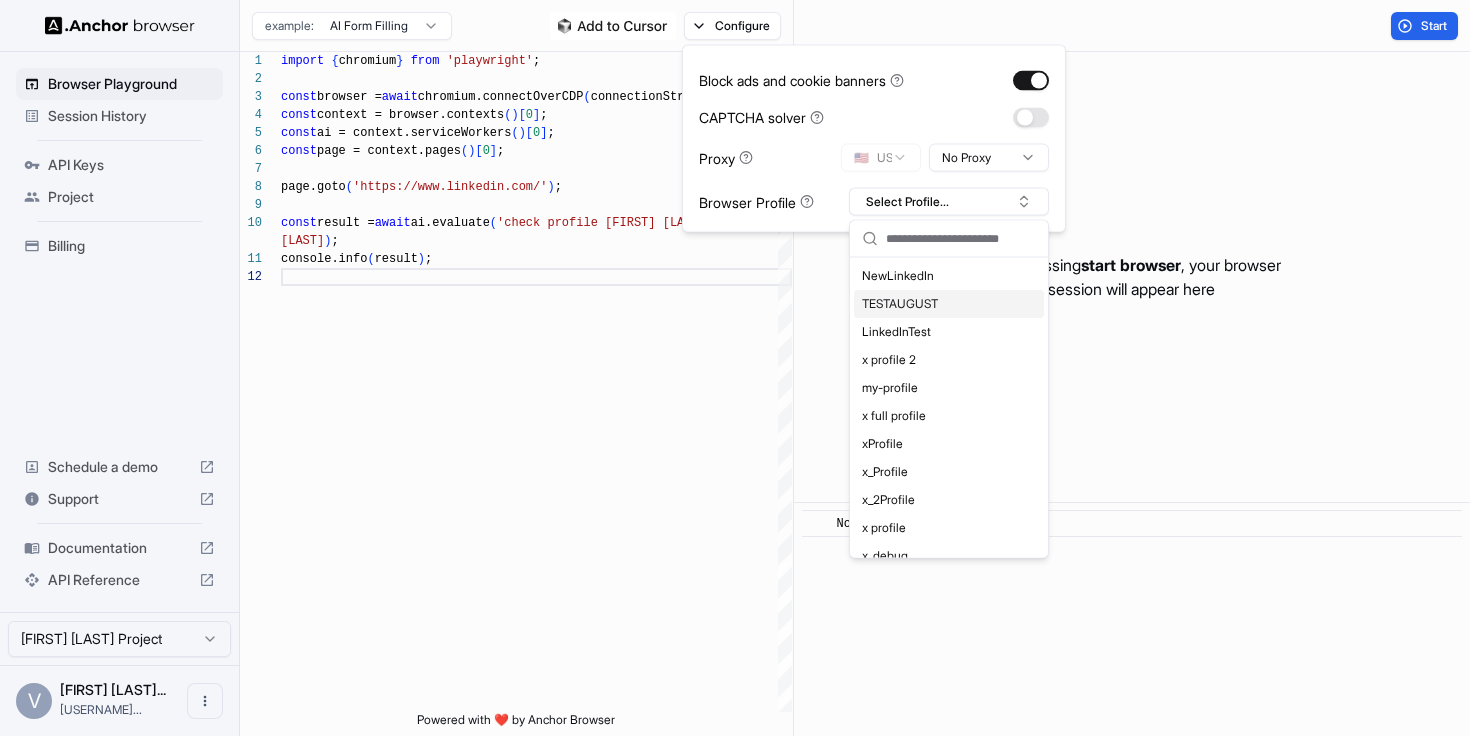 click on "TESTAUGUST" at bounding box center (949, 304) 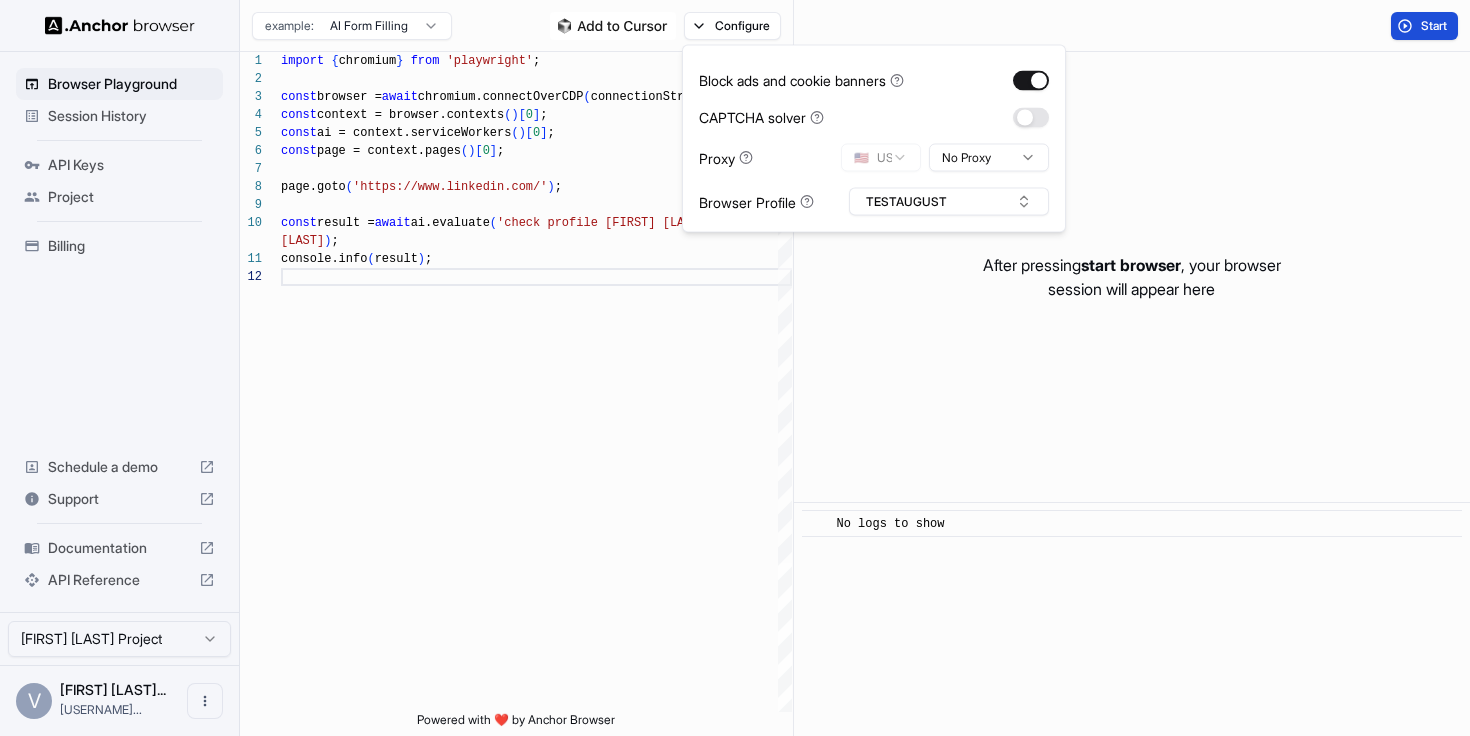 click on "Start" at bounding box center [1435, 26] 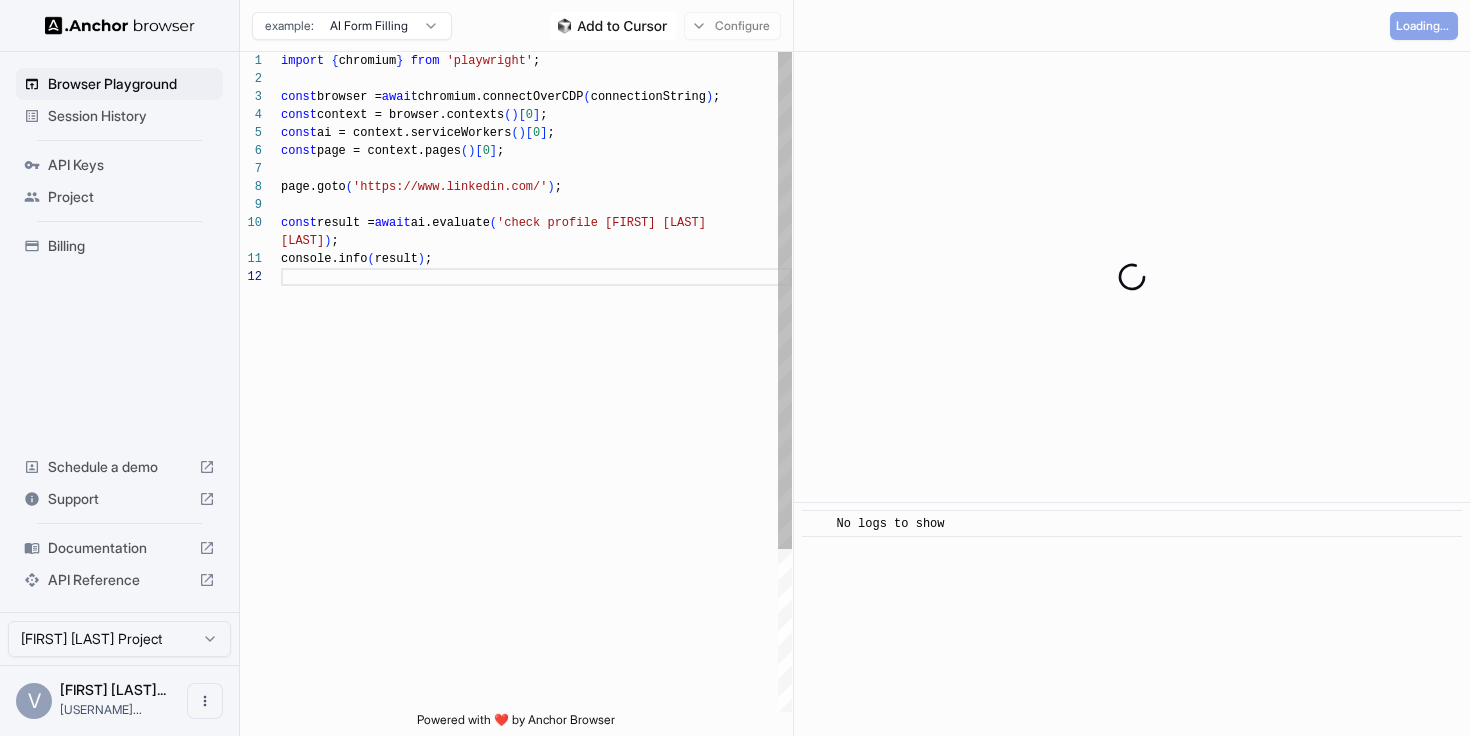 click on "import   {  chromium  }   from   'playwright' ; const  browser =  await  chromium.connectOverCDP ( connectionString ) ; const  context = browser.contexts ( ) [ 0 ] ; const  ai = context.serviceWorkers ( ) [ 0 ] ; const  page = context.pages ( ) [ 0 ] ; page.goto ( 'https://www.linkedin.com/' ) ; const  result =  await  ai.evaluate ( 'check profile [FIRST] [LAST]' ) ; console.info ( result ) ;" at bounding box center [536, 490] 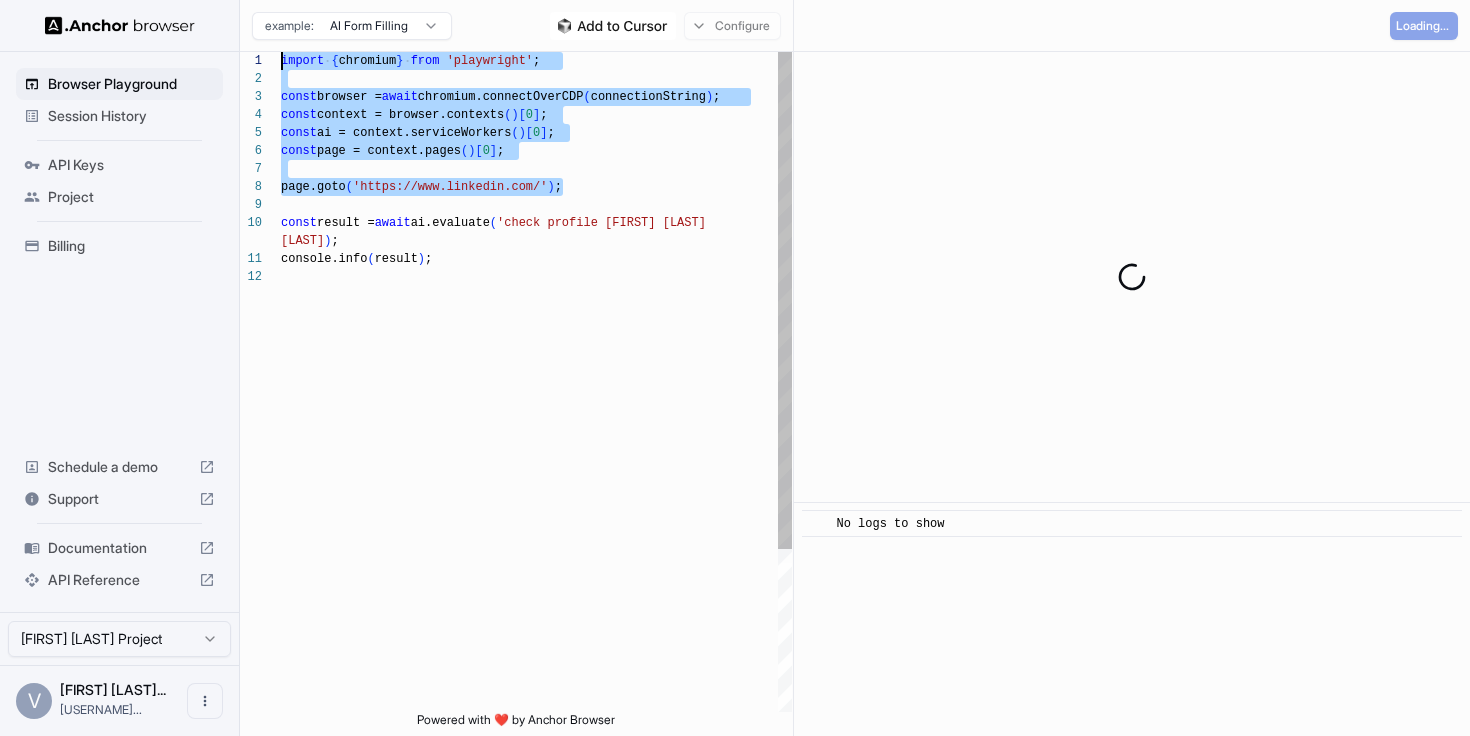 scroll, scrollTop: 36, scrollLeft: 0, axis: vertical 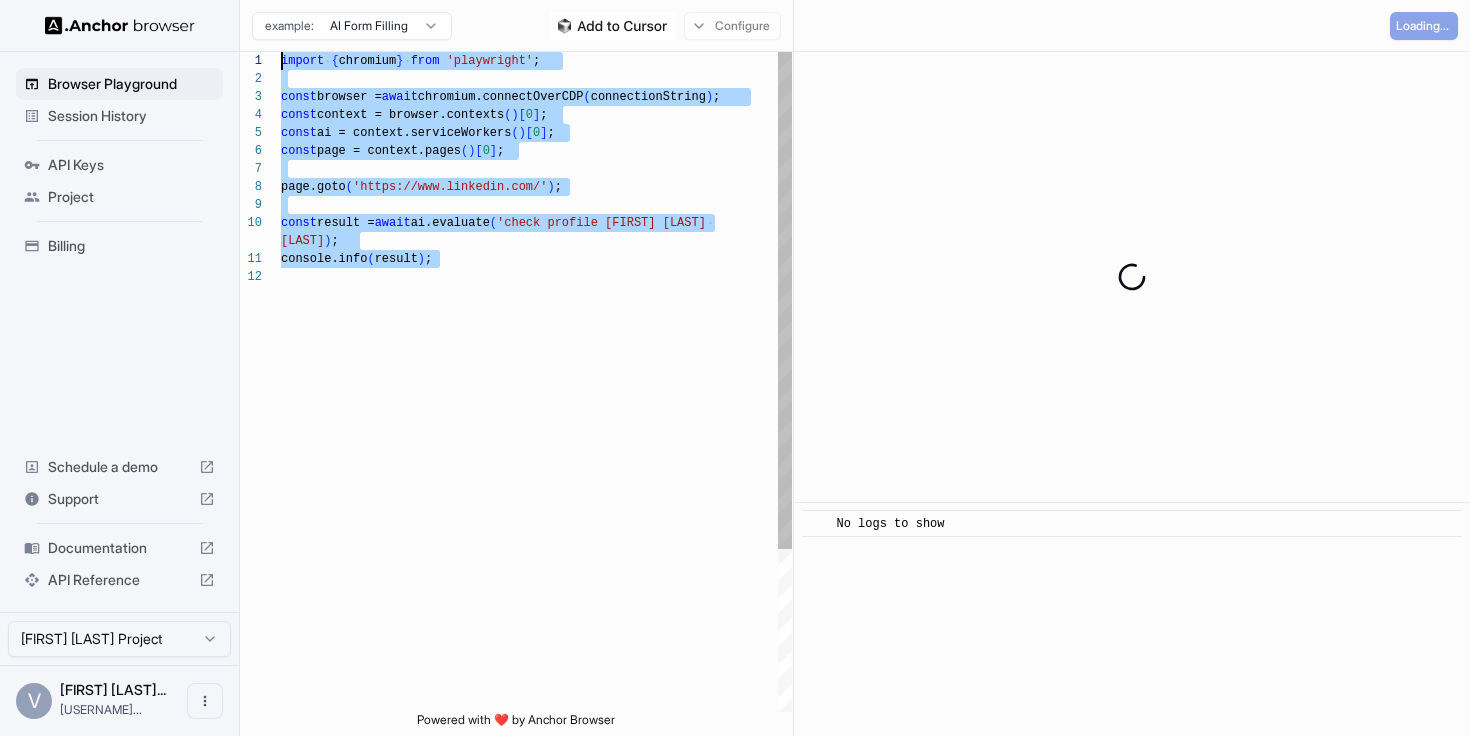 type on "**********" 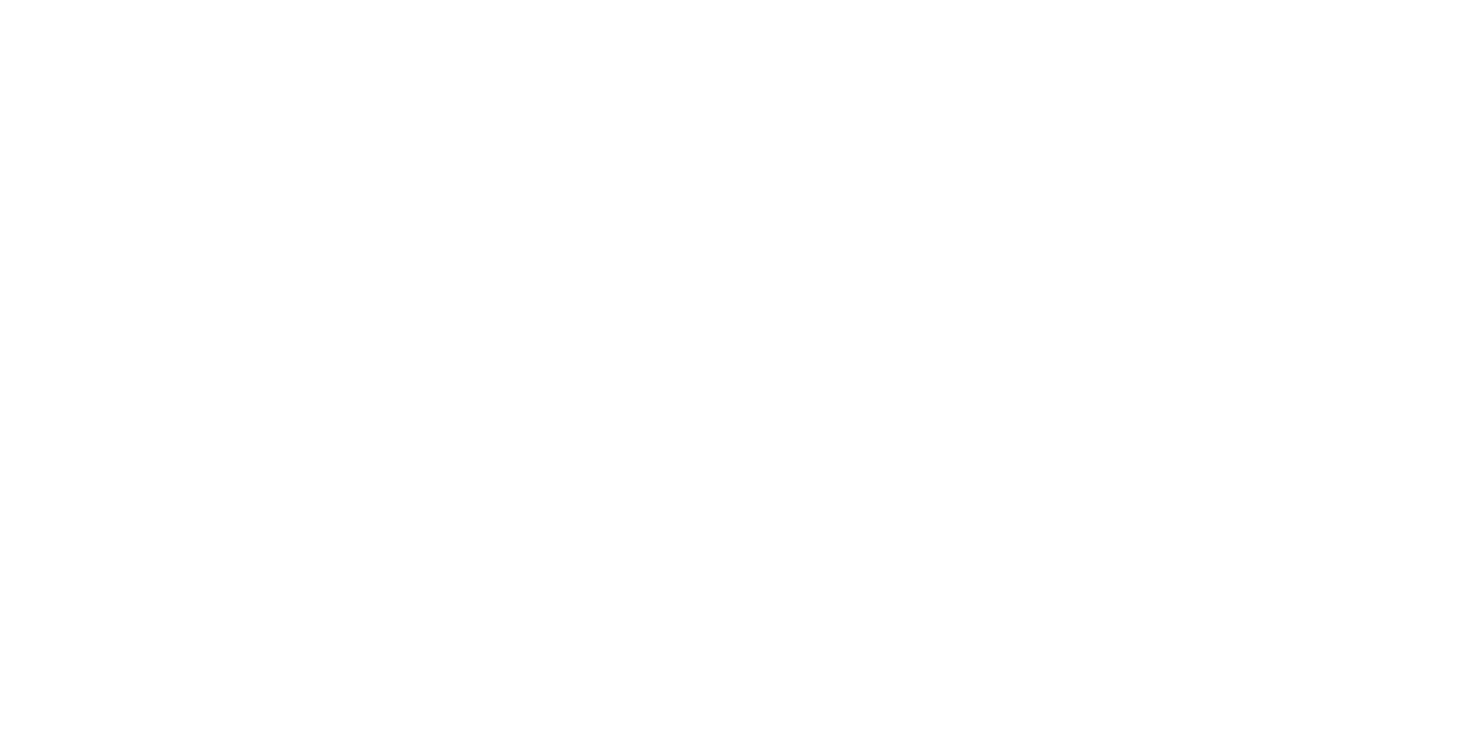 scroll, scrollTop: 0, scrollLeft: 0, axis: both 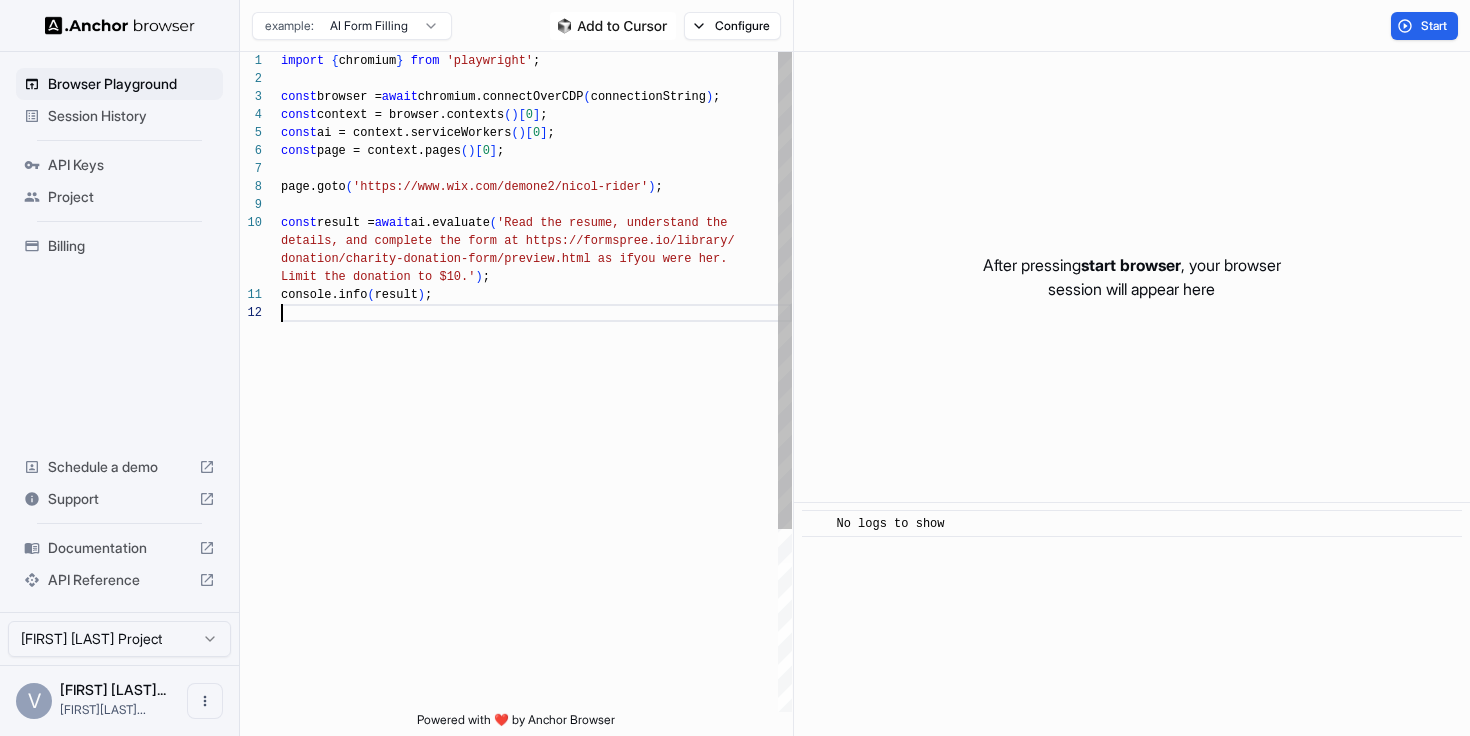 click on "import { chromium } from 'playwright'; const browser = await chromium.connectOverCDP(connectionString); const context = browser.contexts()[0]; const ai = context.serviceWorkers()[0]; const page = context.pages()[0]; page.goto('https://www.wix.com/demone2/nicol-rider'); const result = await ai.evaluate('Read the resume, understand the details, and complete the form at https://formsfree.io/library/donation/charity-donation-form/preview.html as if you were her. Limit the donation to $10.'); console.info(result);" at bounding box center (536, 508) 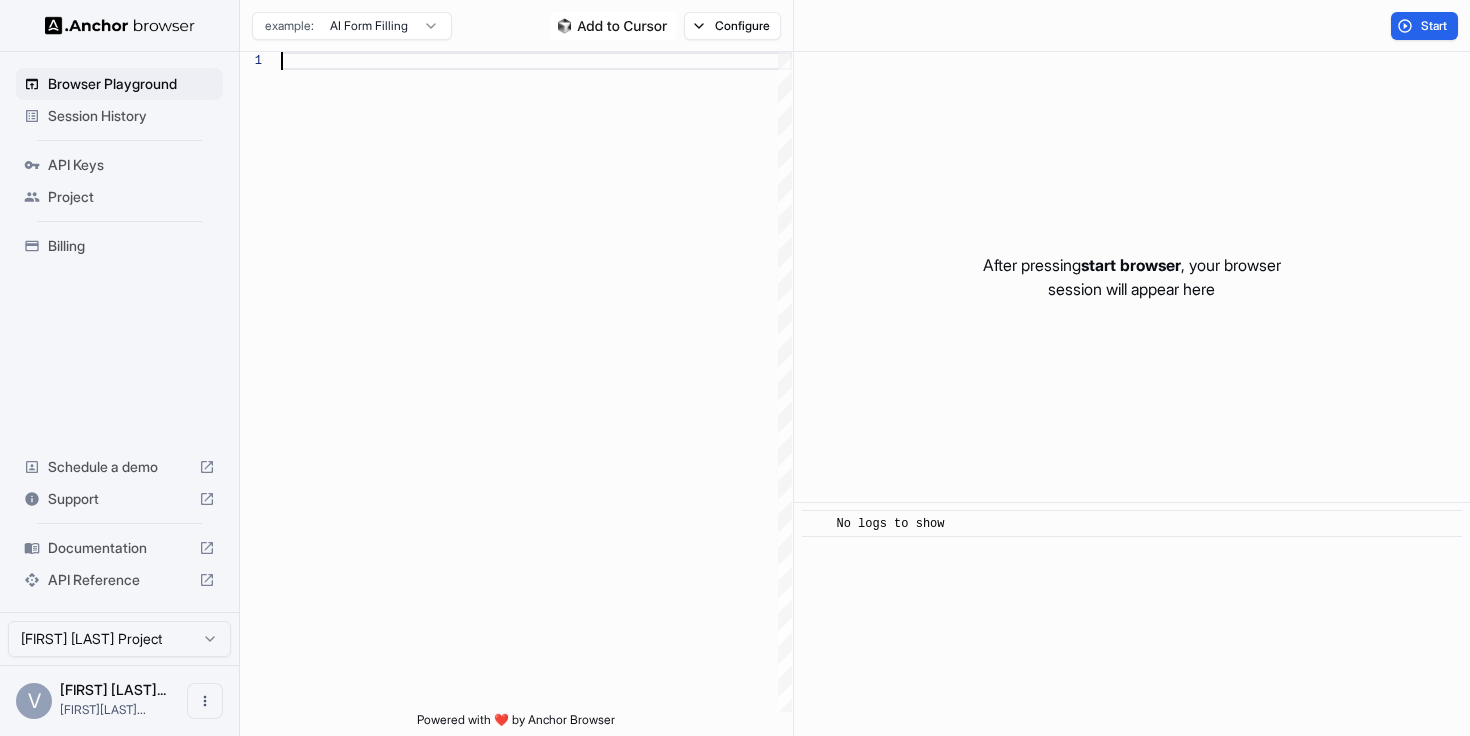 scroll, scrollTop: 36, scrollLeft: 0, axis: vertical 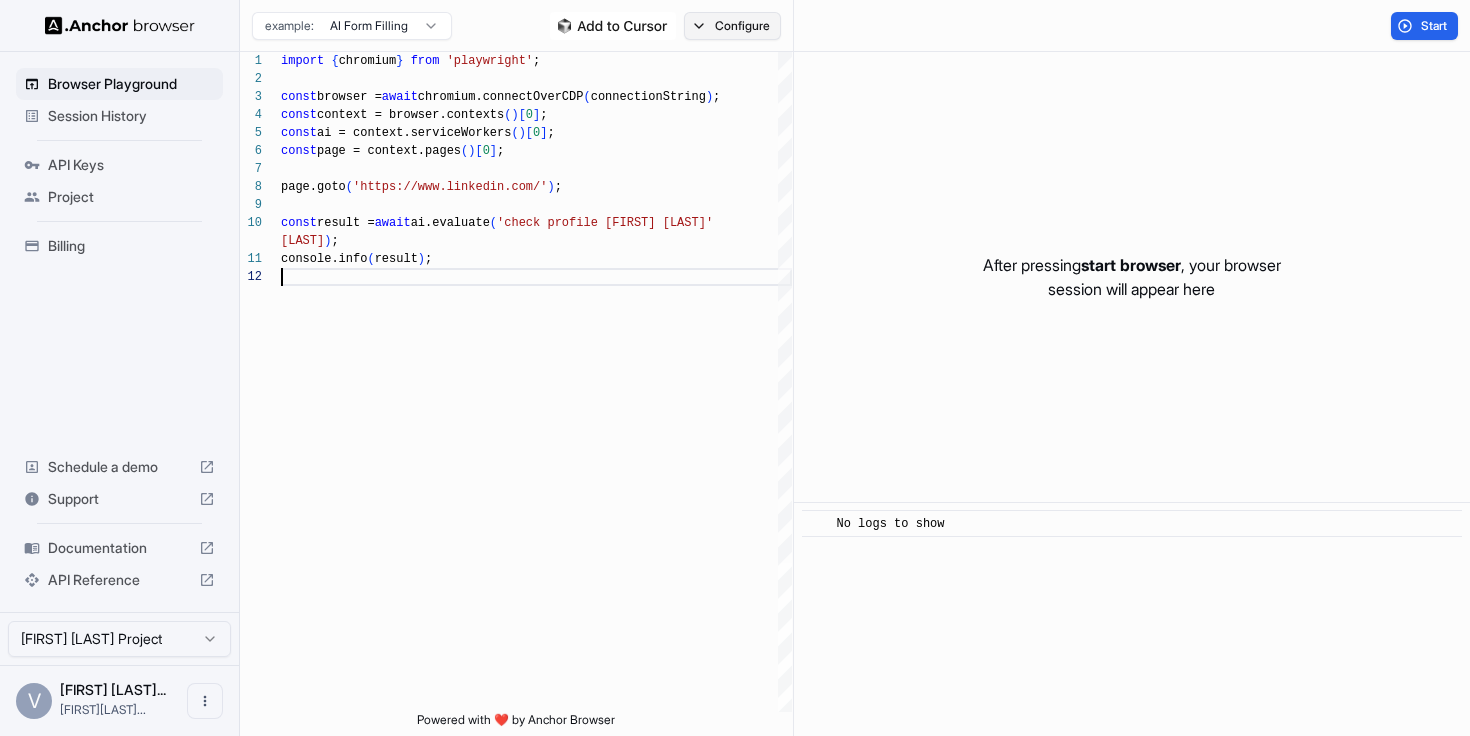 click on "Configure" at bounding box center (732, 26) 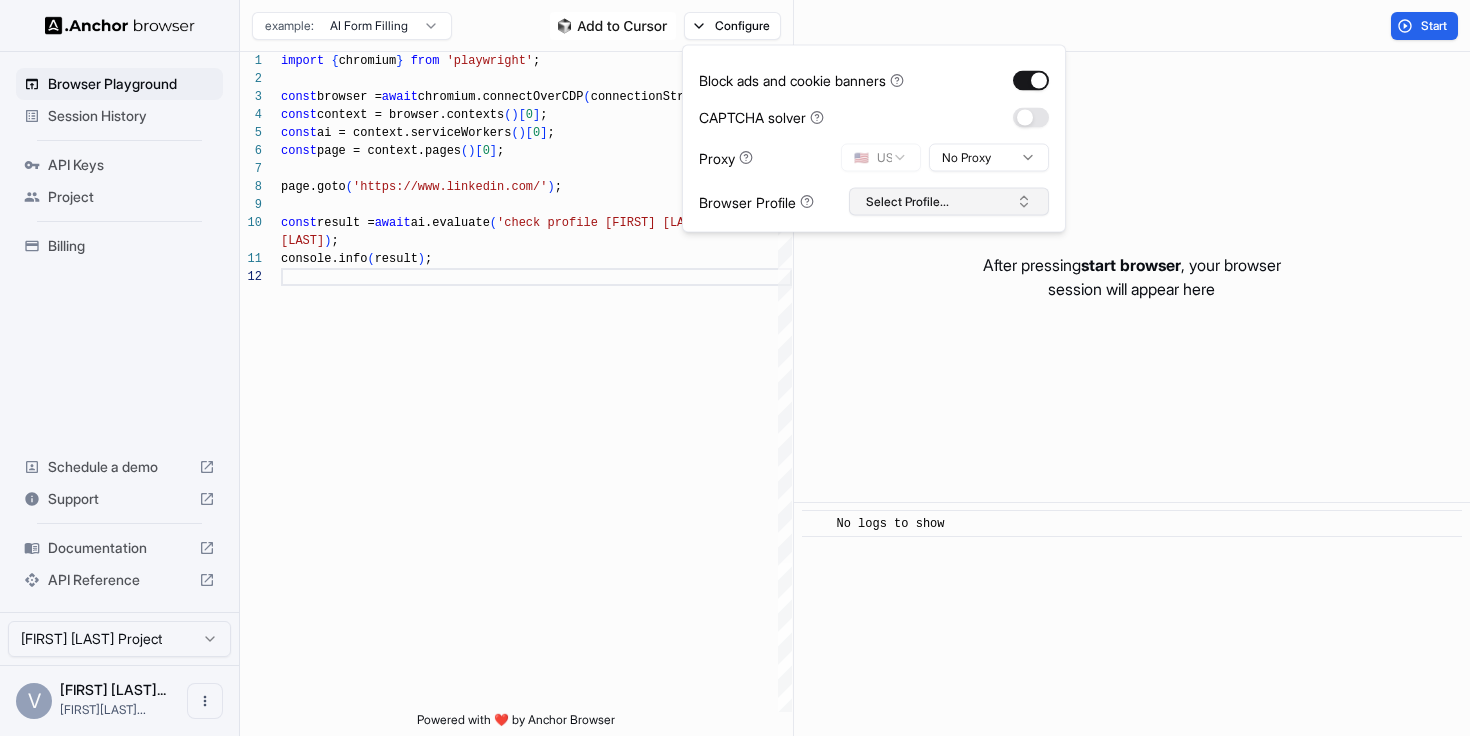 click on "Select Profile..." at bounding box center [949, 202] 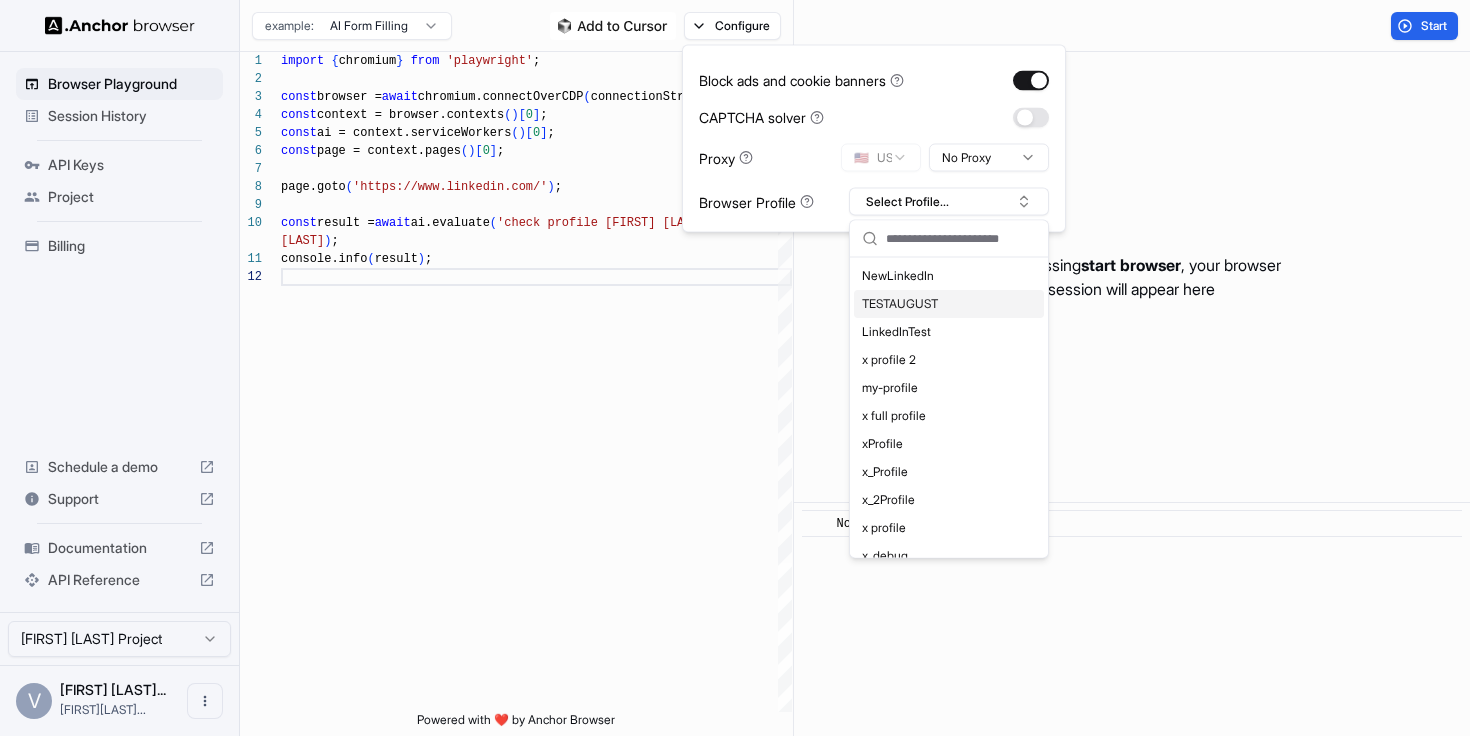 click on "TESTAUGUST" at bounding box center [949, 304] 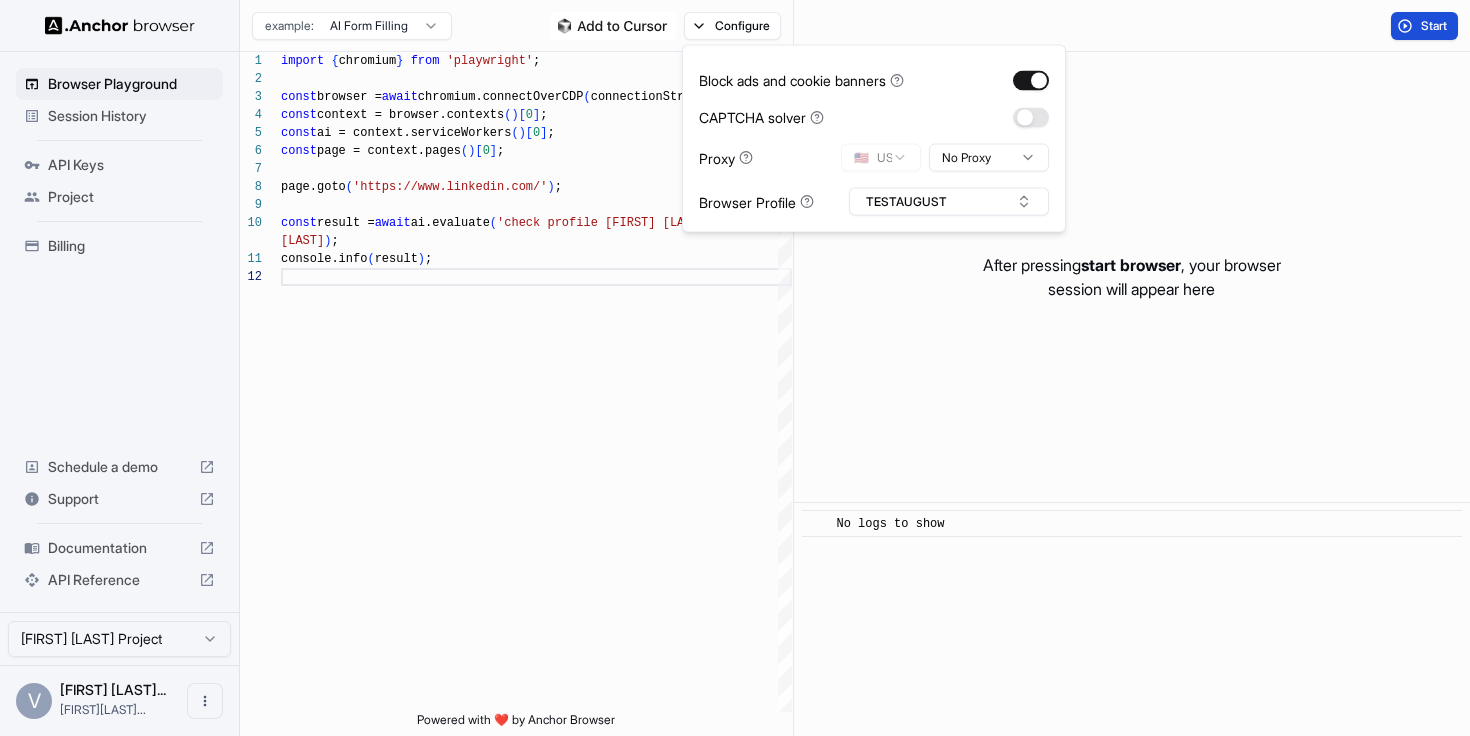 click on "Start" at bounding box center [1424, 26] 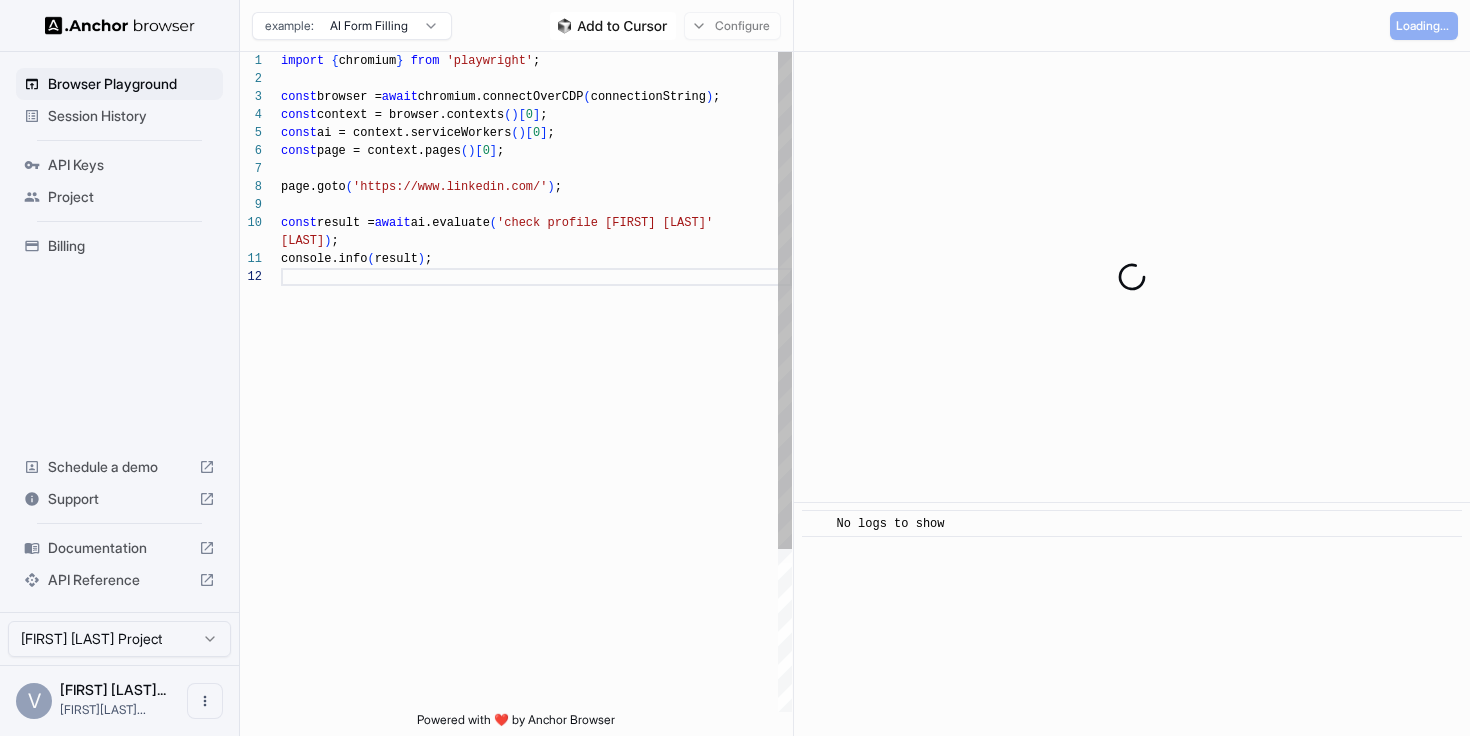 scroll, scrollTop: 72, scrollLeft: 0, axis: vertical 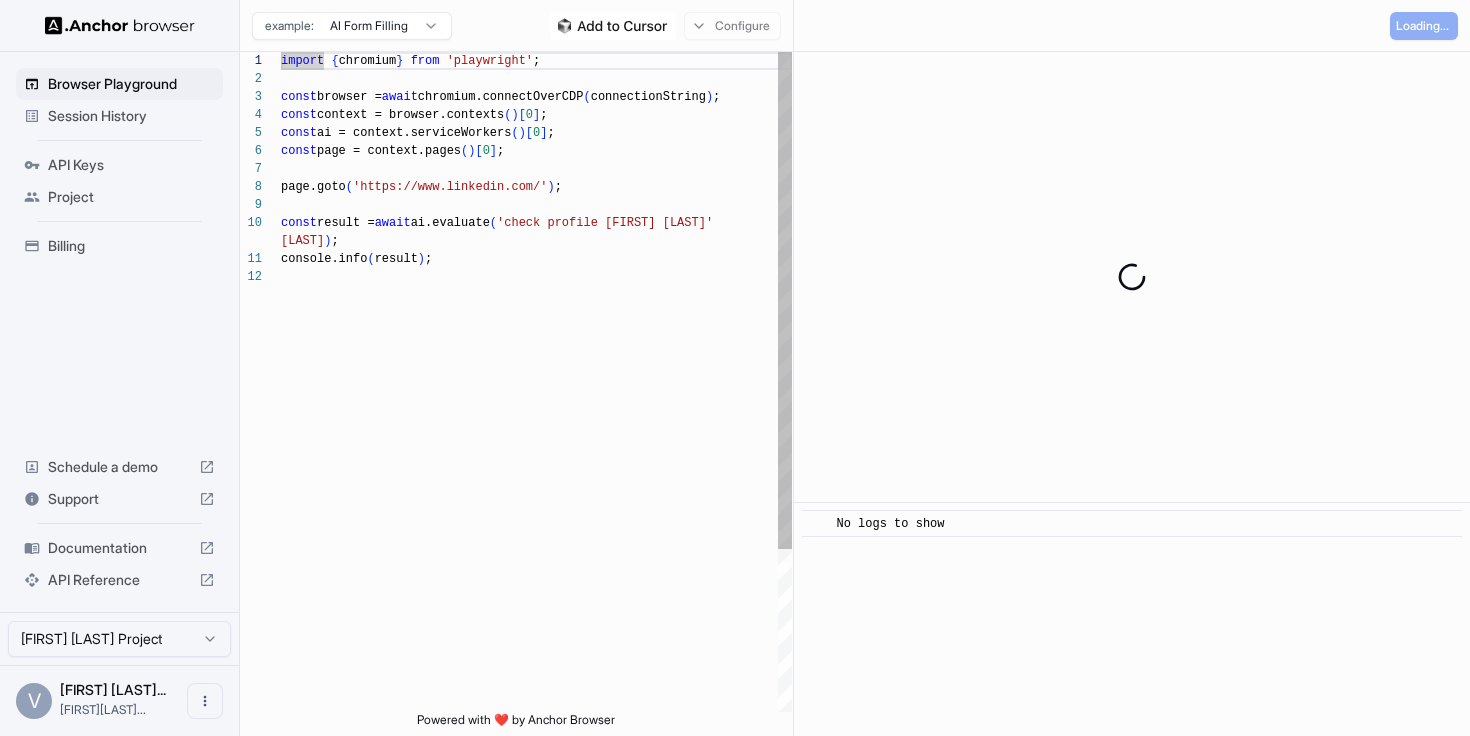 type on "**********" 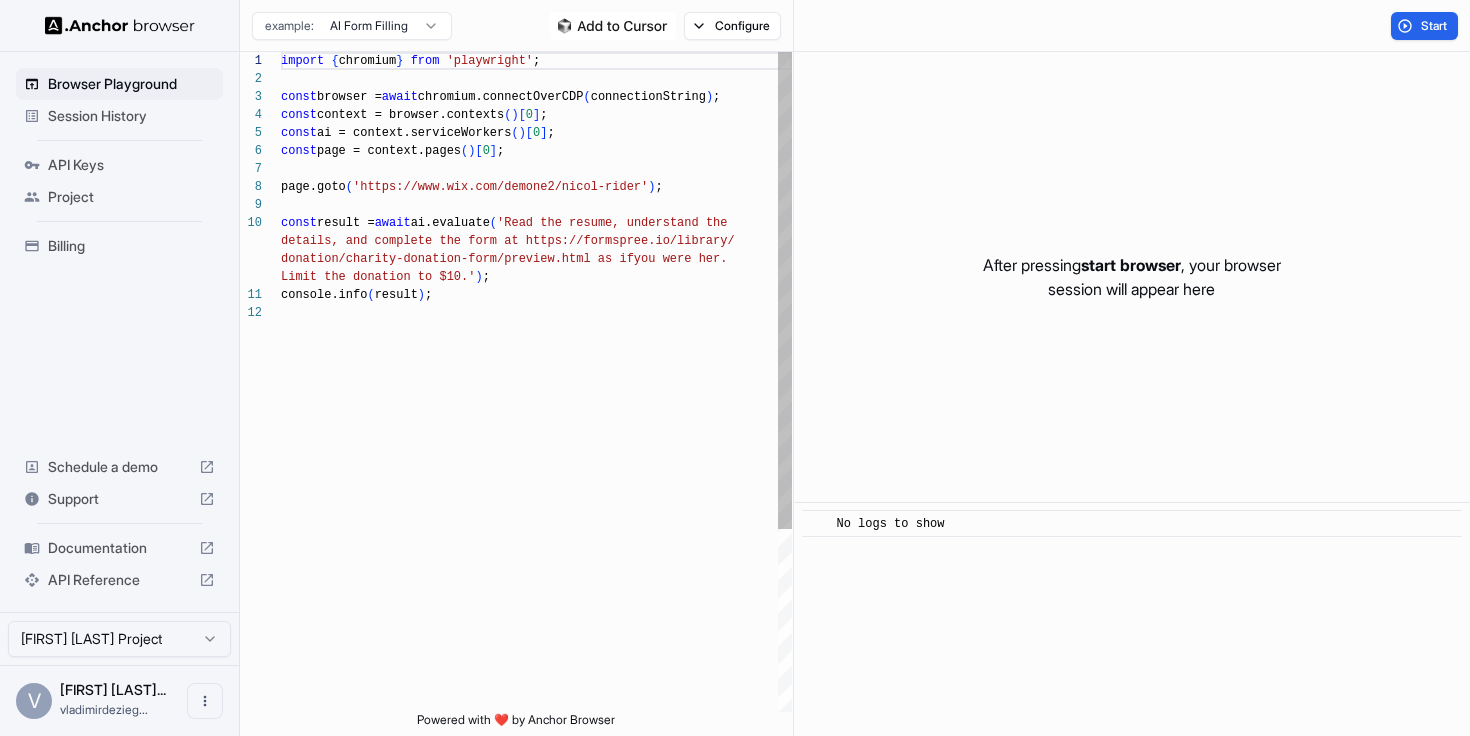 scroll, scrollTop: 0, scrollLeft: 0, axis: both 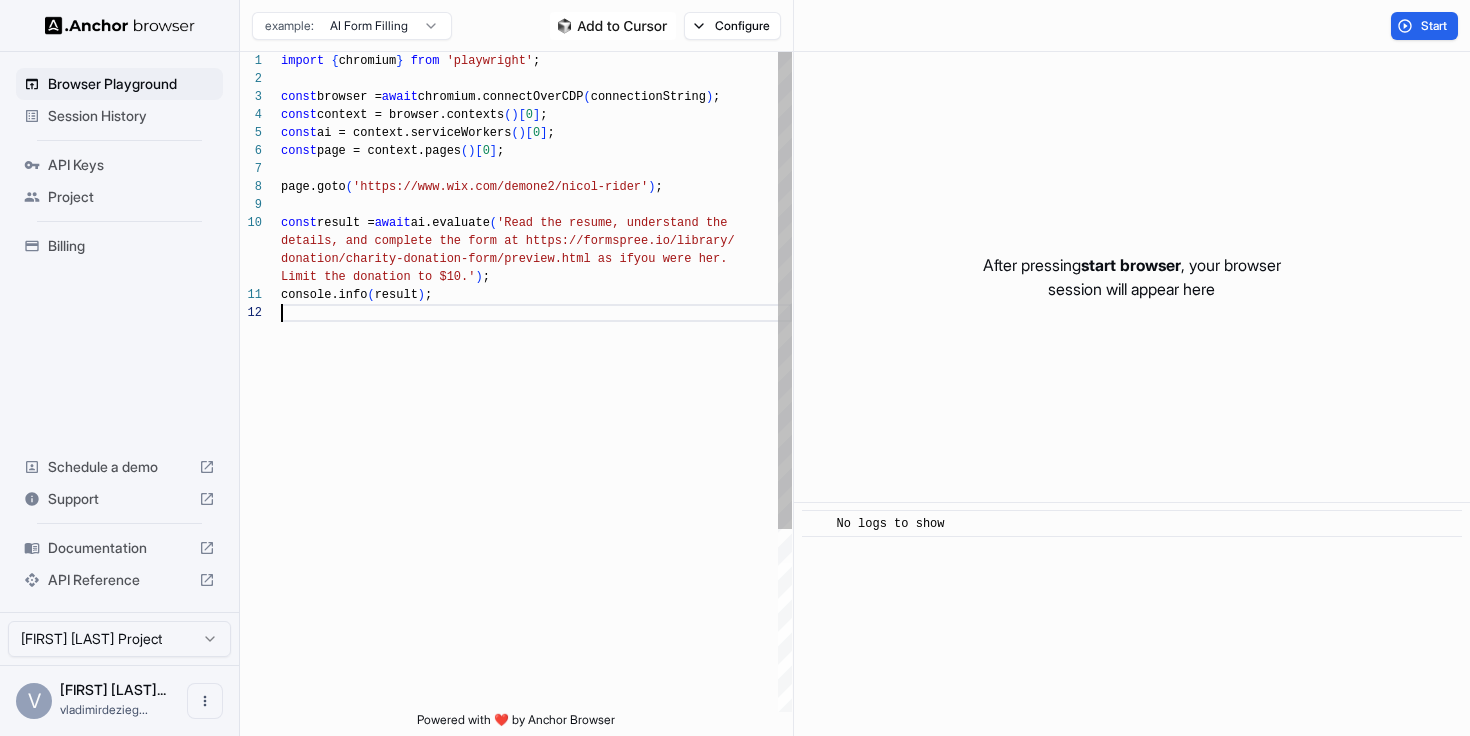 click on "import   {  chromium  }   from   'playwright' ; const  browser =  await  chromium.connectOverCDP ( connectionString ) ; const  context = browser.contexts ( ) [ 0 ] ; const  ai = context.serviceWorkers ( ) [ 0 ] ; const  page = context.pages ( ) [ 0 ] ; page.goto ( 'https://www.wix.com/demone2/nicol-rider' ) ; const  result =  await  ai.evaluate ( 'Read the resume, understand the  details, and complete the form at https://formspre e.io/library/ donation/charity-donation-form/preview.html as if  you were her.  Limit the donation to $10.' ) ; console.info ( result ) ;" at bounding box center [536, 508] 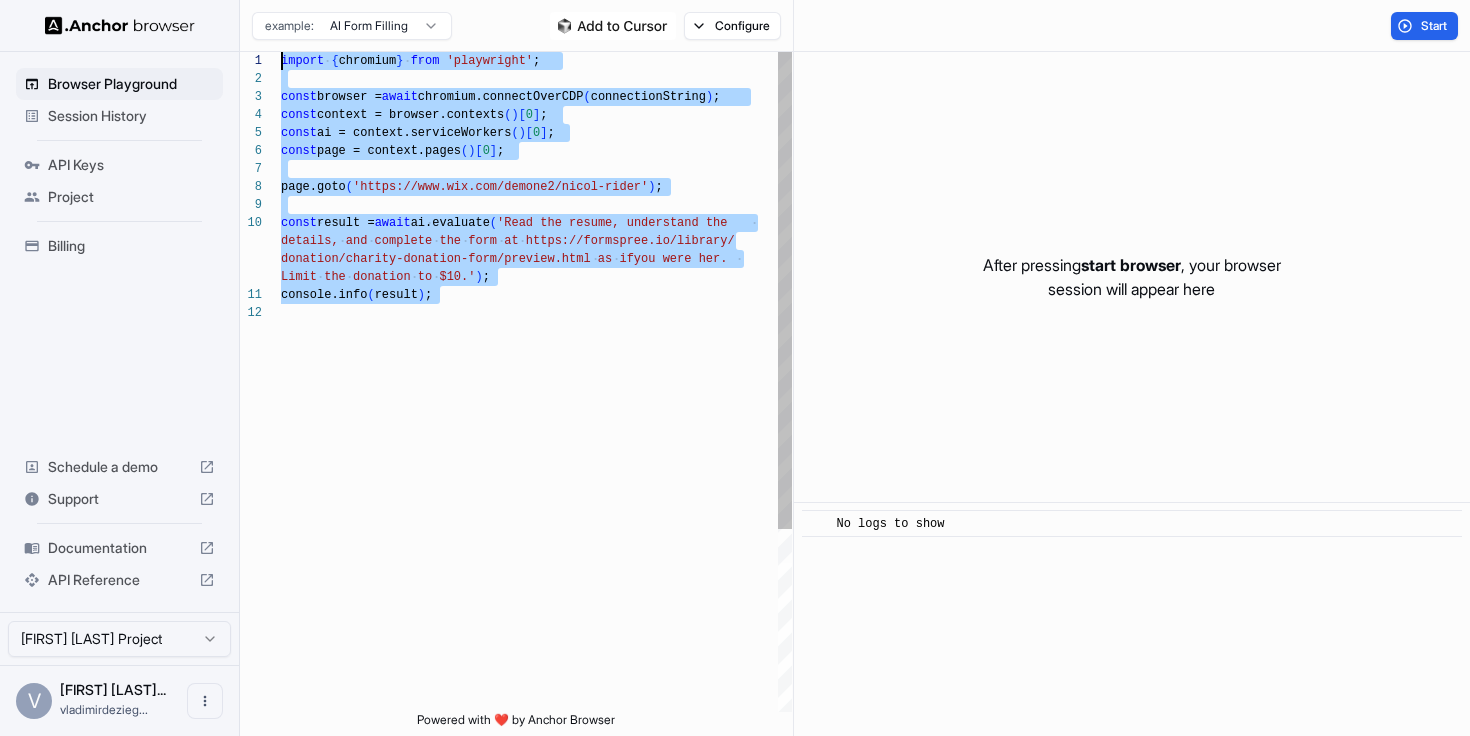 scroll, scrollTop: 36, scrollLeft: 0, axis: vertical 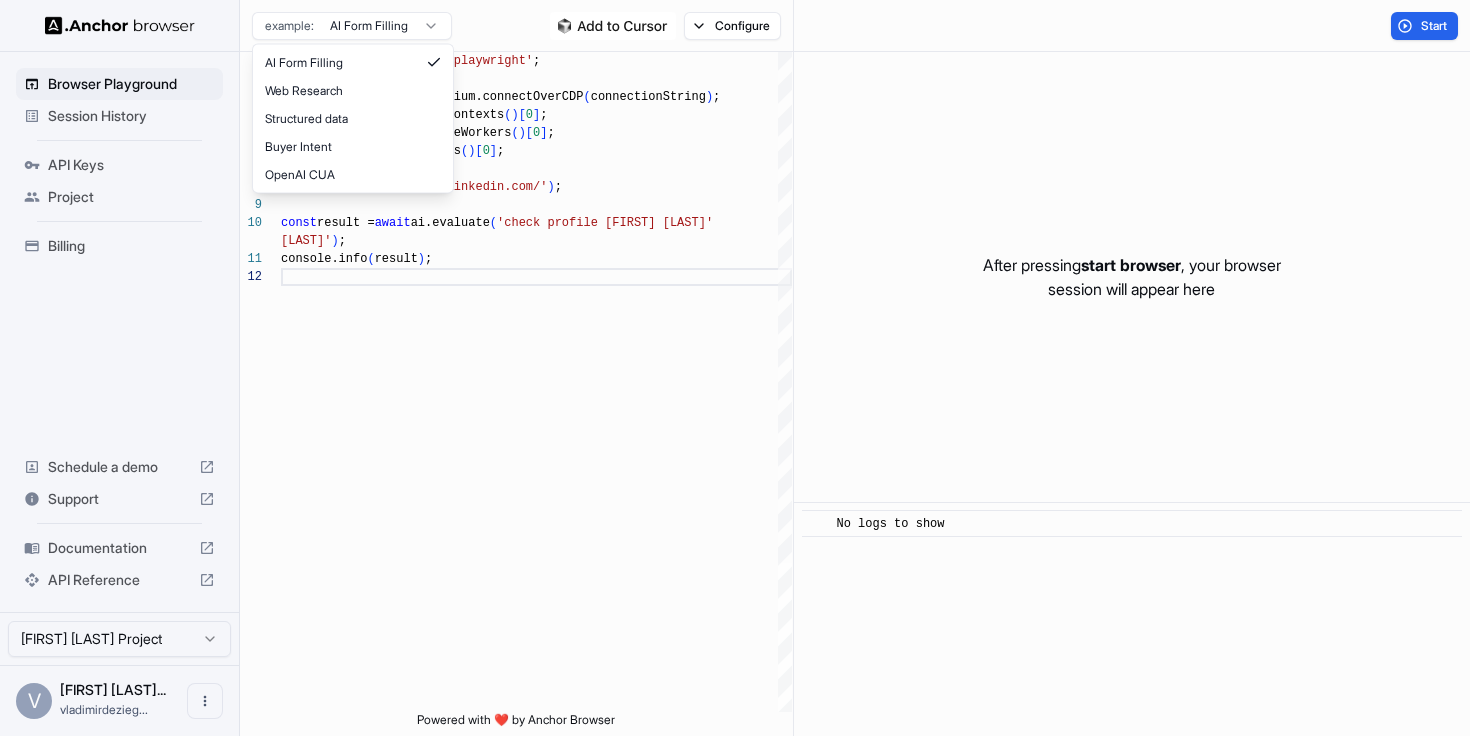 click on "**********" at bounding box center [735, 368] 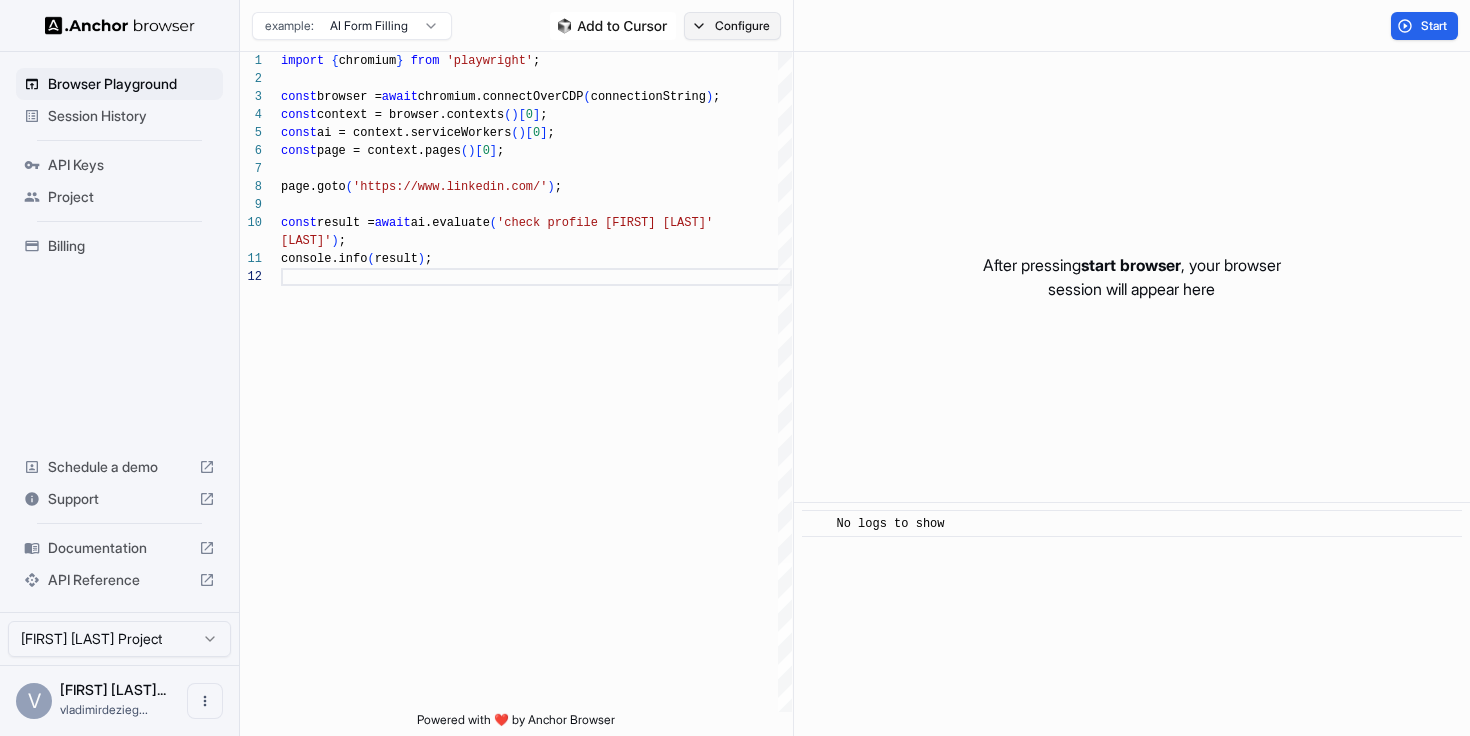 click on "Configure" at bounding box center (732, 26) 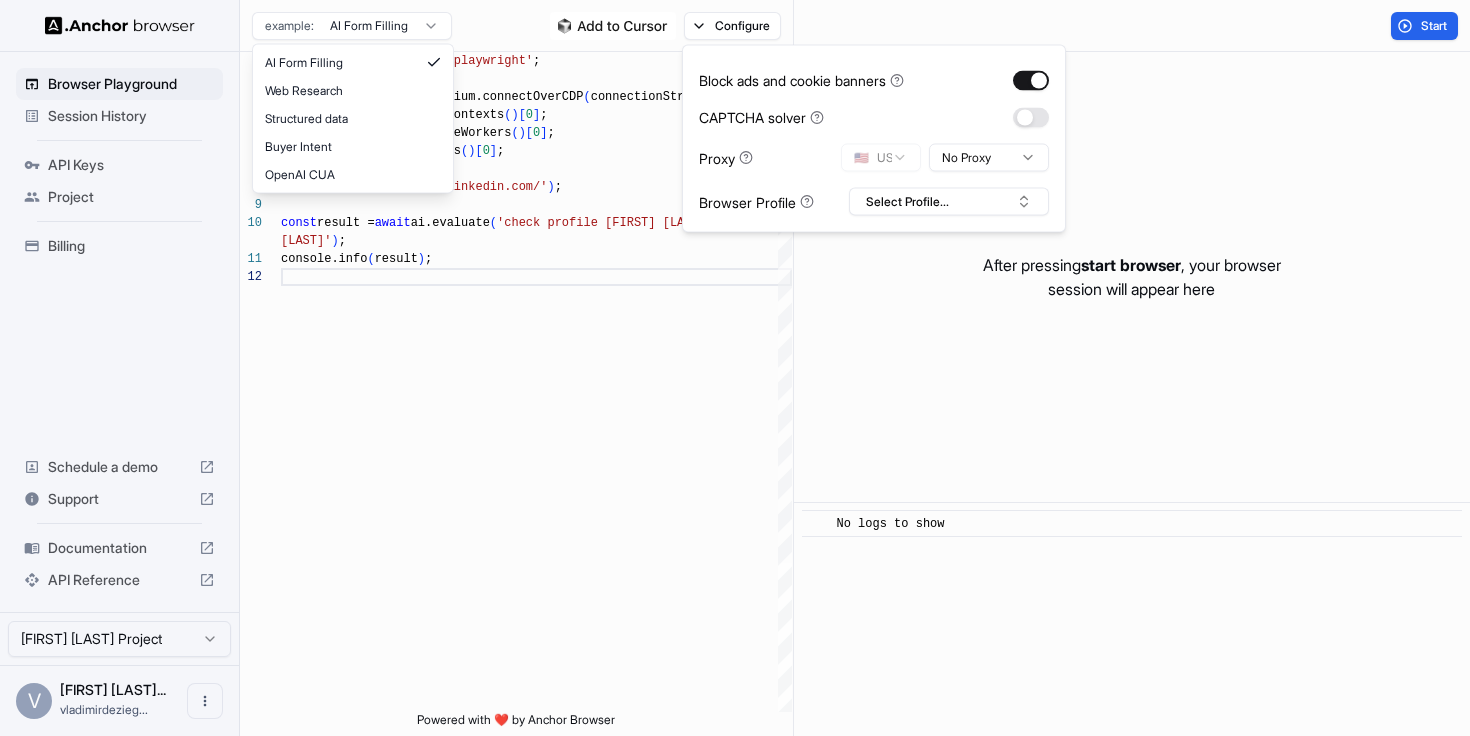 click on "**********" at bounding box center [735, 368] 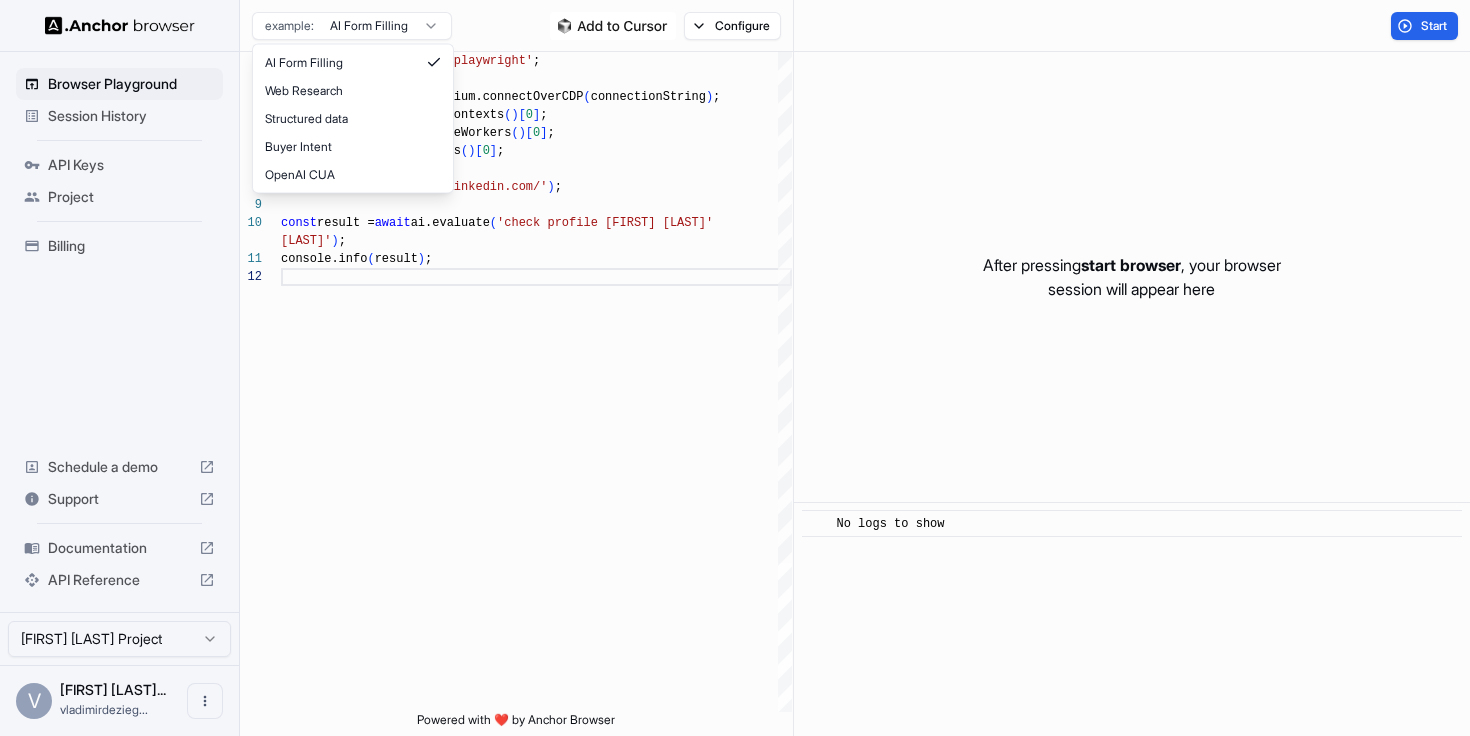 scroll, scrollTop: 180, scrollLeft: 0, axis: vertical 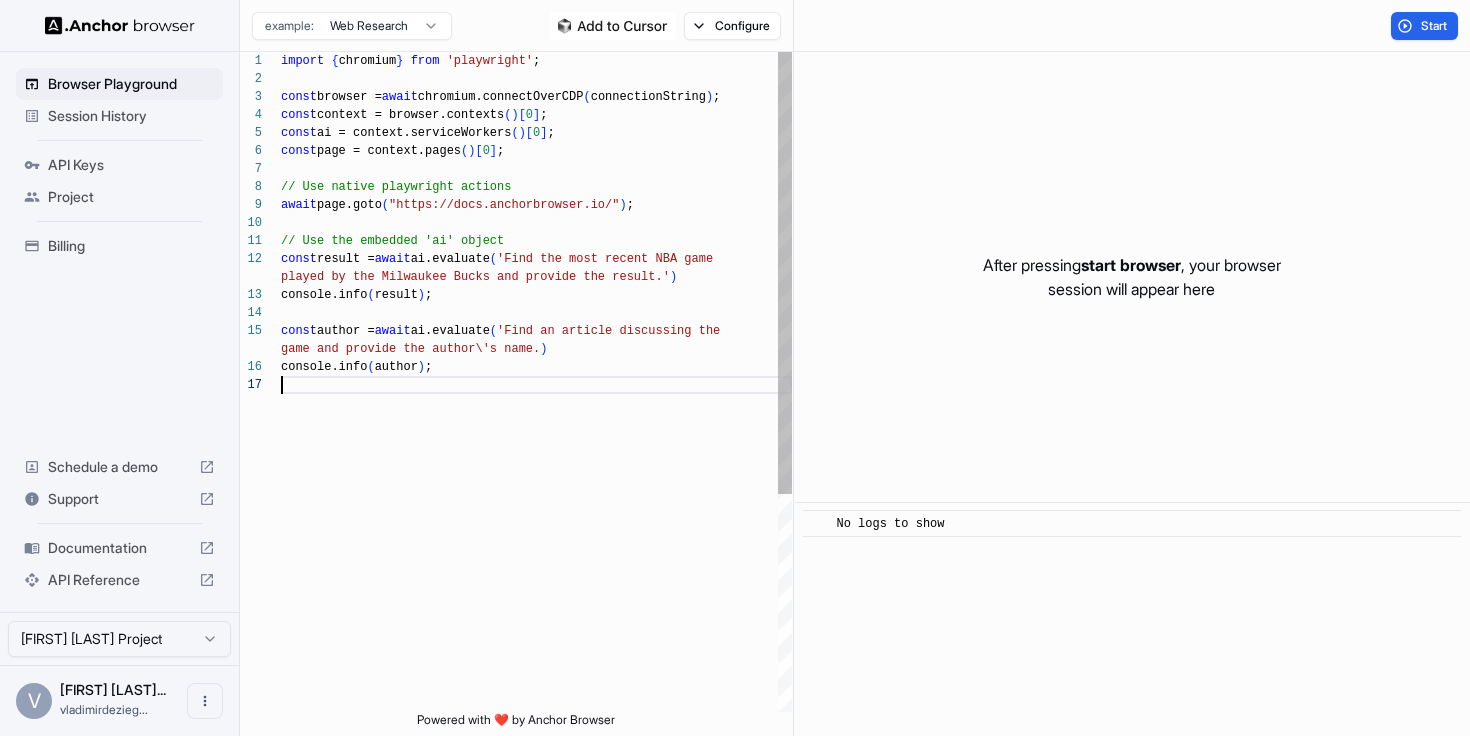 click on "import   {  chromium  }   from   'playwright' ; const  browser =   await  chromium.connectOverCDP ( connectionString ) ; const  context = browser.contexts ( ) [ 0 ] ; const  ai = context.serviceWorkers ( ) [ 0 ] ; const  page = context.pages ( ) [ 0 ] ; // Use native playwright actions await  page.goto ( "https://docs.anchorbrowser.io/" ) ; // Use the embedded 'ai' object const  result =  await  ai.evaluate ( 'Find the most recent NBA game  played by the Milwaukee Bucks and provide the resu lt.' ) console.info ( result ) ; const  author =  await  ai.evaluate ( 'Find an article discussing the  game and provide the author\'s name.' ) console.info ( author ) ;" at bounding box center (536, 544) 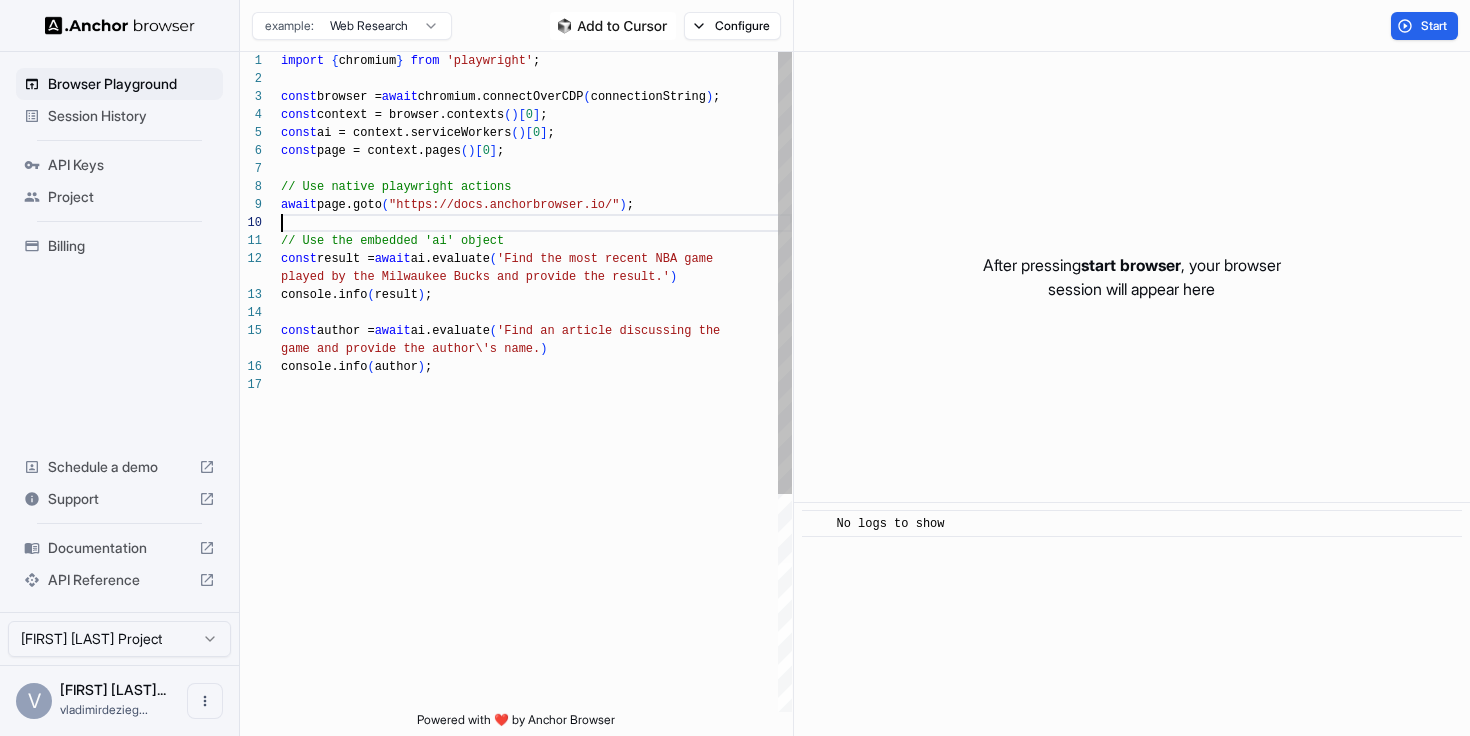 click on "import   {  chromium  }   from   'playwright' ; const  browser =   await  chromium.connectOverCDP ( connectionString ) ; const  context = browser.contexts ( ) [ 0 ] ; const  ai = context.serviceWorkers ( ) [ 0 ] ; const  page = context.pages ( ) [ 0 ] ; // Use native playwright actions await  page.goto ( "https://docs.anchorbrowser.io/" ) ; // Use the embedded 'ai' object const  result =  await  ai.evaluate ( 'Find the most recent NBA game  played by the Milwaukee Bucks and provide the resu lt.' ) console.info ( result ) ; const  author =  await  ai.evaluate ( 'Find an article discussing the  game and provide the author\'s name.' ) console.info ( author ) ;" at bounding box center (536, 544) 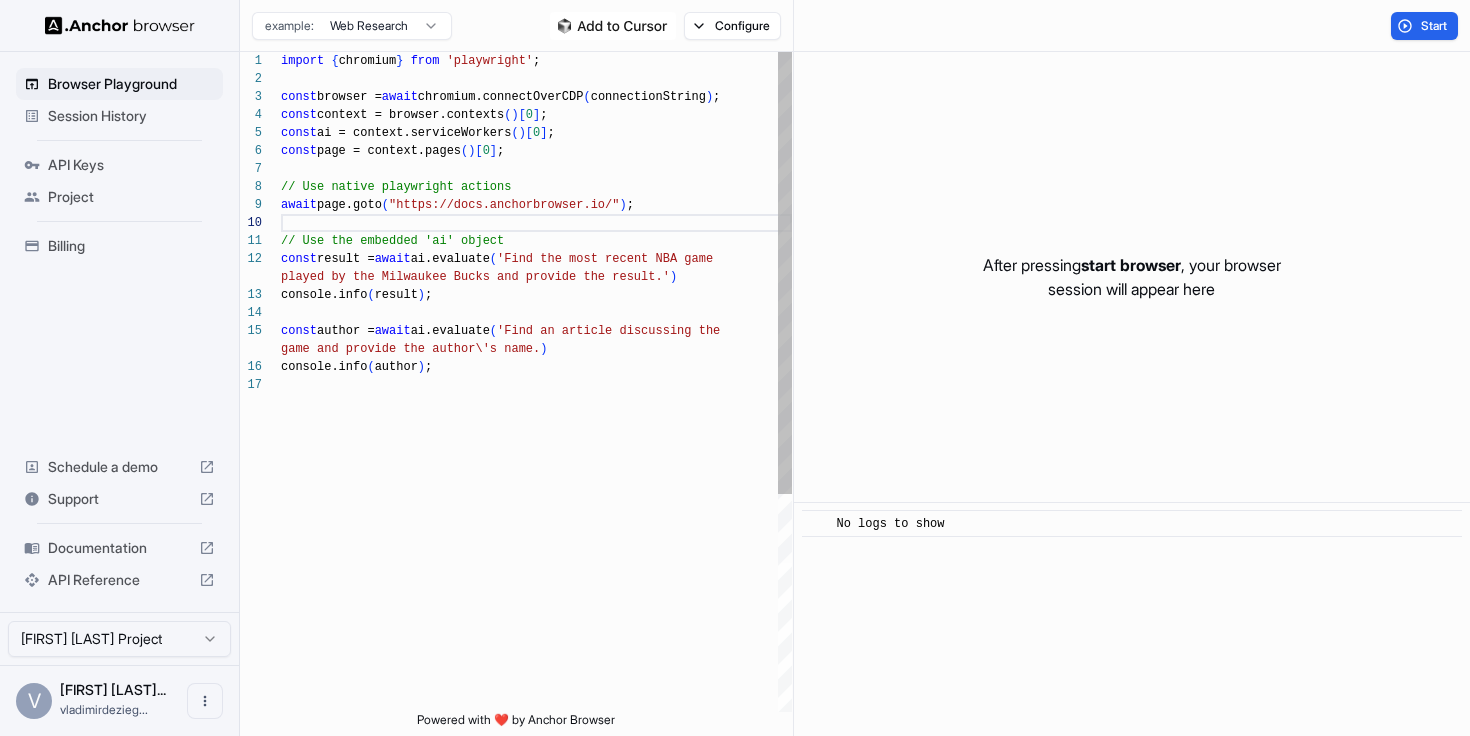 scroll, scrollTop: 144, scrollLeft: 0, axis: vertical 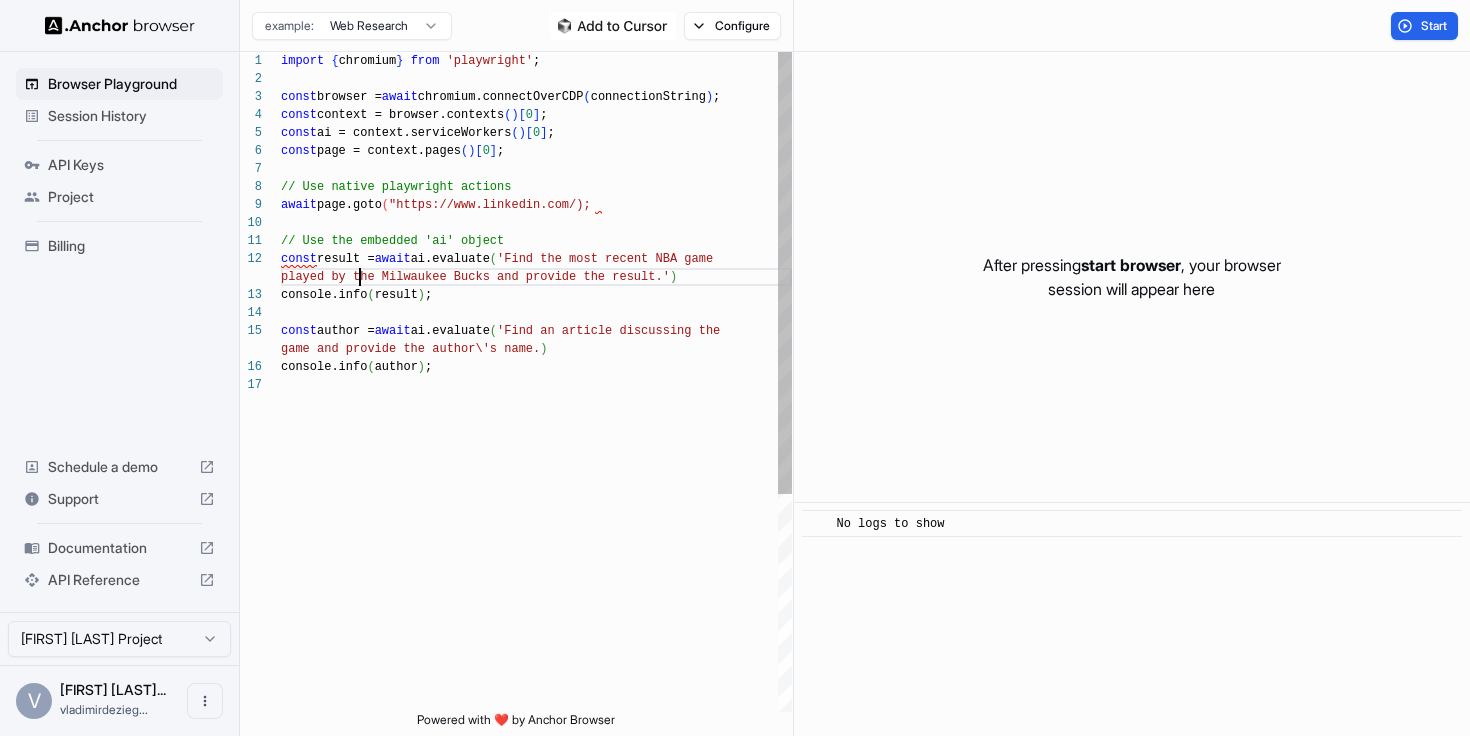 click on "import   {  chromium  }   from   'playwright' ; const  browser =   await  chromium.connectOverCDP ( connectionString ) ; const  context = browser.contexts ( ) [ 0 ] ; const  ai = context.serviceWorkers ( ) [ 0 ] ; const  page = context.pages ( ) [ 0 ] ; // Use native playwright actions await  page.goto ( "https://www.linkedin.com/); // Use the embedded 'ai' object const  result =  await  ai.evaluate ( 'Find the most recent NBA game  played by the Milwaukee Bucks and provide the resu lt.' ) console.info ( result ) ; const  author =  await  ai.evaluate ( 'Find an article discussing the  game and provide the author\'s name.' ) console.info ( author ) ;" at bounding box center [536, 544] 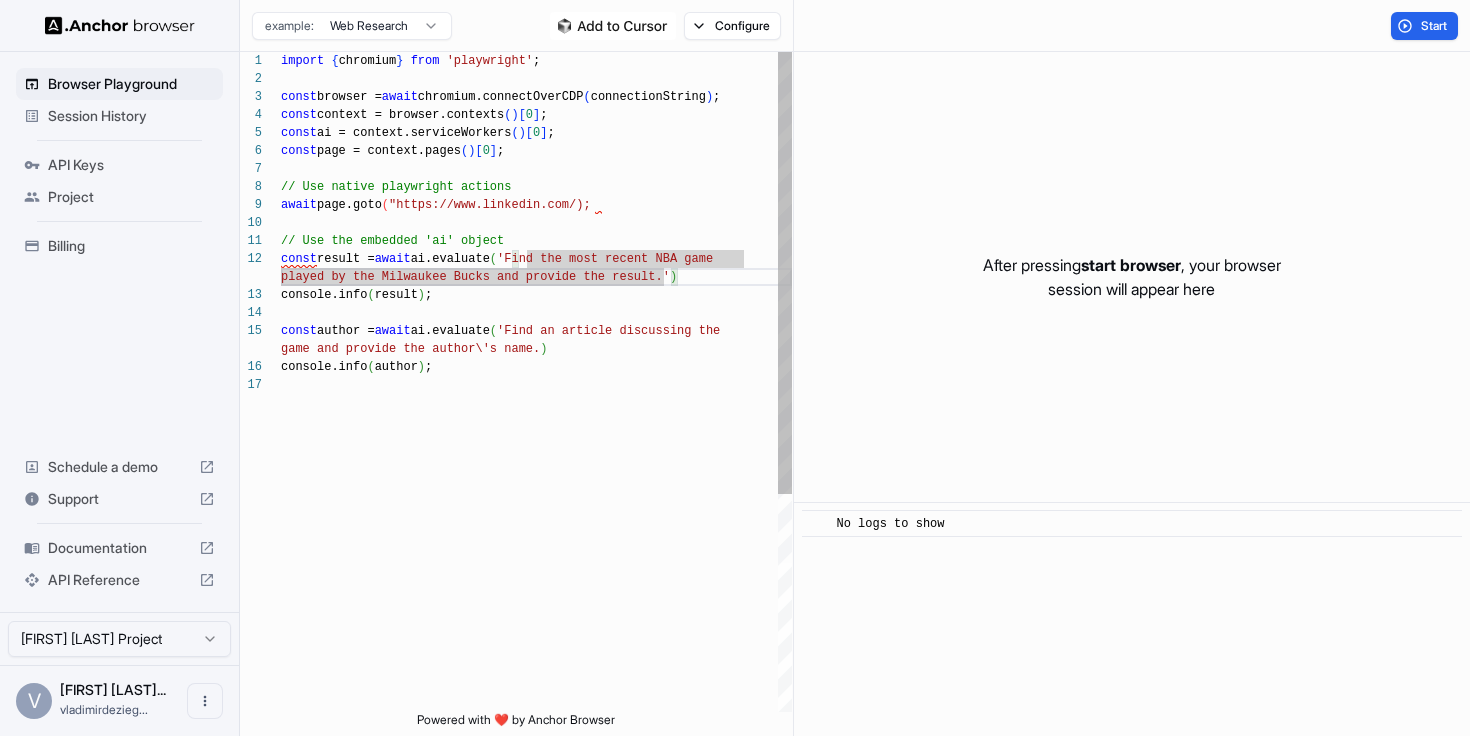 scroll, scrollTop: 18, scrollLeft: 0, axis: vertical 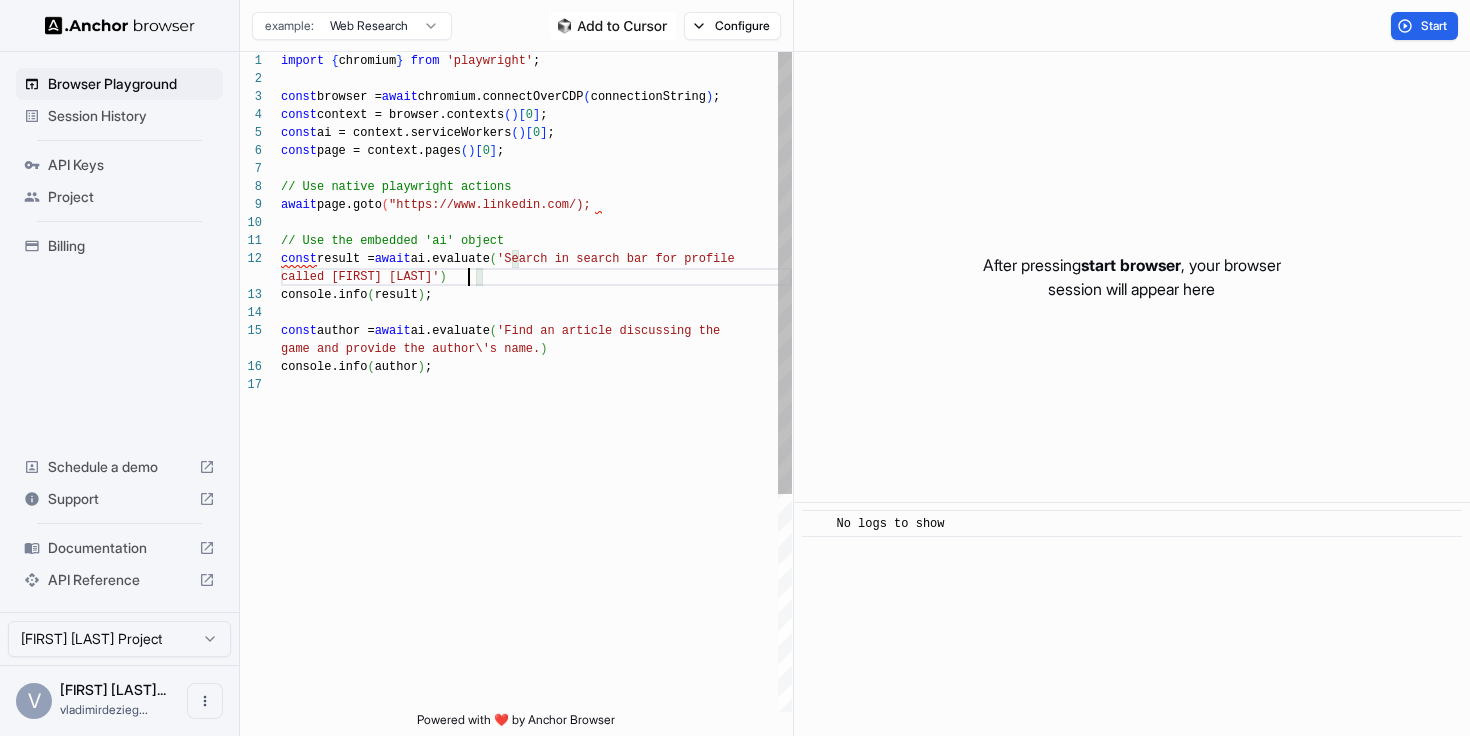 click on "import   {  chromium  }   from   'playwright' ; const  browser =  await  chromium.connectOverCDP ( connectionString ) ; const  context = browser.contexts ( ) [ 0 ] ; const  ai = context.serviceWorkers ( ) [ 0 ] ; const  page = context.pages ( ) [ 0 ] ; // Use native playwright actions await  page.goto ( "https://www.linkedin.com/); // Use the embedded 'ai' object const  result =  await  ai.evaluate ( 'Search in search bar for profile  console.info ( result ) ; const  author =  await  ai.evaluate ( 'Find an article discussing the  game and provide the author\'s name.' ) console.info ( author ) ; called Vladimir de Ziegler' )" at bounding box center [536, 544] 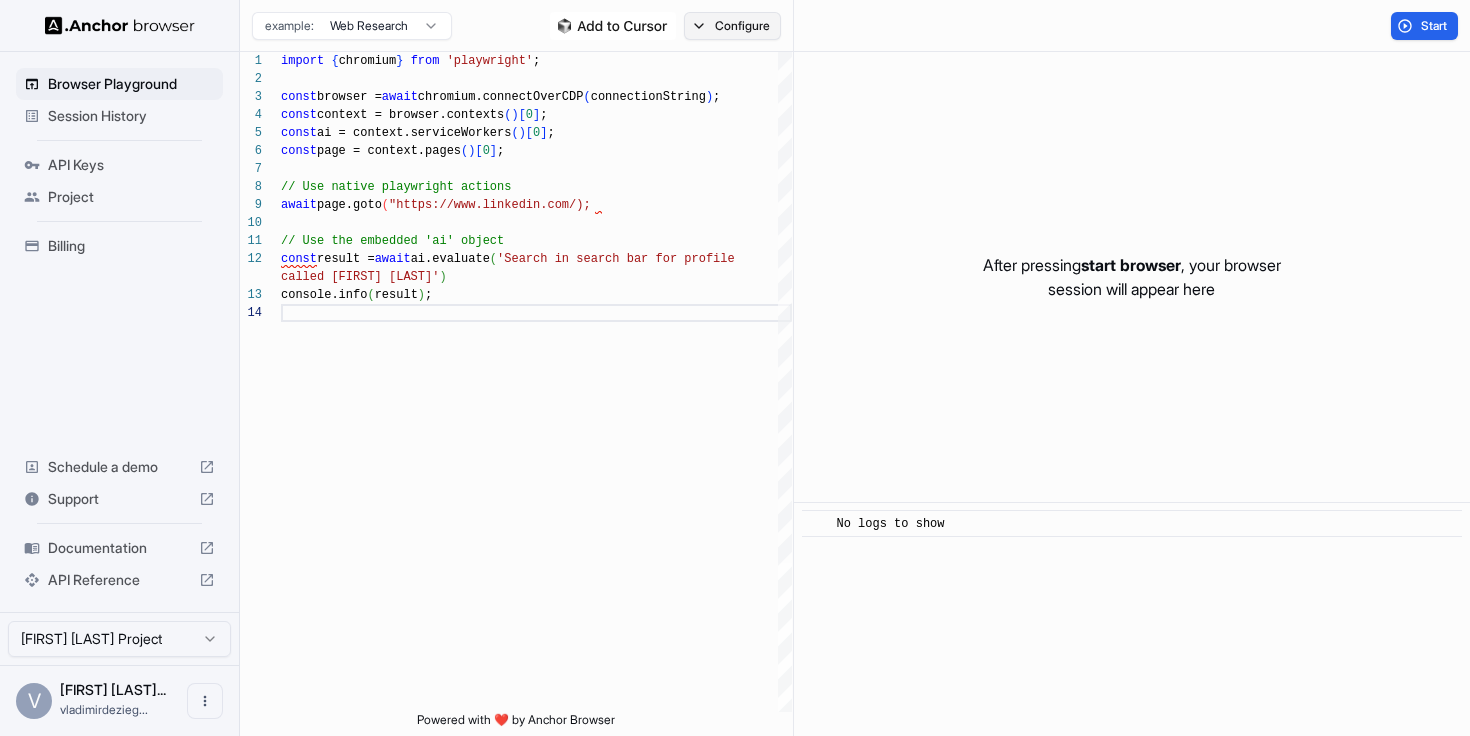 click on "Configure" at bounding box center (732, 26) 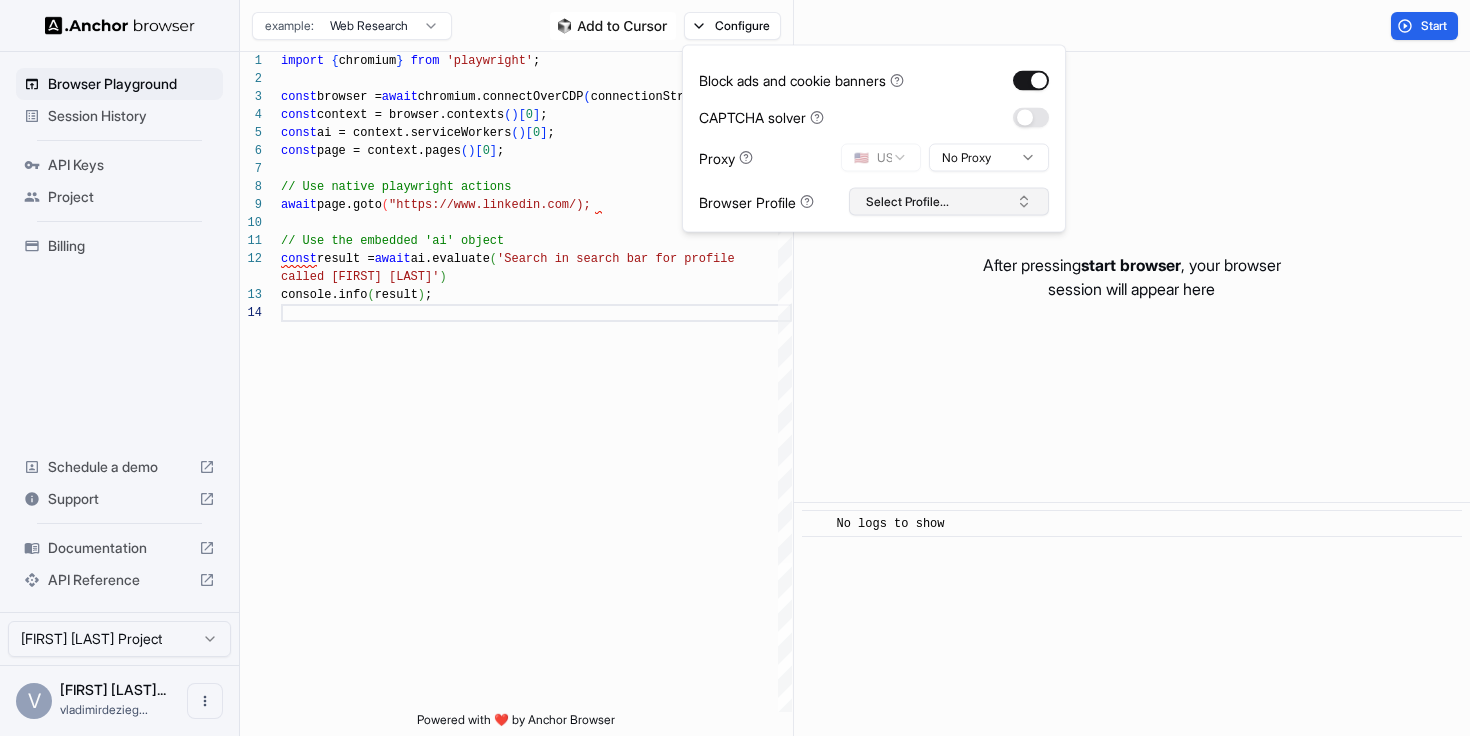 click on "Select Profile..." at bounding box center [949, 202] 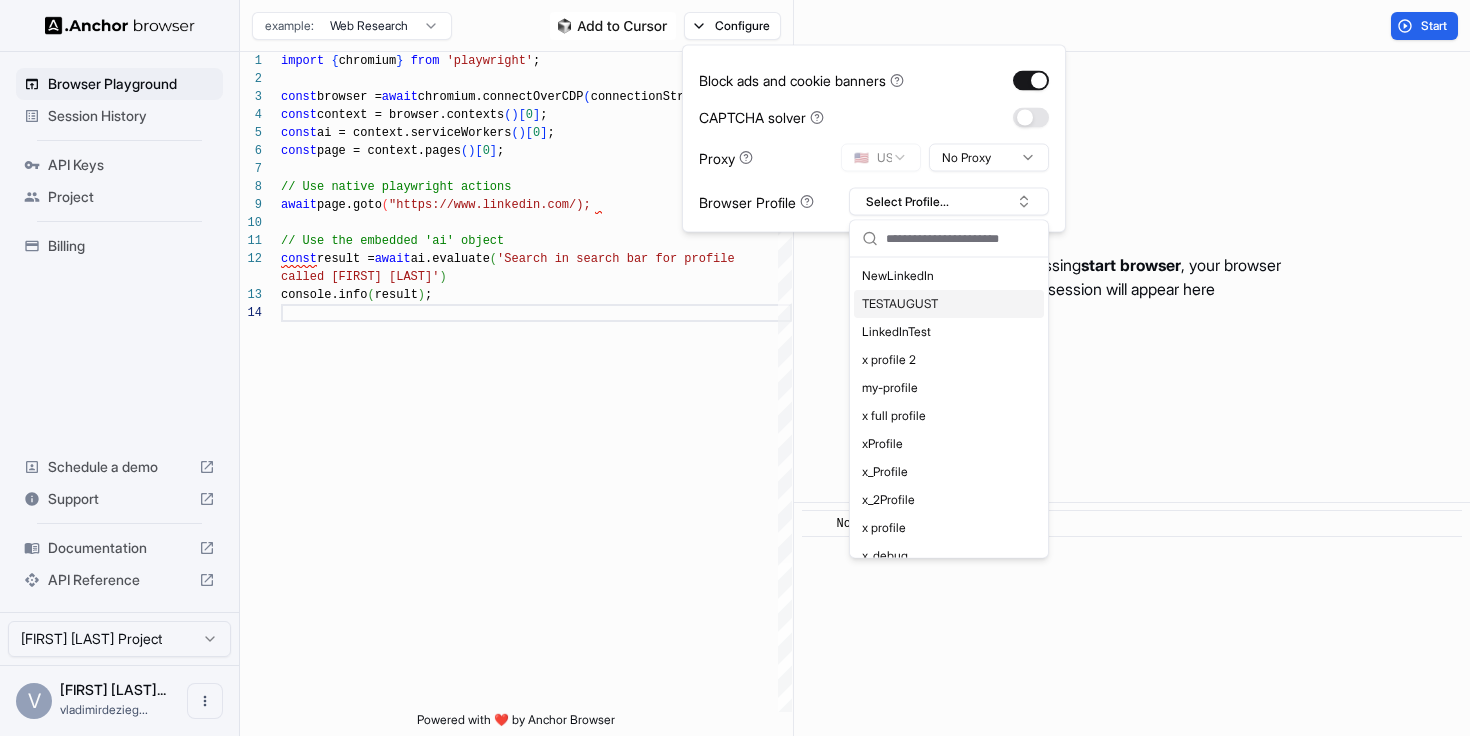 click on "TESTAUGUST" at bounding box center [949, 304] 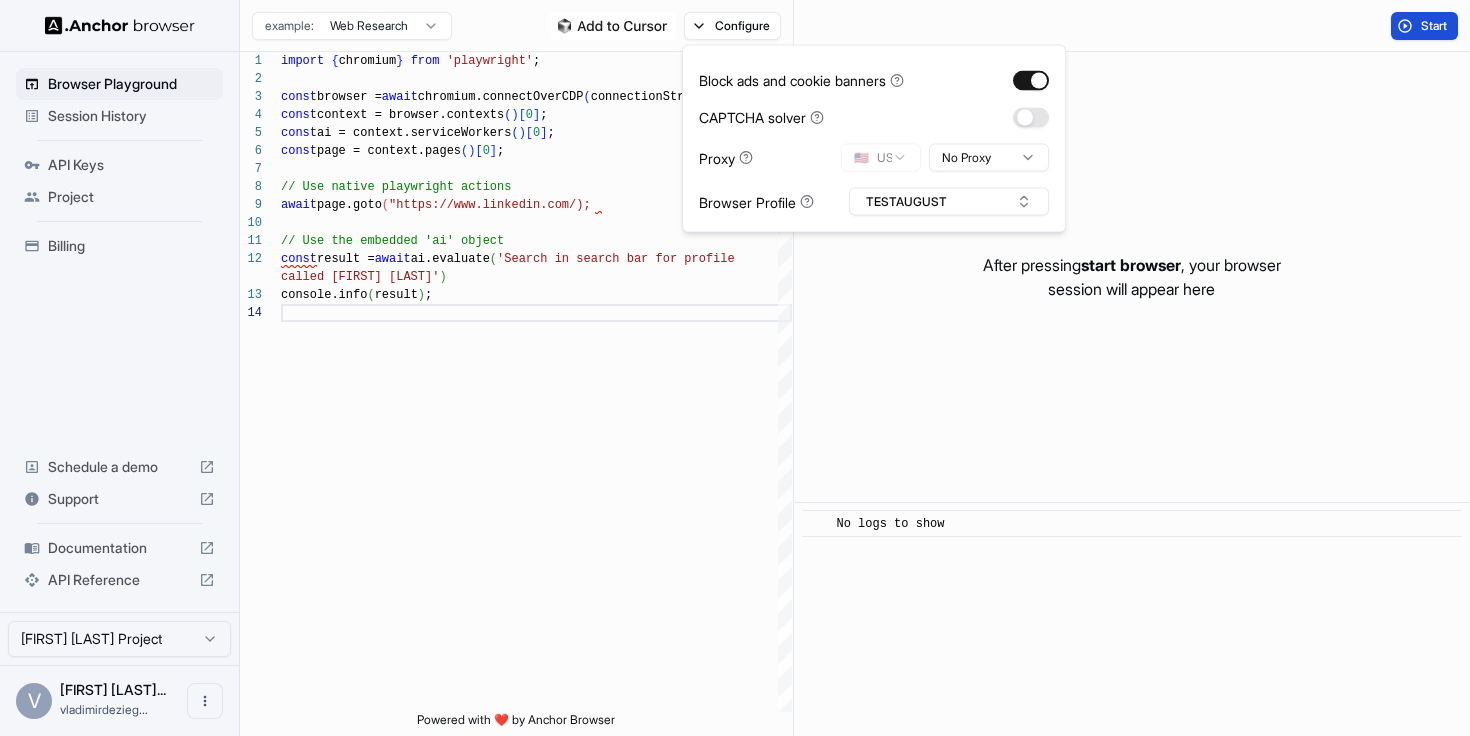 click on "Start" at bounding box center (1424, 26) 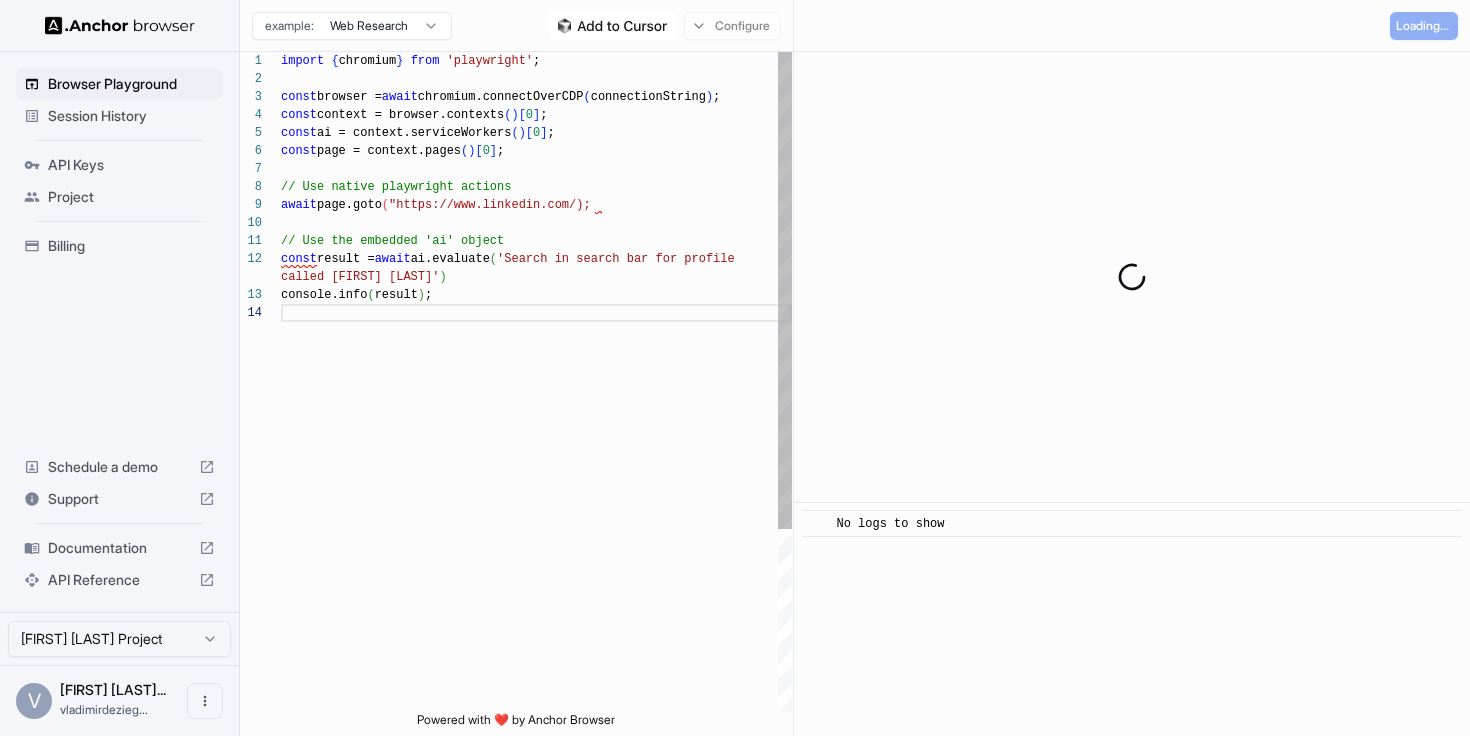 click on "import   {  chromium  }   from   'playwright' ; const  browser =  await  chromium.connectOverCDP ( connectionString ) ; const  context = browser.contexts ( ) [ 0 ] ; const  ai = context.serviceWorkers ( ) [ 0 ] ; const  page = context.pages ( ) [ 0 ] ; // Use native playwright actions await  page.goto ( "https://www.linkedin.com/); // Use the embedded 'ai' object const  result =  await  ai.evaluate ( 'Search in search bar for profile  console.info ( result ) ; called Vladimir de Ziegler' )" at bounding box center (536, 508) 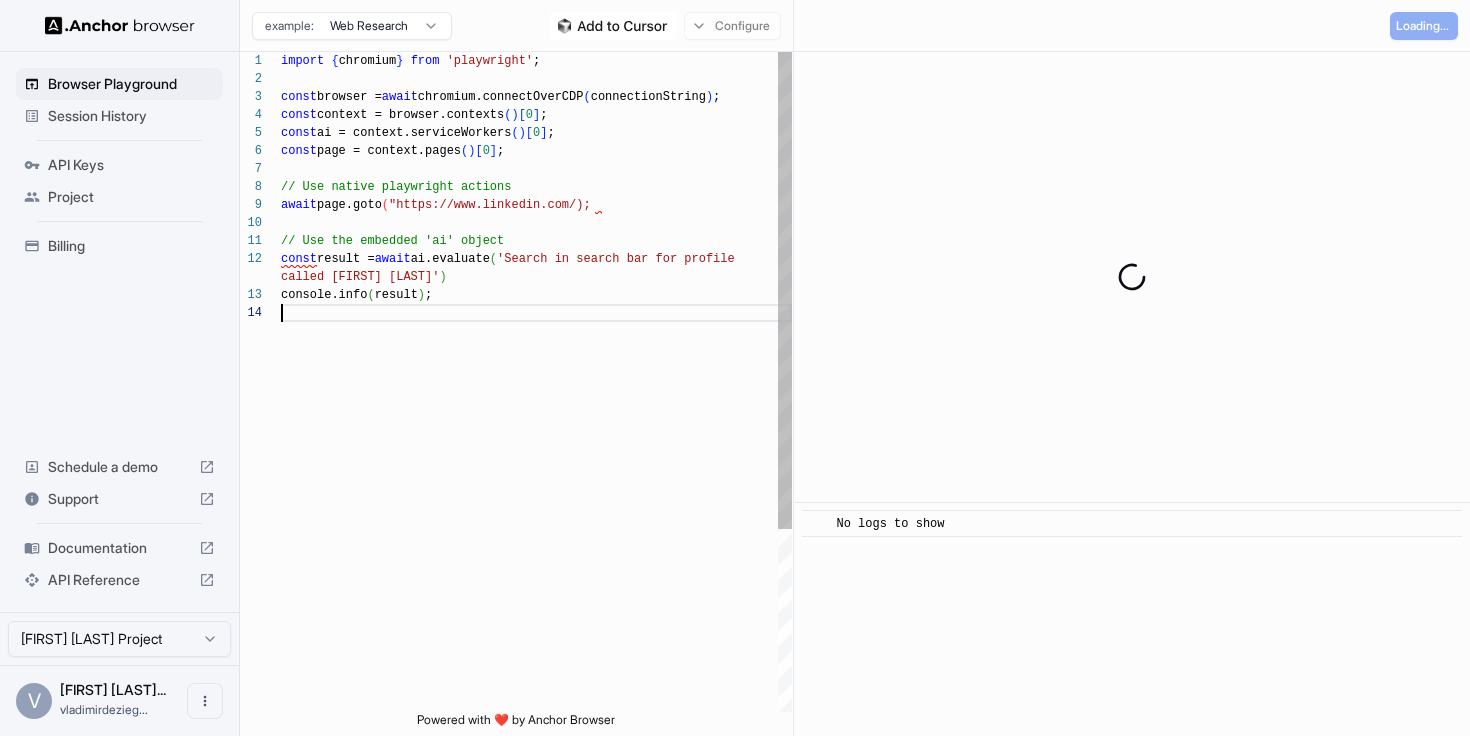 scroll, scrollTop: 0, scrollLeft: 0, axis: both 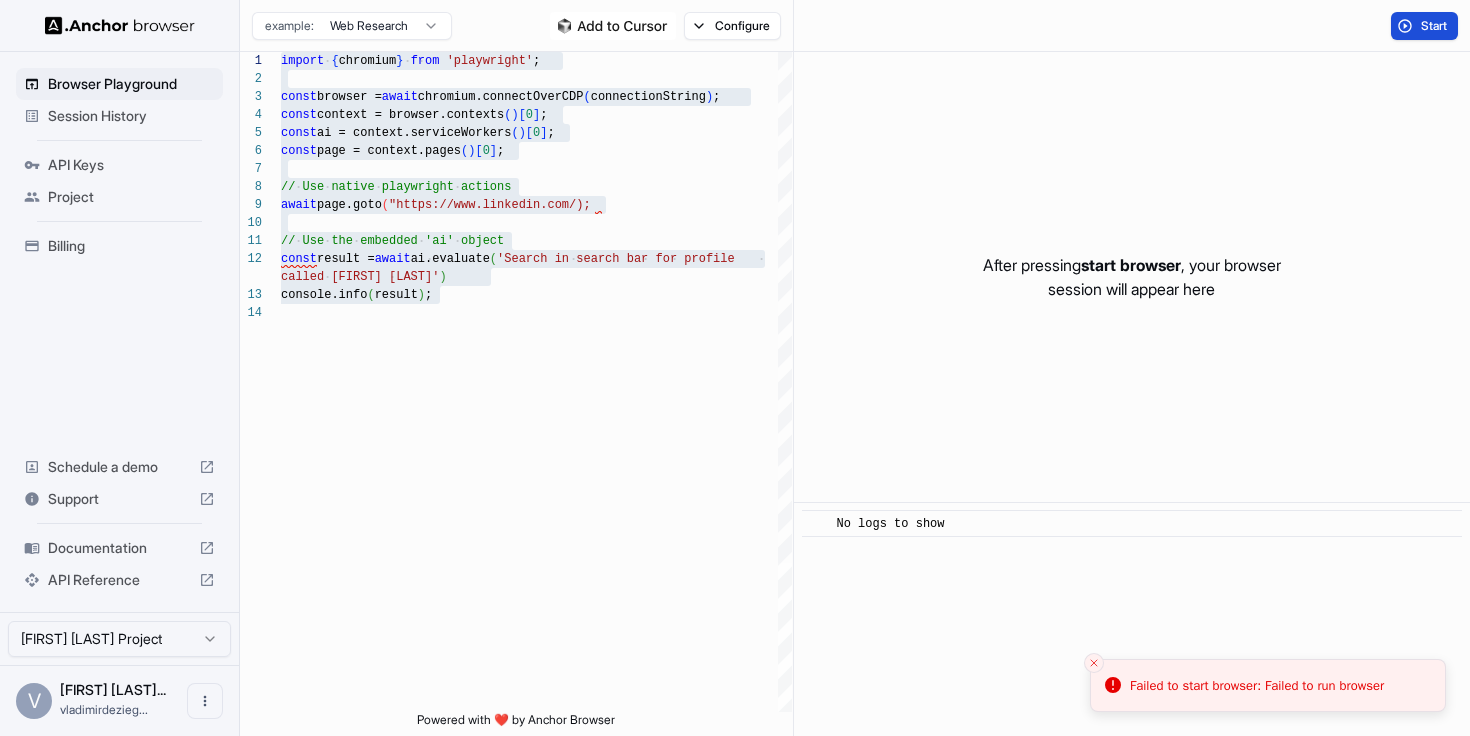 click on "Start" at bounding box center [1424, 26] 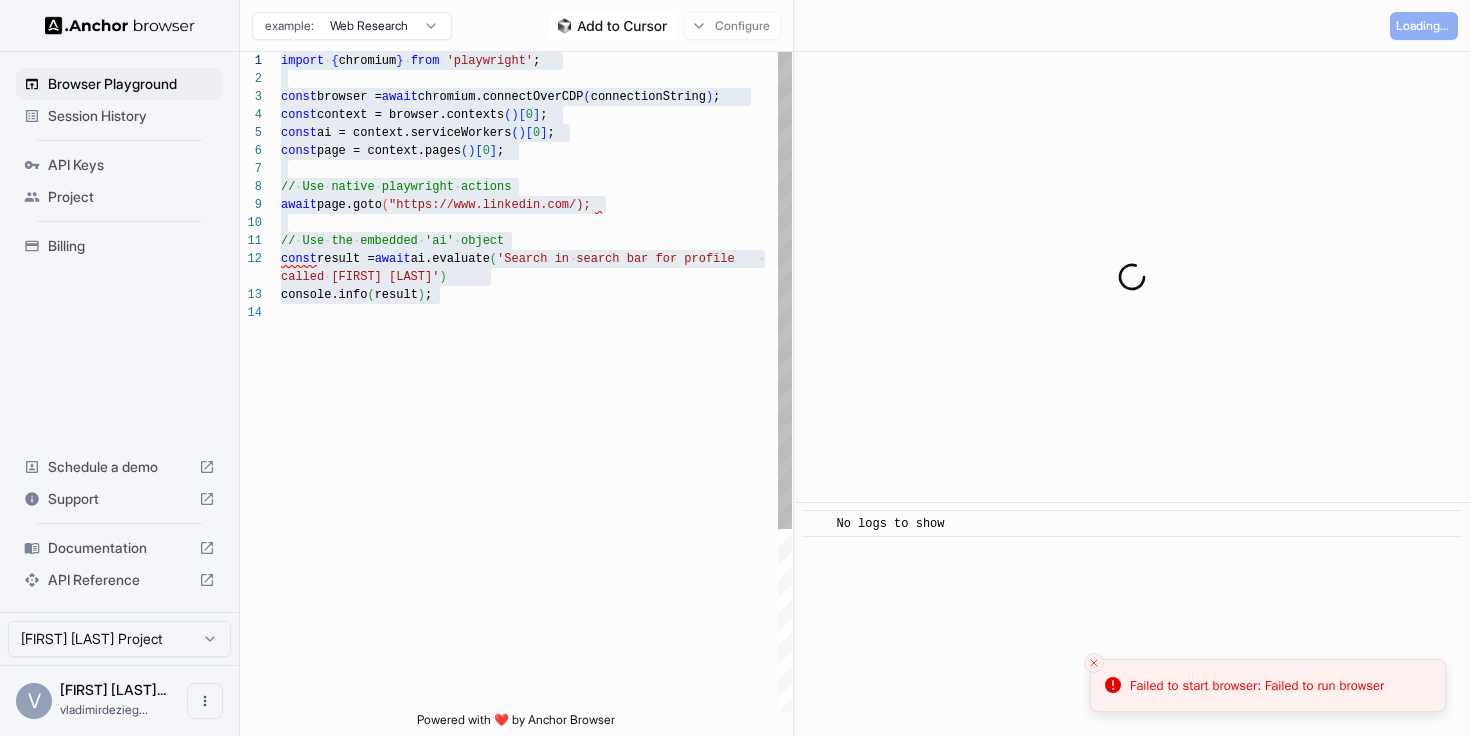 click on "import   {  chromium  }   from   'playwright' ; const  browser =  await  chromium.connectOverCDP ( connectionString ) ; const  context = browser.contexts ( ) [ 0 ] ; const  ai = context.serviceWorkers ( ) [ 0 ] ; const  page = context.pages ( ) [ 0 ] ; // Use native playwright actions await  page.goto ( "https://www.linkedin.com/); // Use the embedded 'ai' object const  result =  await  ai.evaluate ( 'Search in search bar for profile  console.info ( result ) ; called Vladimir de Ziegler' )" at bounding box center (536, 508) 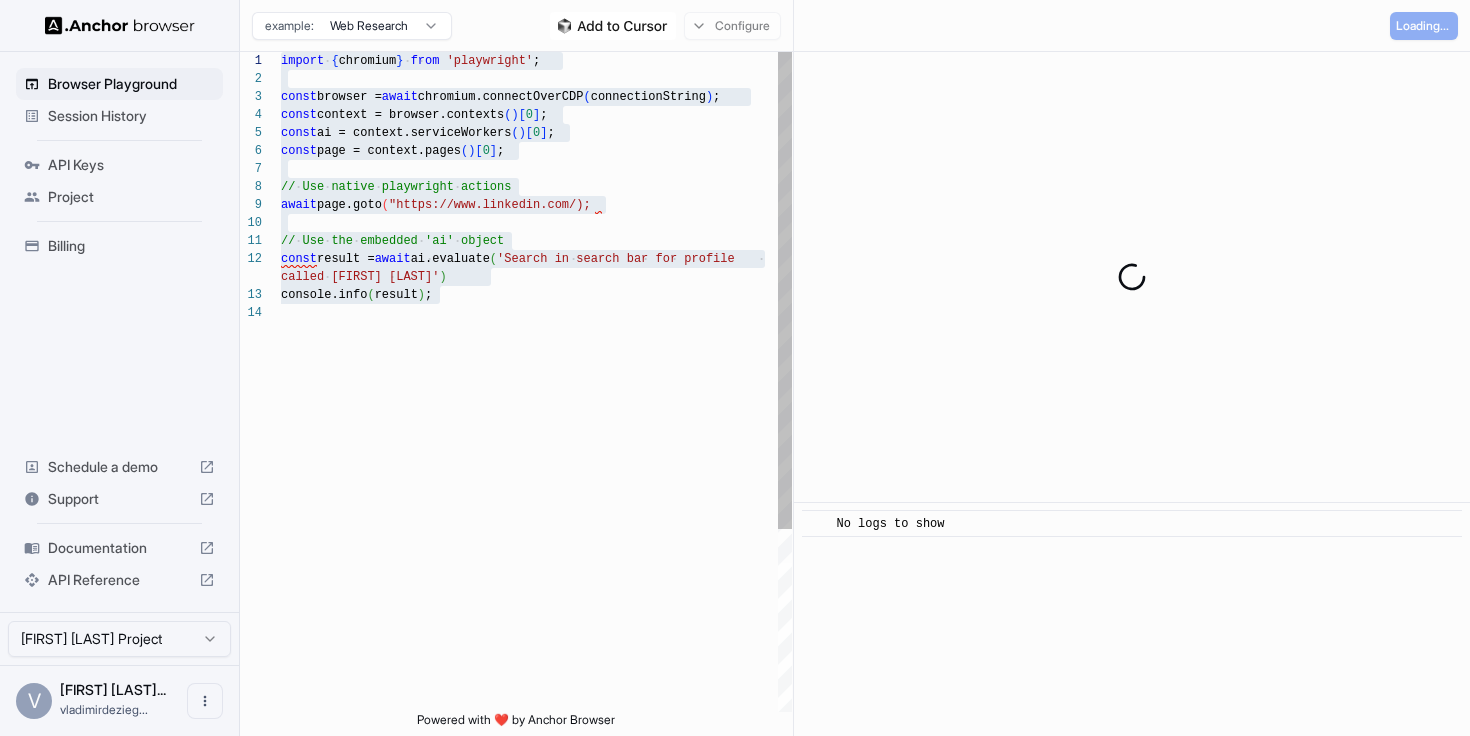click on "import   {  chromium  }   from   'playwright' ; const  browser =  await  chromium.connectOverCDP ( connectionString ) ; const  context = browser.contexts ( ) [ 0 ] ; const  ai = context.serviceWorkers ( ) [ 0 ] ; const  page = context.pages ( ) [ 0 ] ; // Use native playwright actions await  page.goto ( "https://www.linkedin.com/); // Use the embedded 'ai' object const  result =  await  ai.evaluate ( 'Search in search bar for profile  console.info ( result ) ; called Vladimir de Ziegler' )" at bounding box center [536, 508] 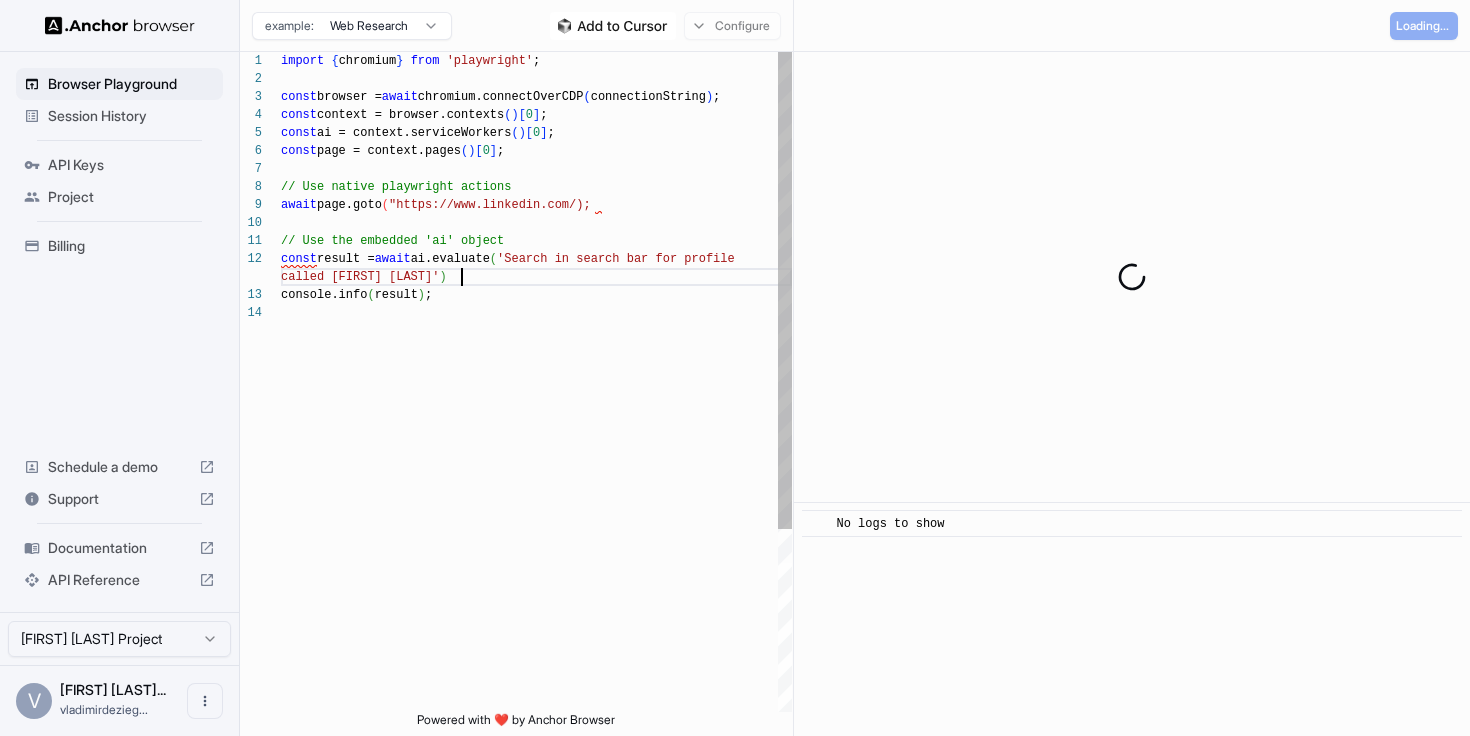scroll, scrollTop: 36, scrollLeft: 0, axis: vertical 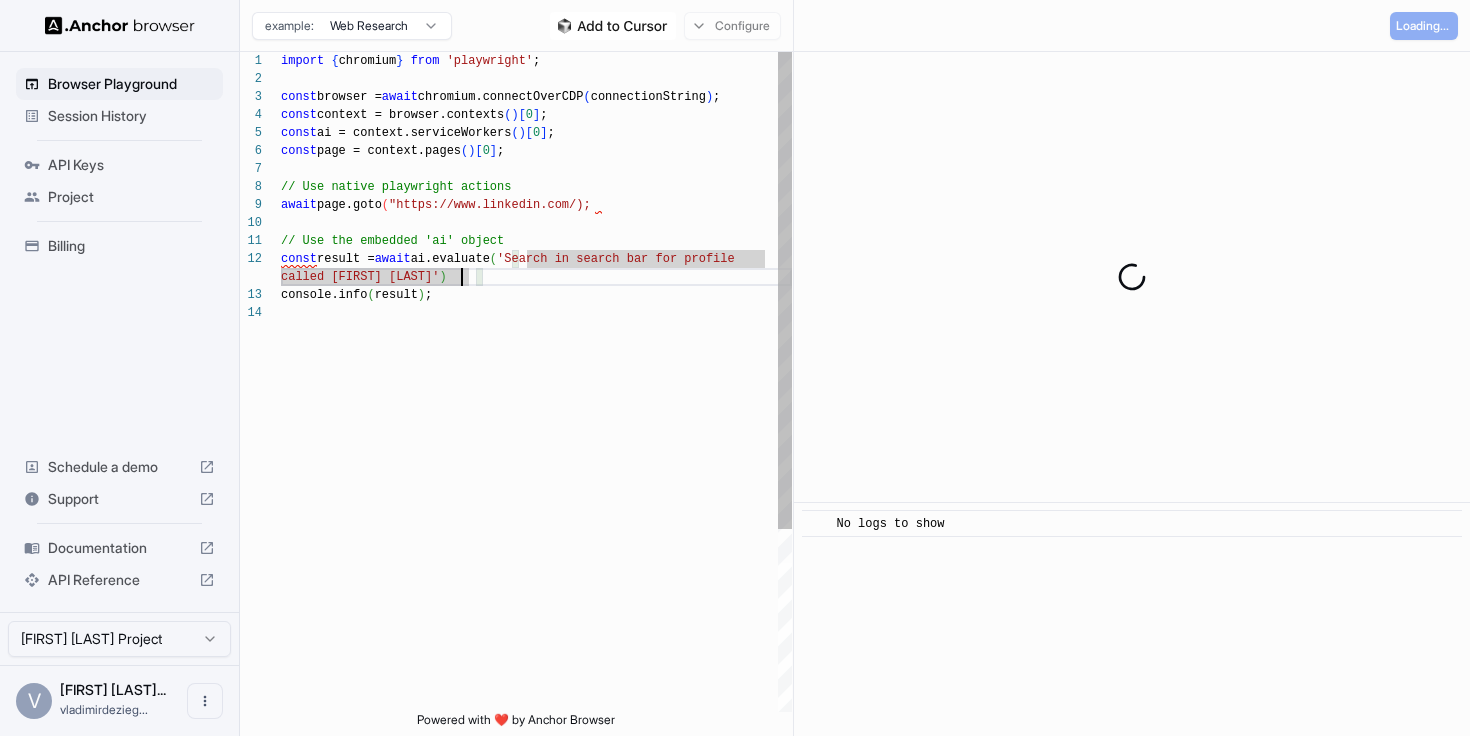 click on "import   {  chromium  }   from   'playwright' ; const  browser =  await  chromium.connectOverCDP ( connectionString ) ; const  context = browser.contexts ( ) [ 0 ] ; const  ai = context.serviceWorkers ( ) [ 0 ] ; const  page = context.pages ( ) [ 0 ] ; // Use native playwright actions await  page.goto ( "https://www.linkedin.com/); // Use the embedded 'ai' object const  result =  await  ai.evaluate ( 'Search in search bar for profile  console.info ( result ) ; called Vladimir de Ziegler' )" at bounding box center (536, 508) 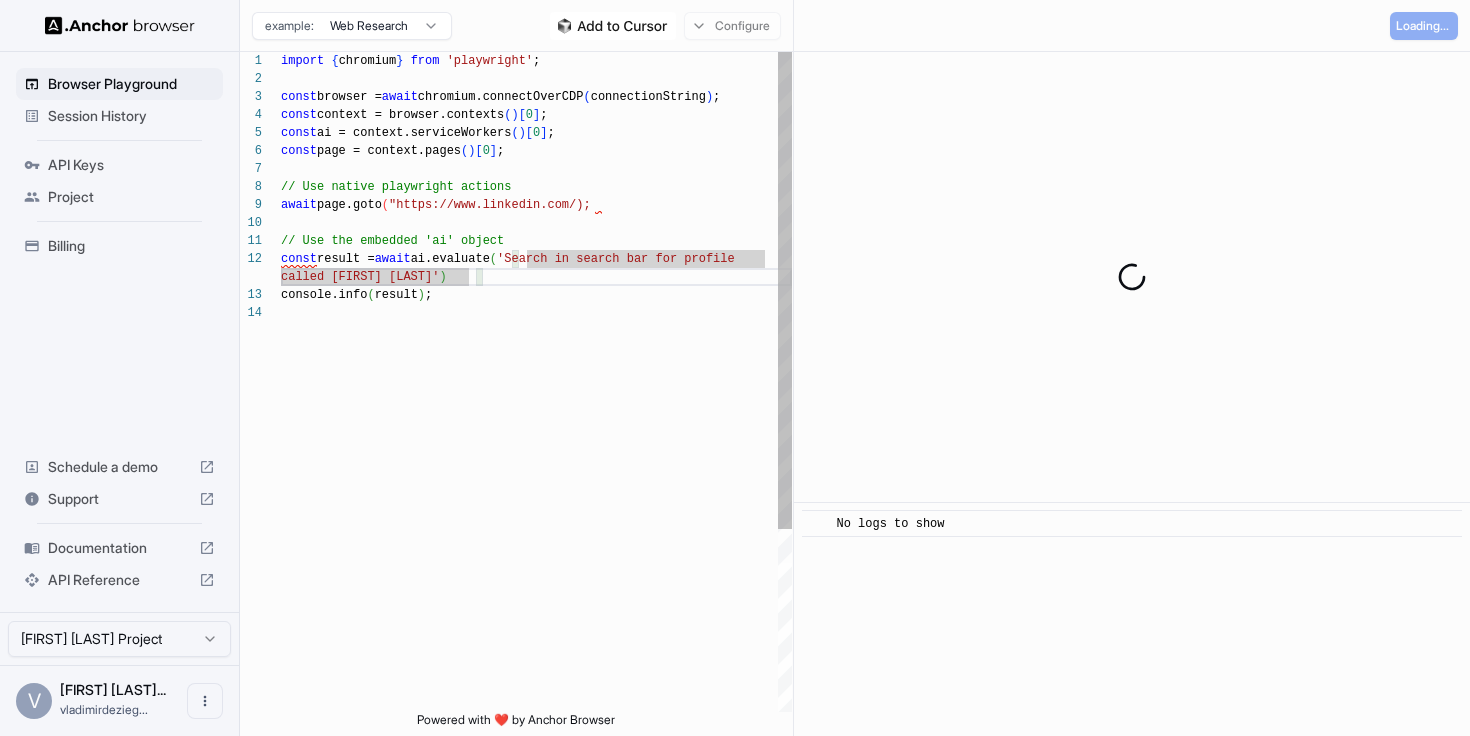 scroll, scrollTop: 72, scrollLeft: 0, axis: vertical 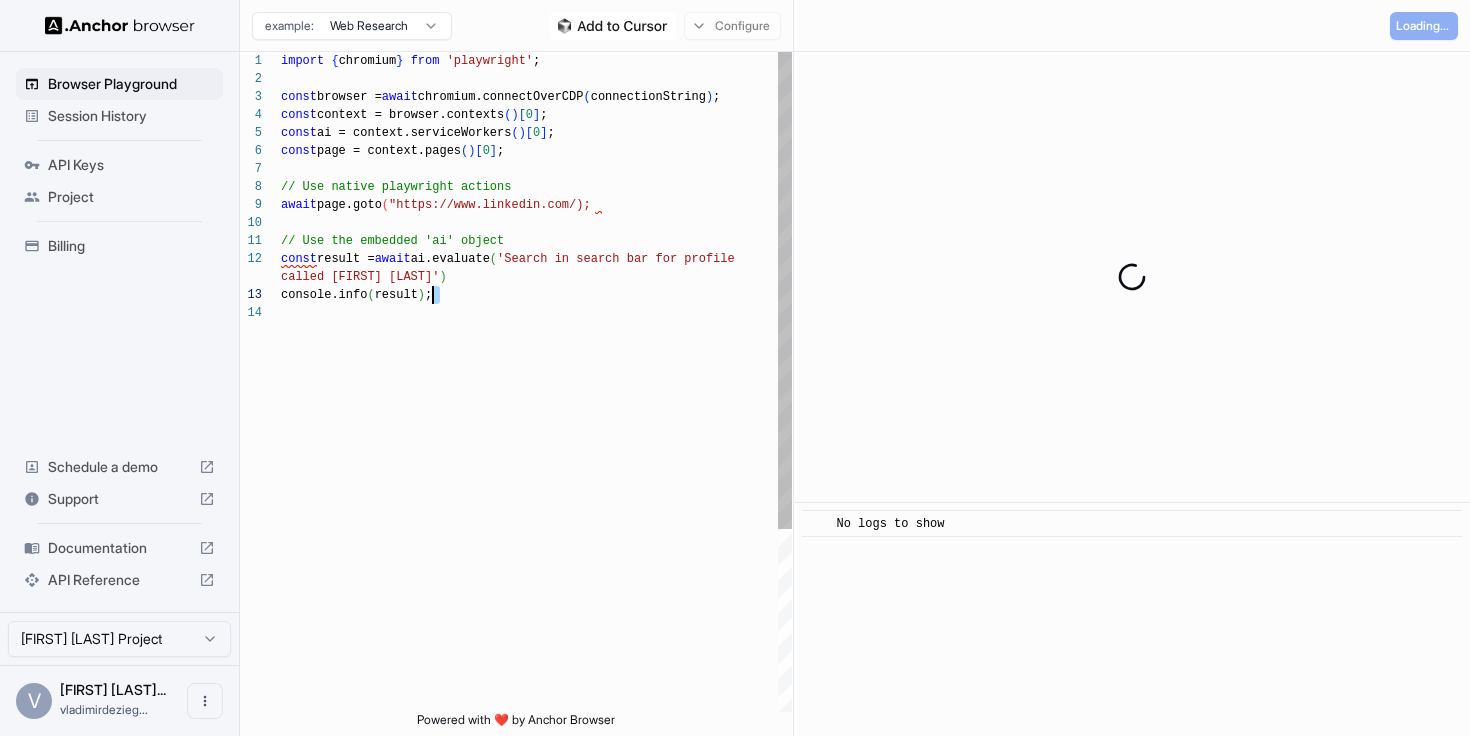 type on "**********" 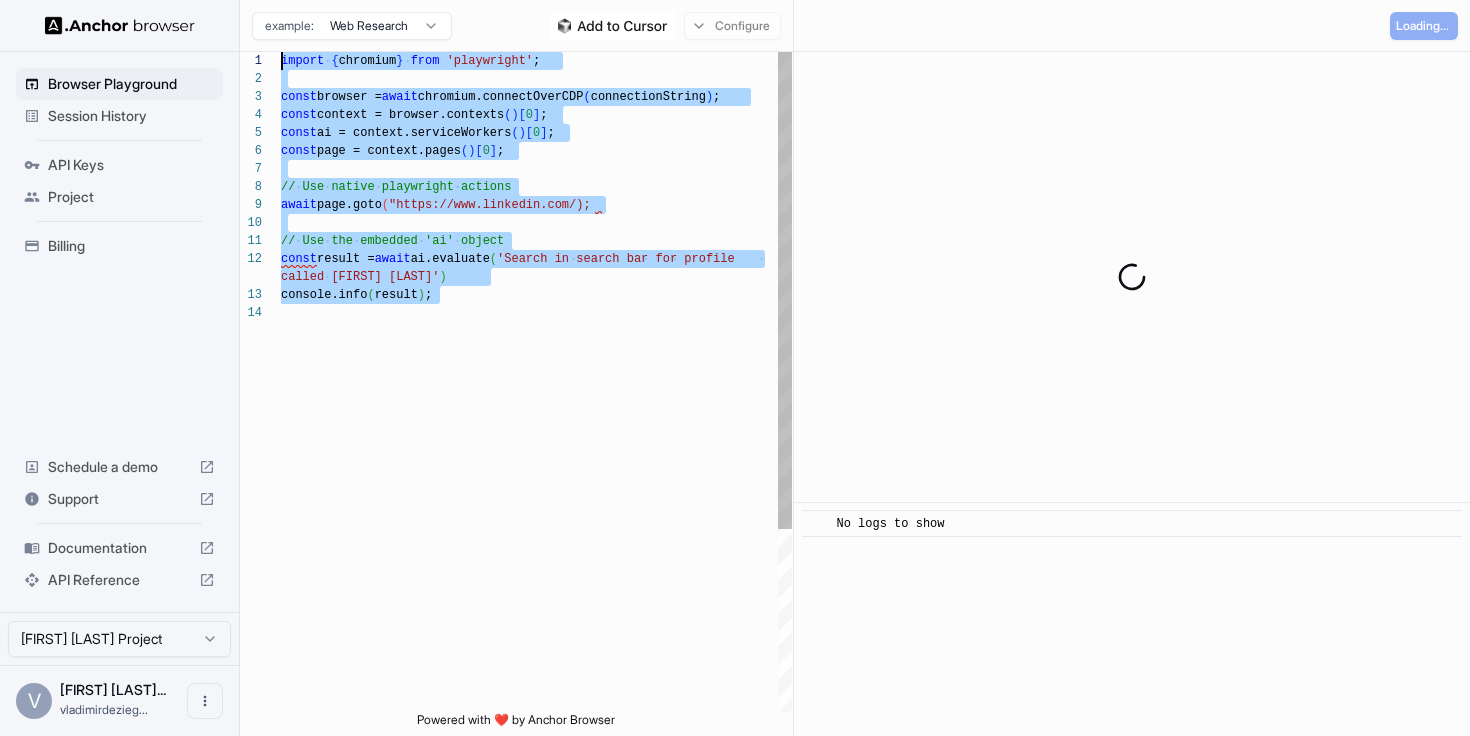 drag, startPoint x: 464, startPoint y: 326, endPoint x: 154, endPoint y: 28, distance: 430.00464 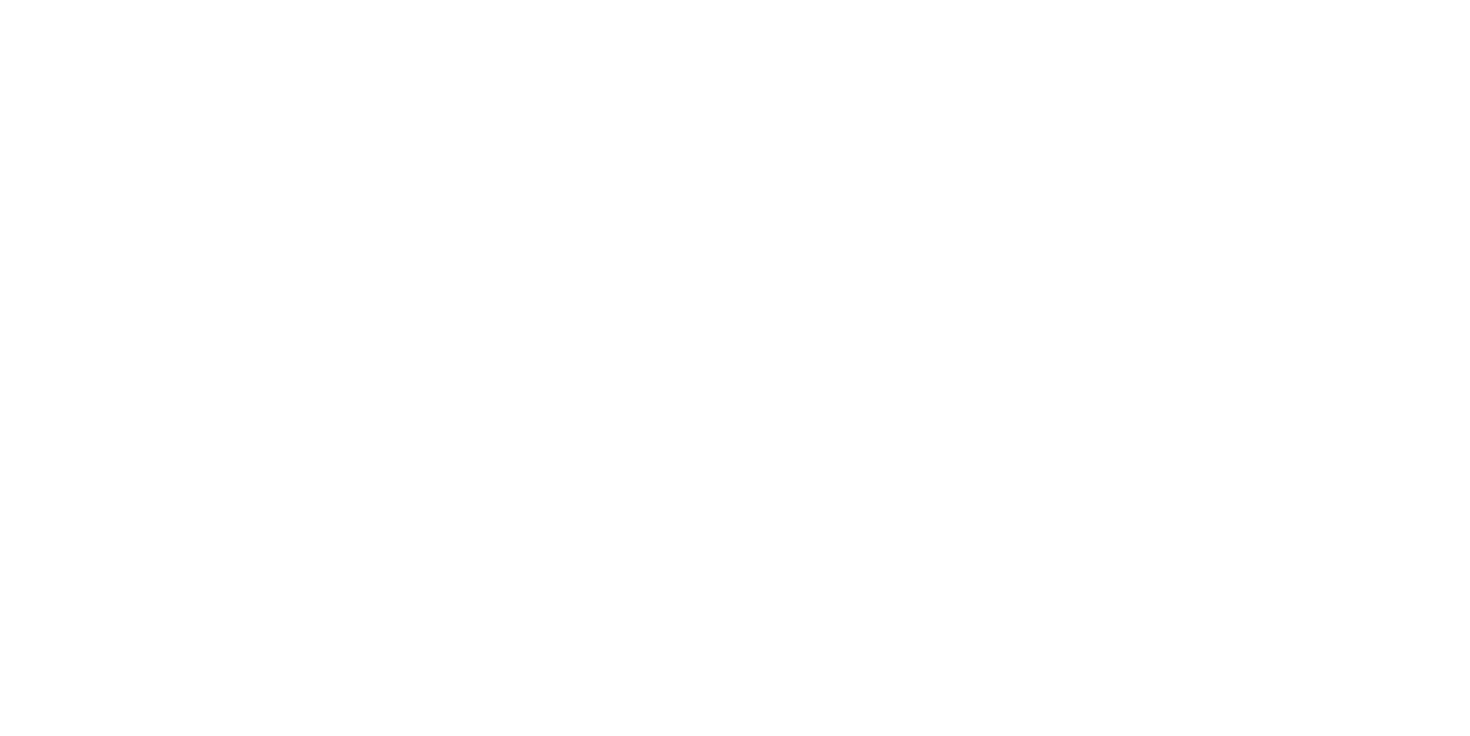 scroll, scrollTop: 0, scrollLeft: 0, axis: both 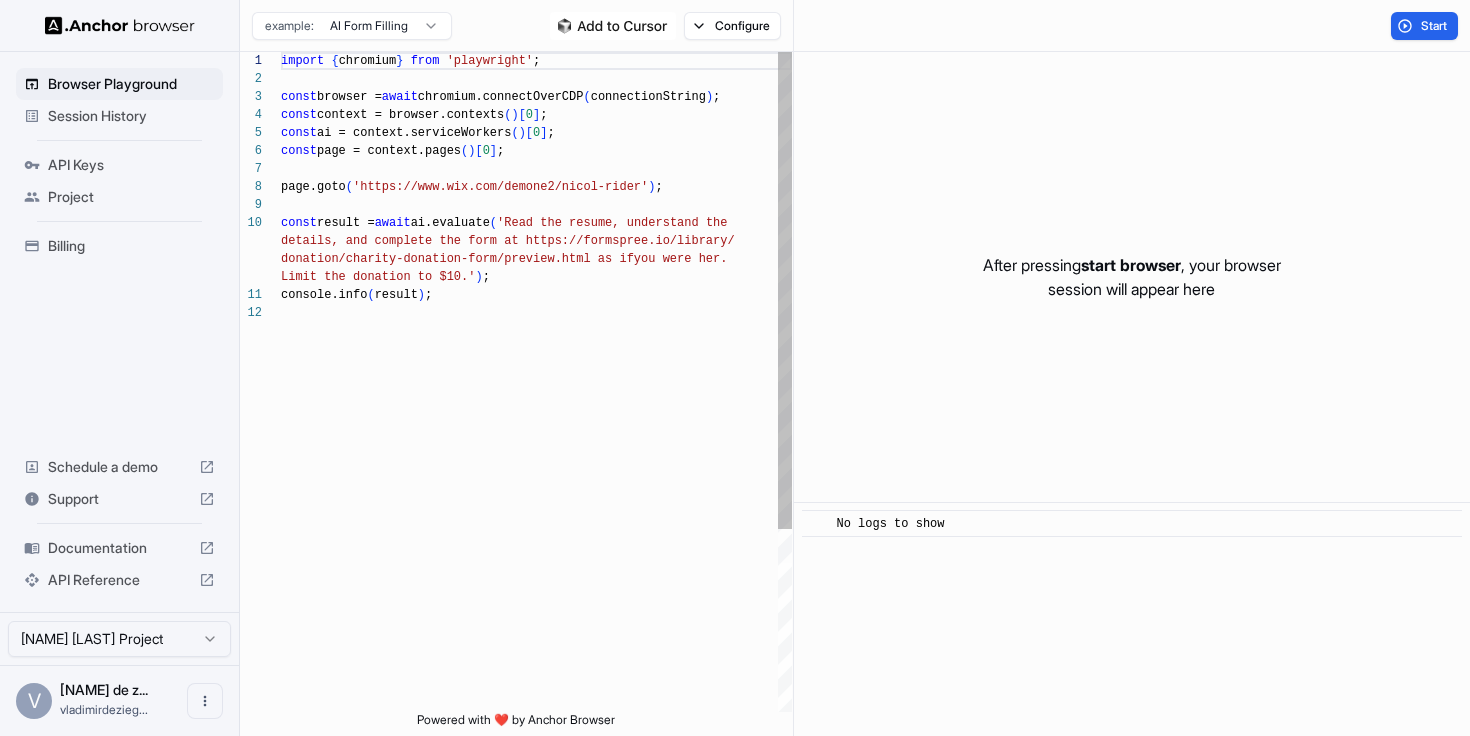 click on "import   {  chromium  }   from   'playwright' ; const  browser =  await  chromium.connectOverCDP ( connectionString ) ; const  context = browser.contexts ( ) [ 0 ] ; const  ai = context.serviceWorkers ( ) [ 0 ] ; const  page = context.pages ( ) [ 0 ] ; page.goto ( 'https://www.wix.com/demone2/nicol-rider' ) ; const  result =  await  ai.evaluate ( 'Read the resume, understand the  details, and complete the form at https://formspre e.io/library/ donation/charity-donation-form/preview.html as if  you were her.  Limit the donation to $10.' ) ; console.info ( result ) ;" at bounding box center (536, 508) 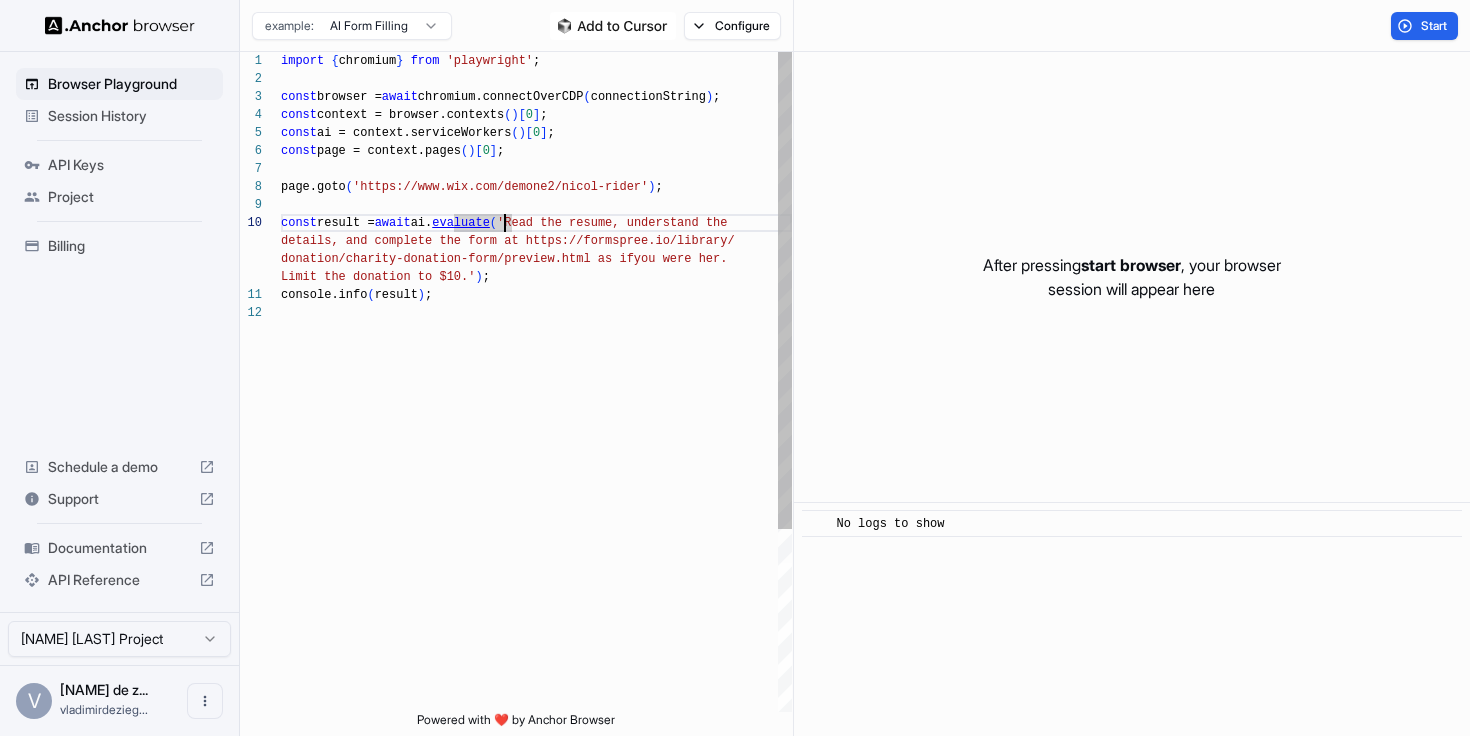 scroll, scrollTop: 72, scrollLeft: 0, axis: vertical 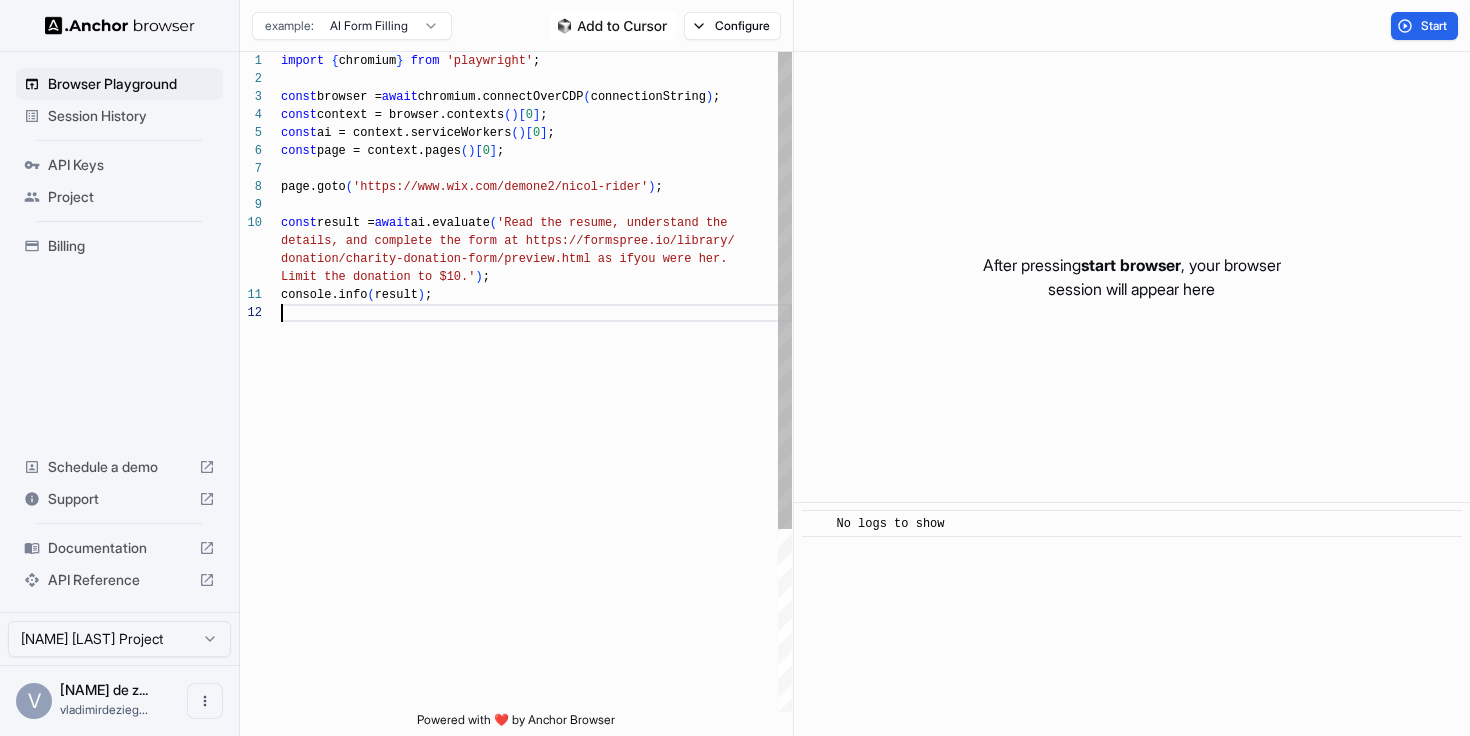 type on "**********" 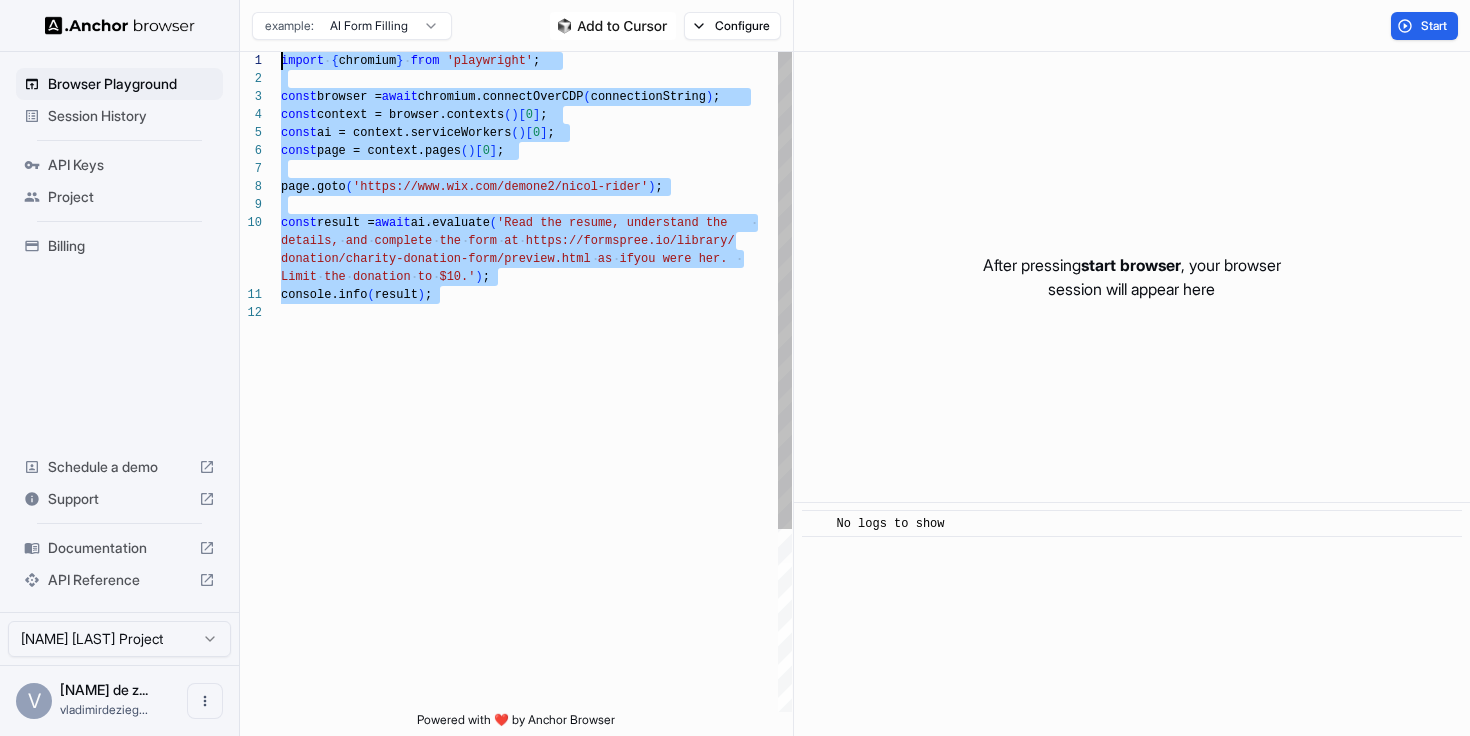 scroll, scrollTop: 0, scrollLeft: 0, axis: both 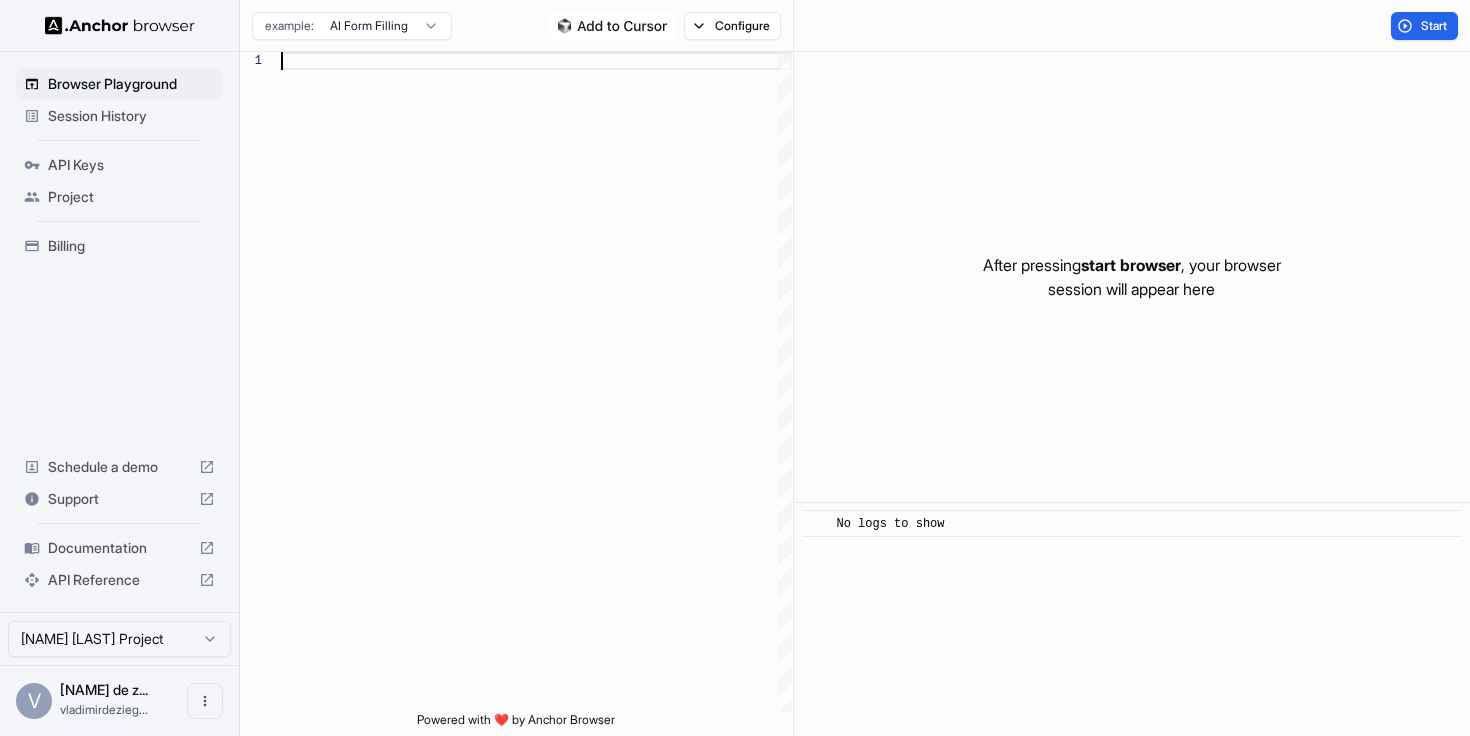 type on "**********" 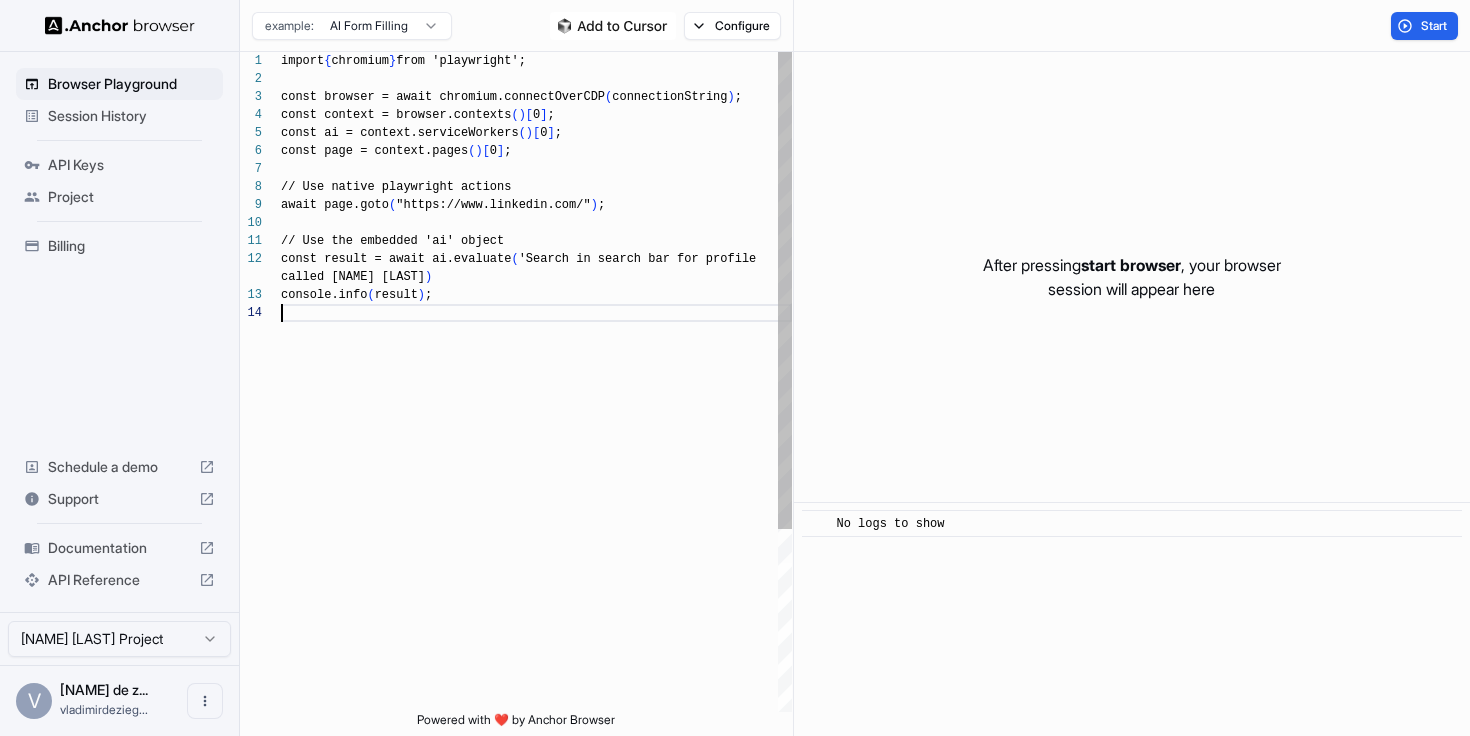 scroll, scrollTop: 72, scrollLeft: 0, axis: vertical 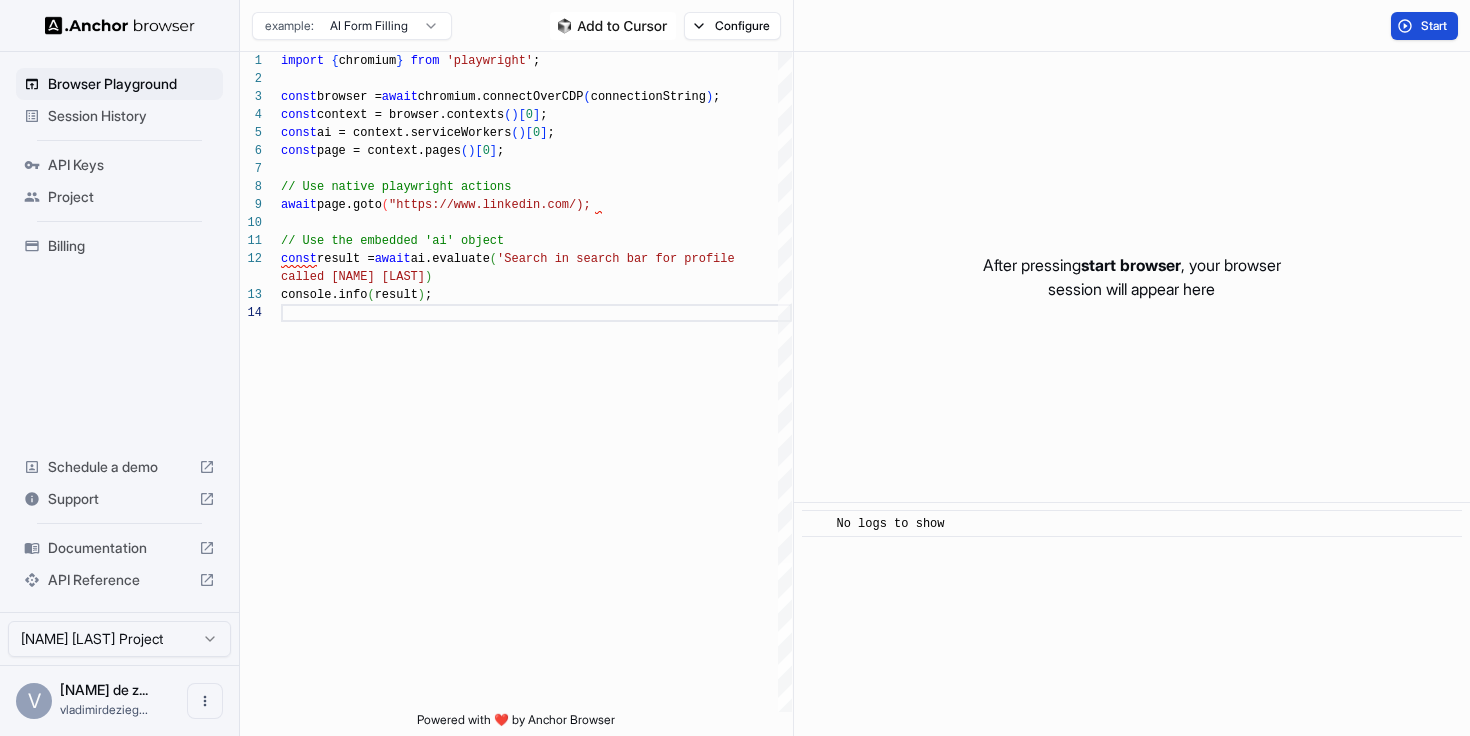 click on "Start" at bounding box center (1424, 26) 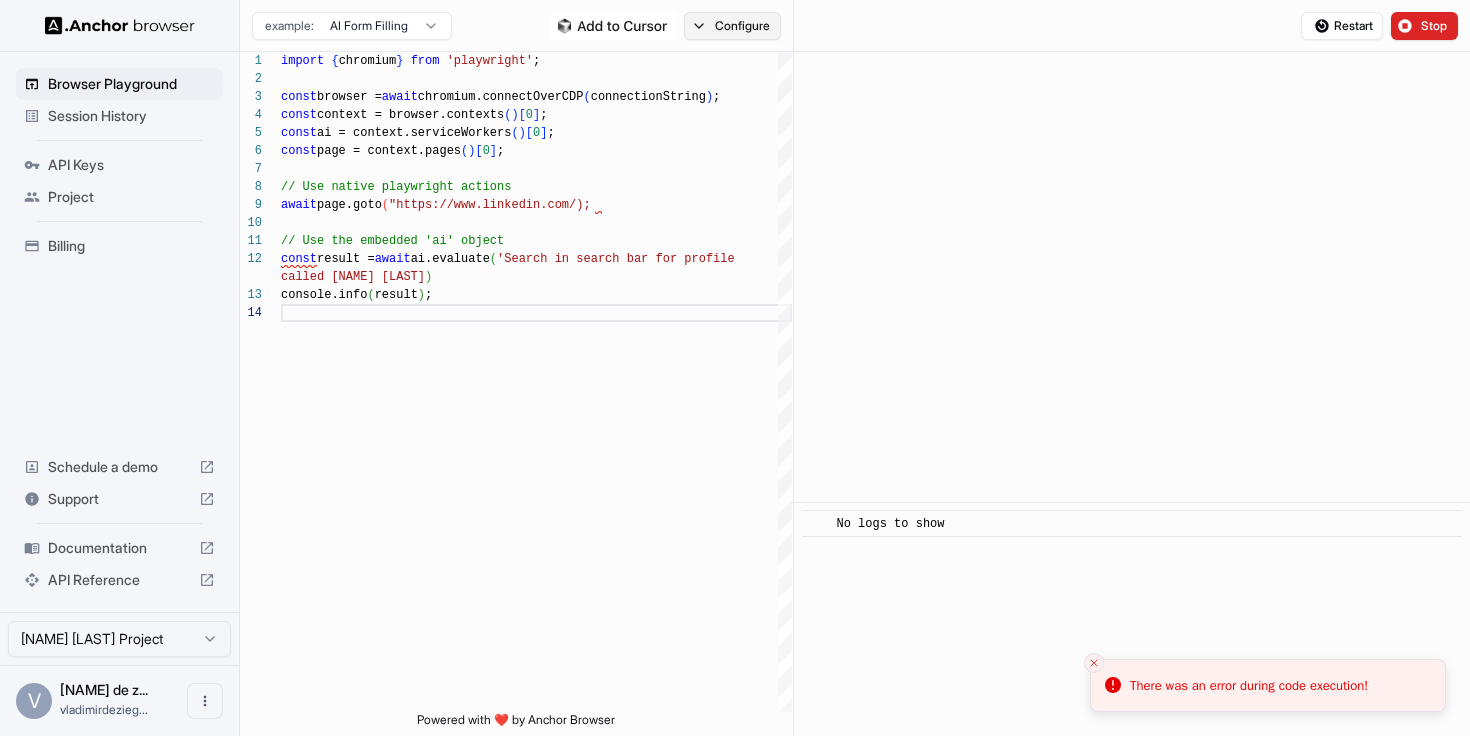 click on "Configure" at bounding box center (732, 26) 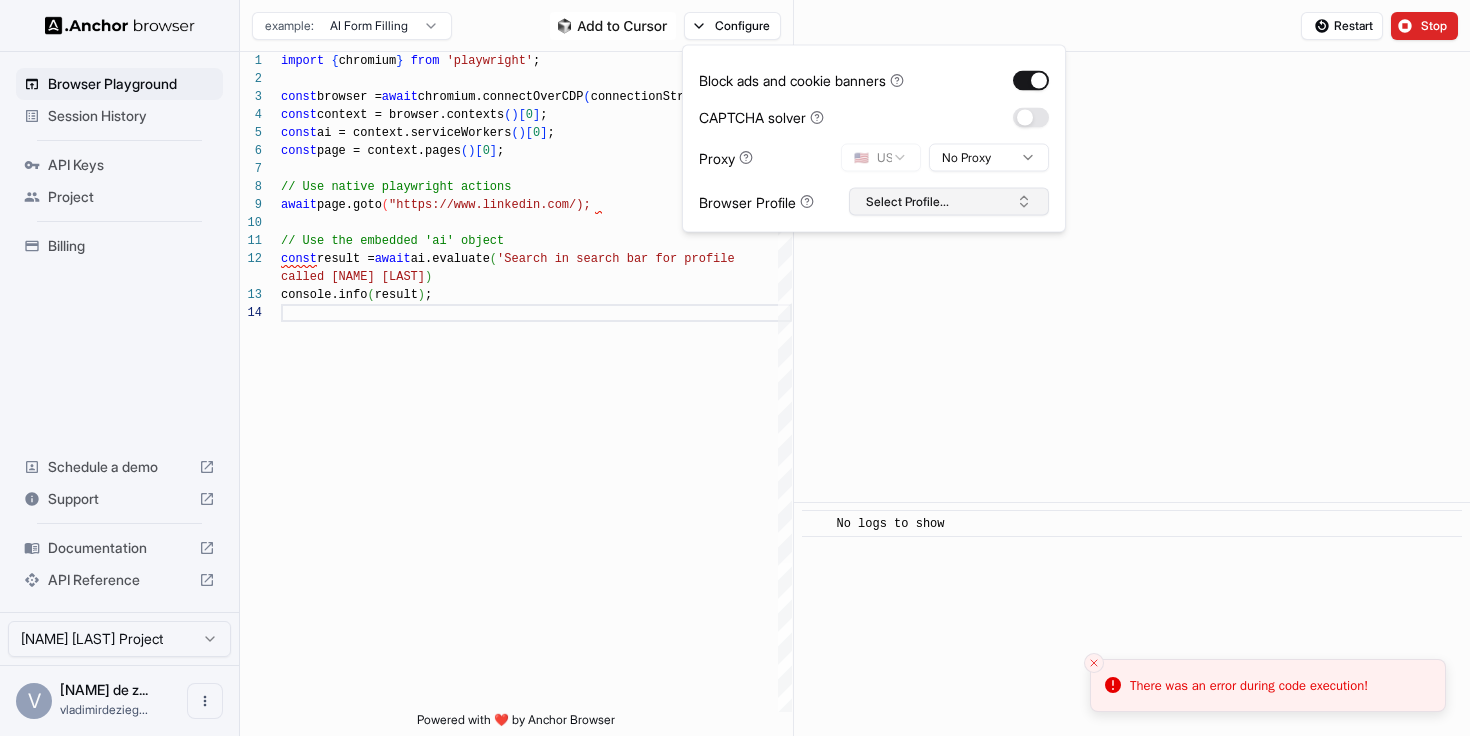 click on "Select Profile..." at bounding box center [949, 202] 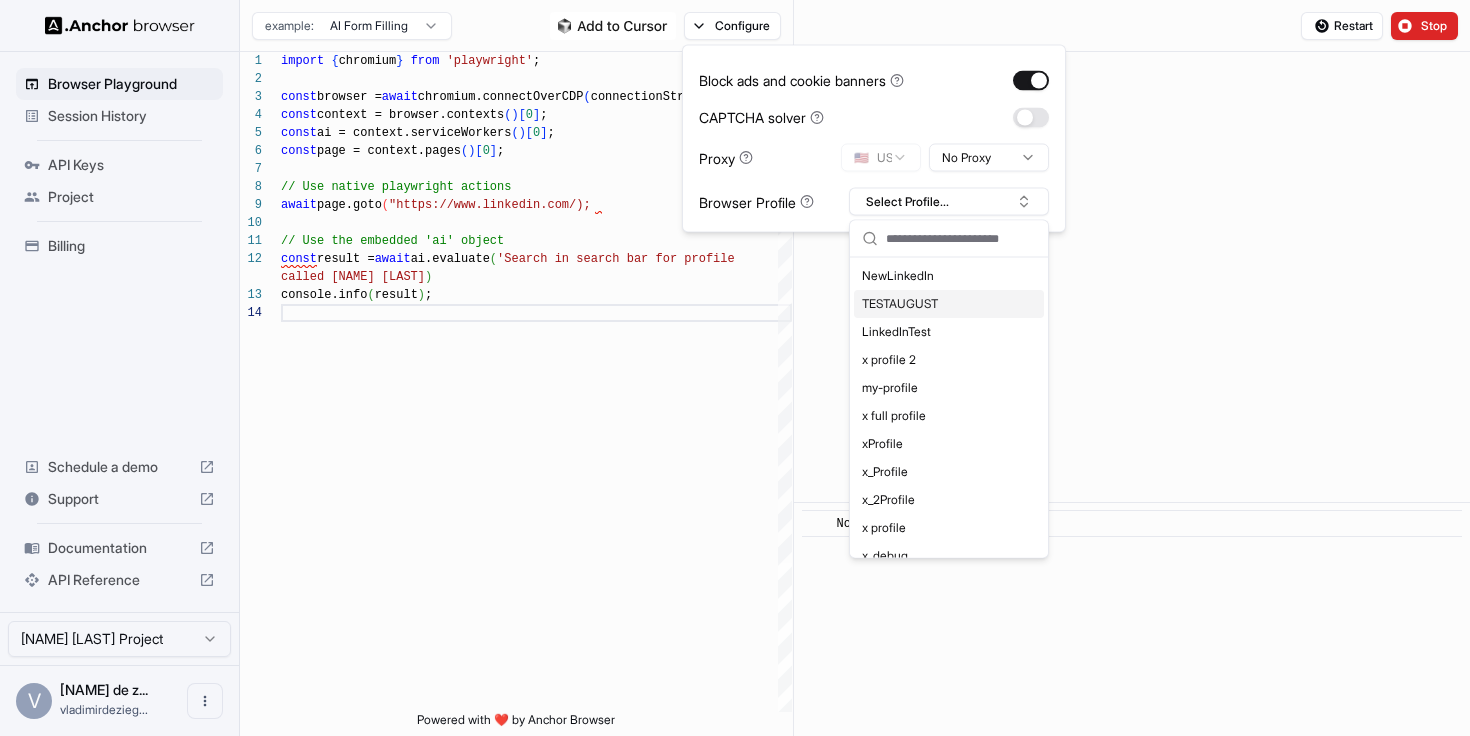 click on "TESTAUGUST" at bounding box center (949, 304) 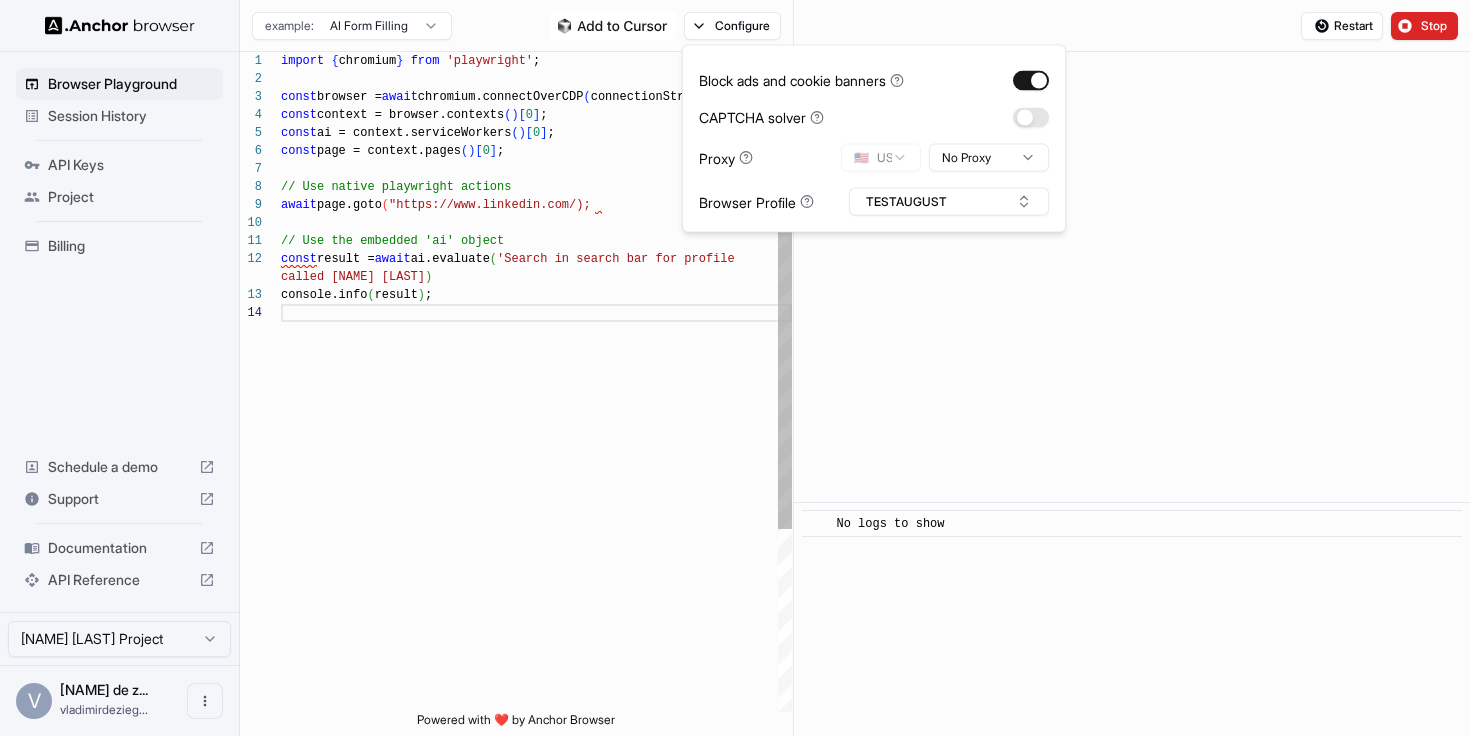 click on "import   {  chromium  }   from   'playwright' ; const  browser =  await  chromium.connectOverCDP ( connectionString ) ; const  context = browser.contexts ( ) [ 0 ] ; const  ai = context.serviceWorkers ( ) [ 0 ] ; const  page = context.pages ( ) [ 0 ] ; // Use native playwright actions await  page.goto ( "https://www.linkedin.com/); // Use the embedded 'ai' object const  result =  await  ai.evaluate ( 'Search in search bar for profile  called Vladimir de Ziegler' ) console.info ( result ) ;" at bounding box center [536, 508] 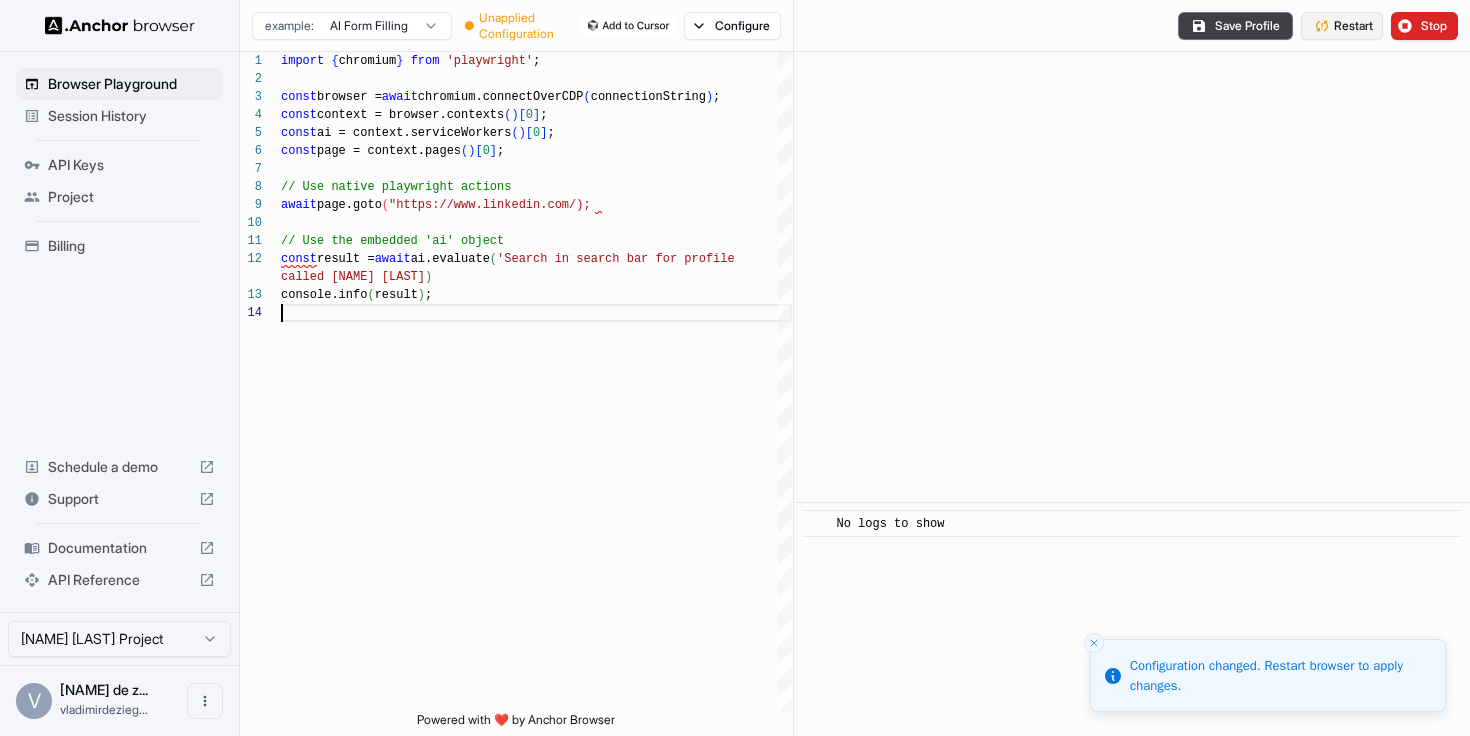 click on "Restart" at bounding box center [1342, 26] 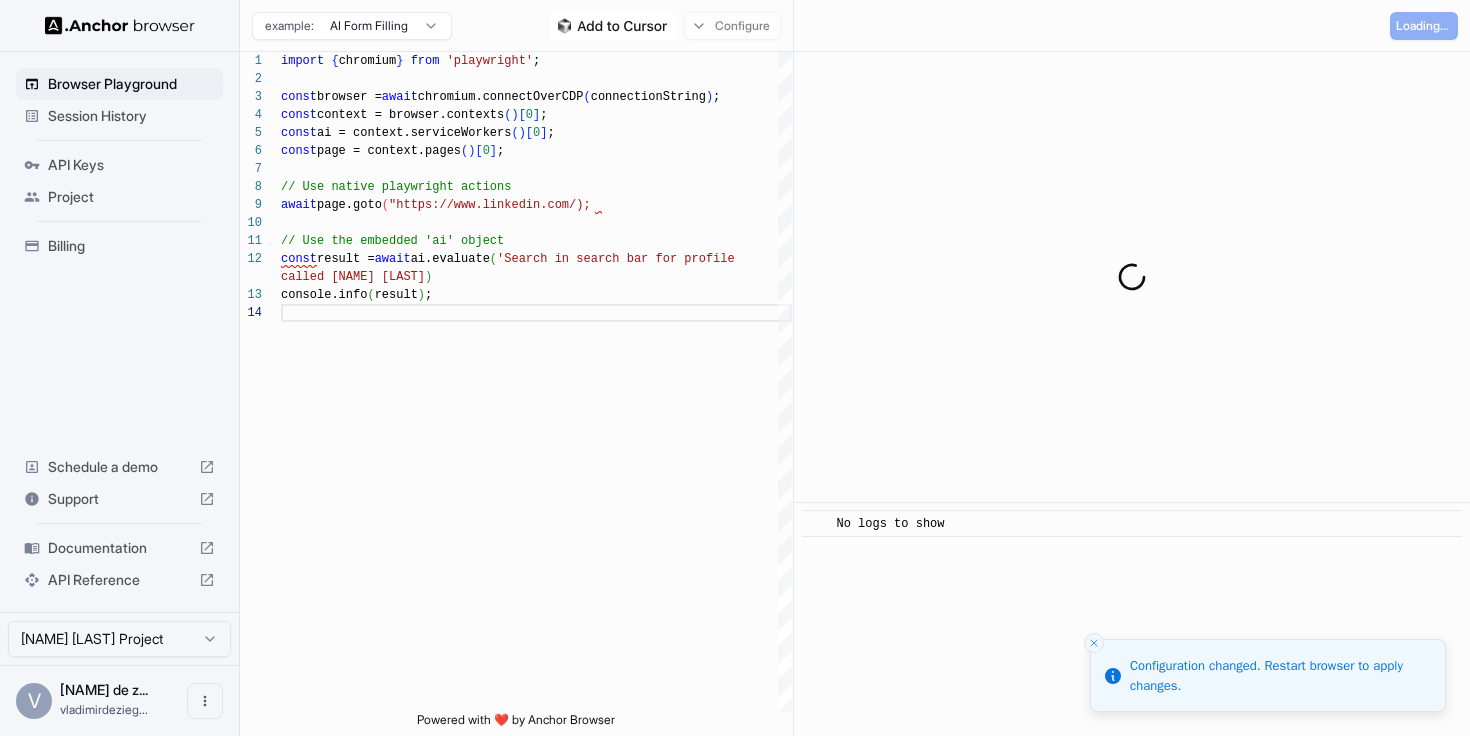 click on "Configure" at bounding box center [665, 26] 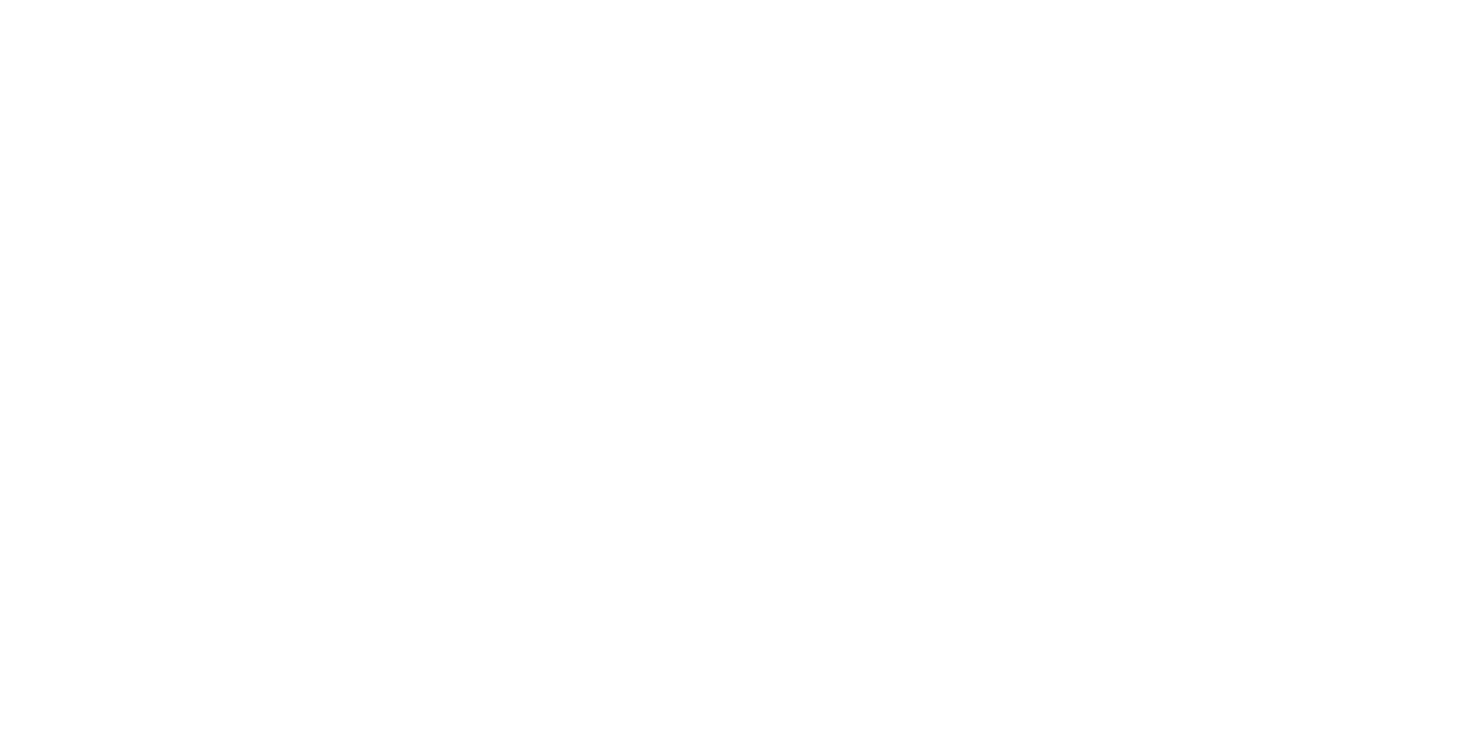 scroll, scrollTop: 0, scrollLeft: 0, axis: both 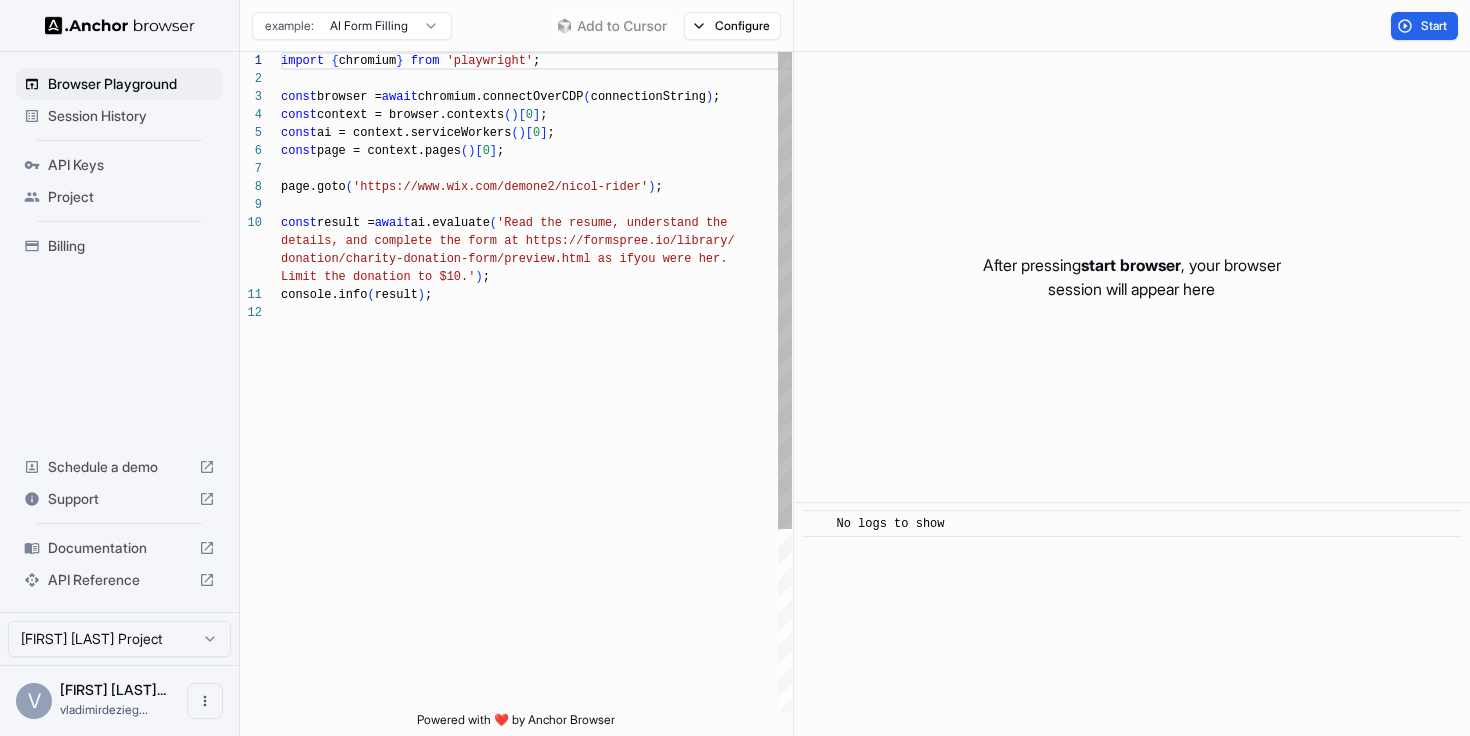 click on "import   {  chromium  }   from   'playwright' ; const  browser =  await  chromium.connectOverCDP ( connectionString ) ; const  context = browser.contexts ( ) [ 0 ] ; const  ai = context.serviceWorkers ( ) [ 0 ] ; const  page = context.pages ( ) [ 0 ] ; page.goto ( 'https://www.wix.com/demone2/nicol-rider' ) ; const  result =  await  ai.evaluate ( 'Read the resume, understand the  details, and complete the form at https://formspre e.io/library/ donation/charity-donation-form/preview.html as if  you were her.  Limit the donation to $10.' ) ; console.info ( result ) ;" at bounding box center (536, 508) 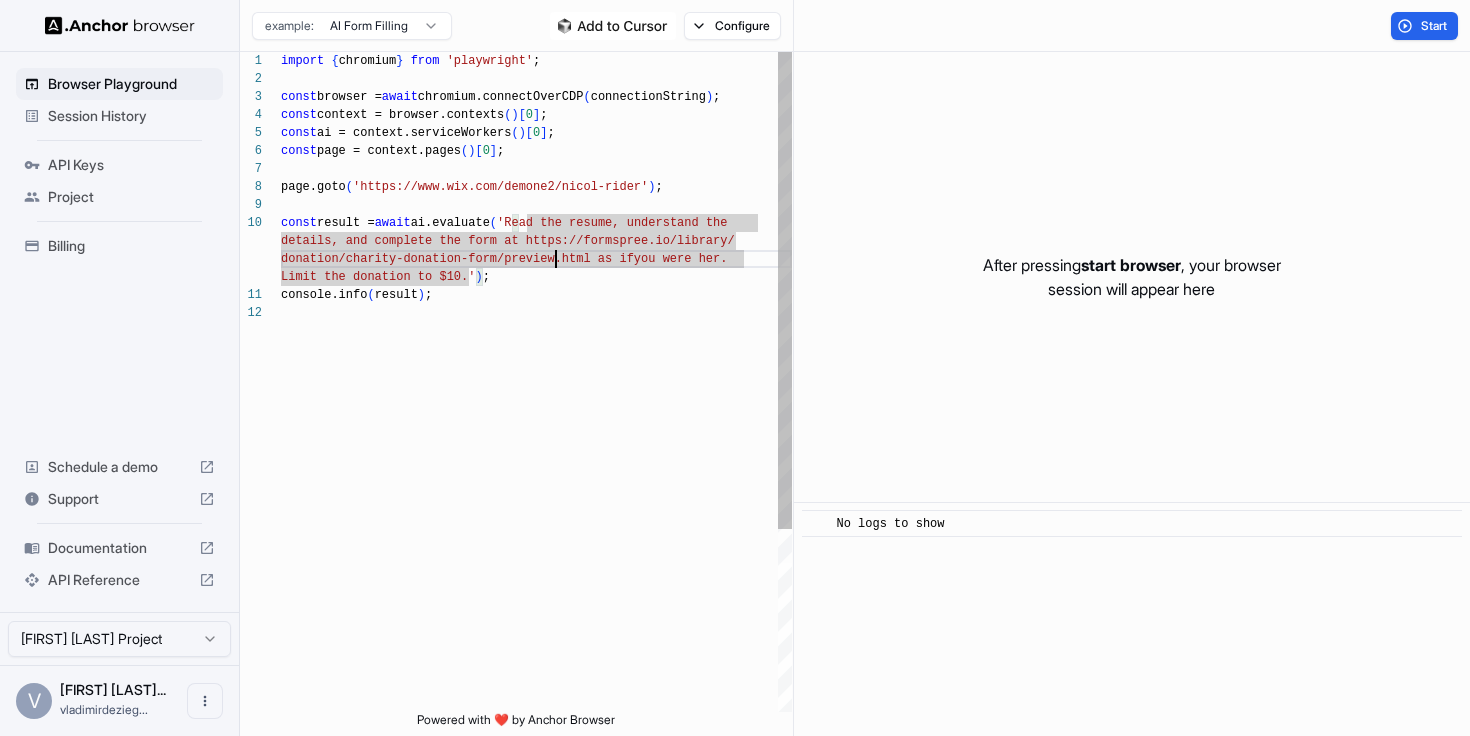 scroll, scrollTop: 72, scrollLeft: 0, axis: vertical 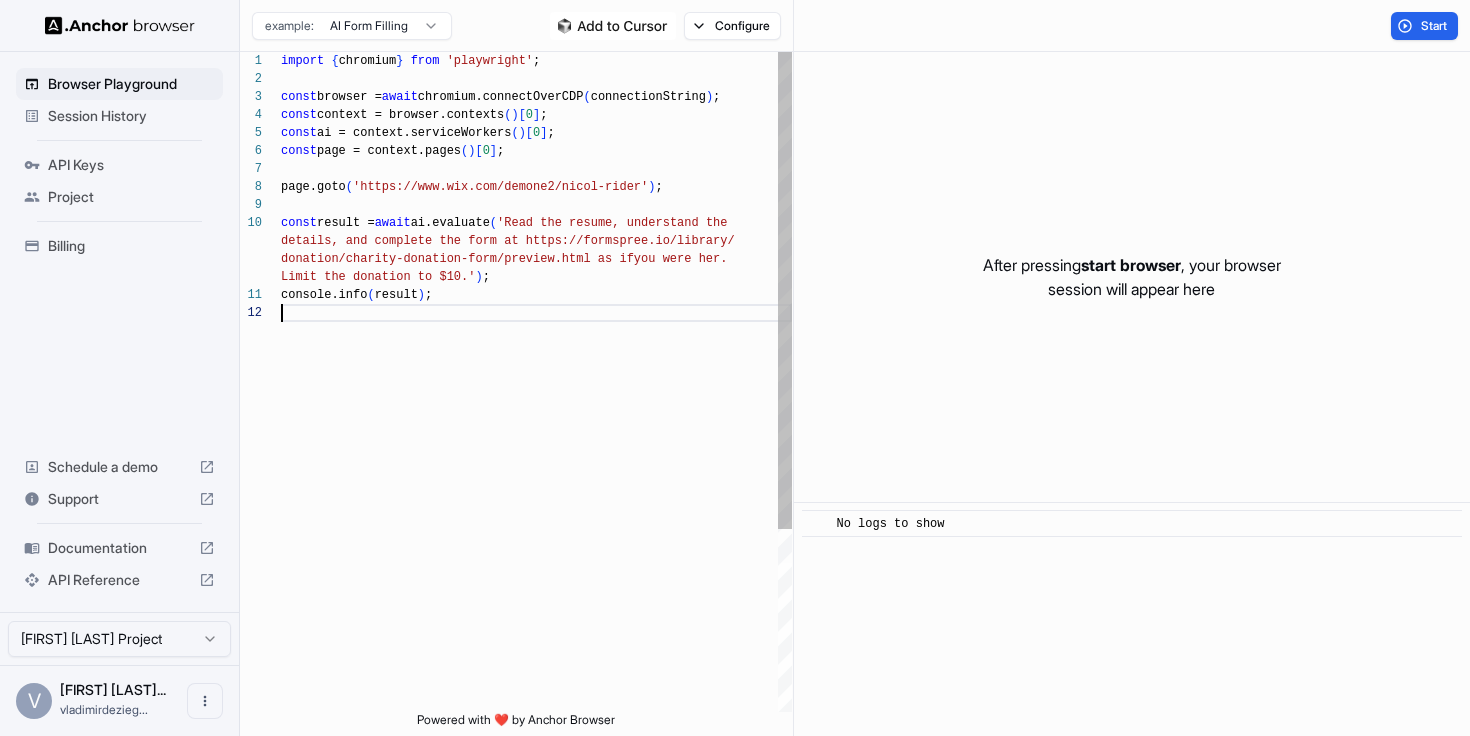 type on "**********" 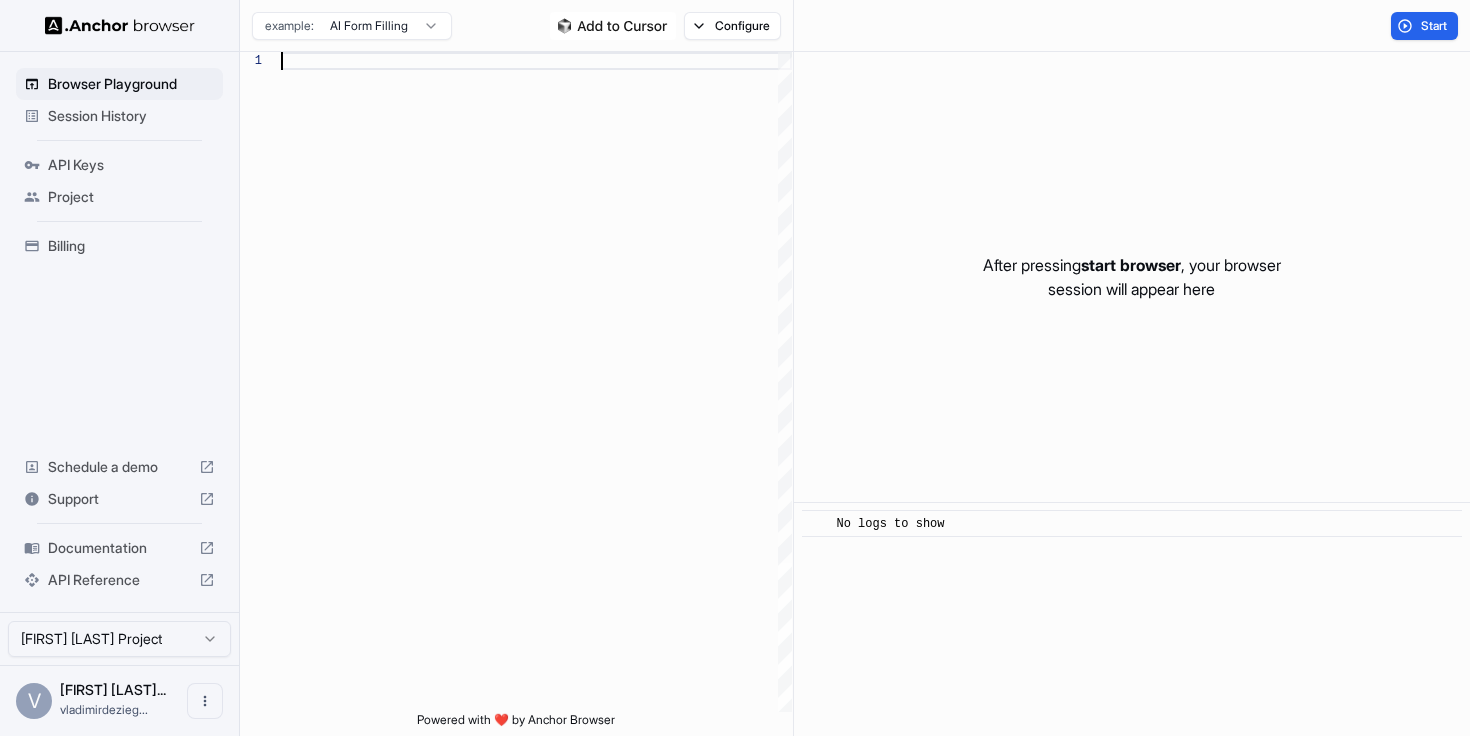 type on "**********" 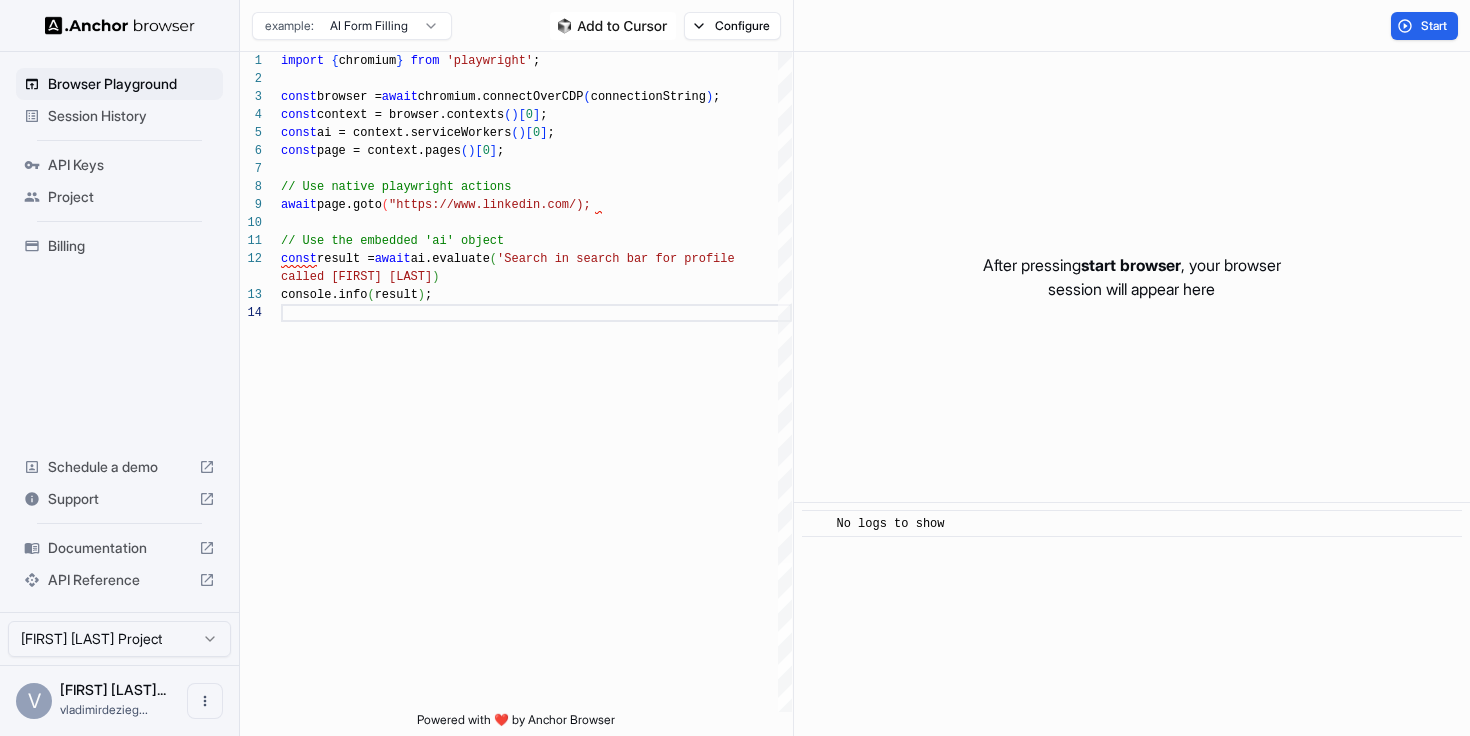 click on "example:  AI Form Filling Configure" at bounding box center (517, 26) 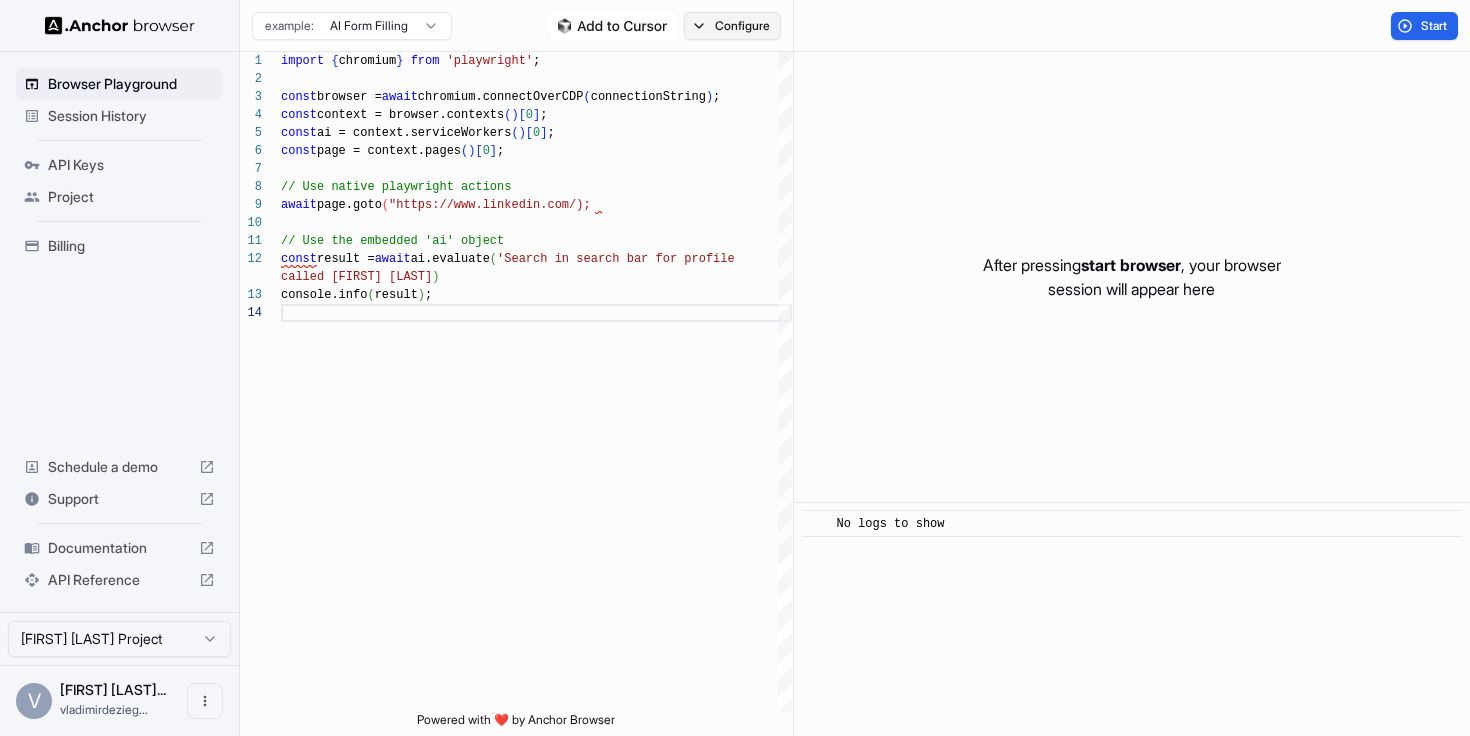 click on "Configure" at bounding box center (732, 26) 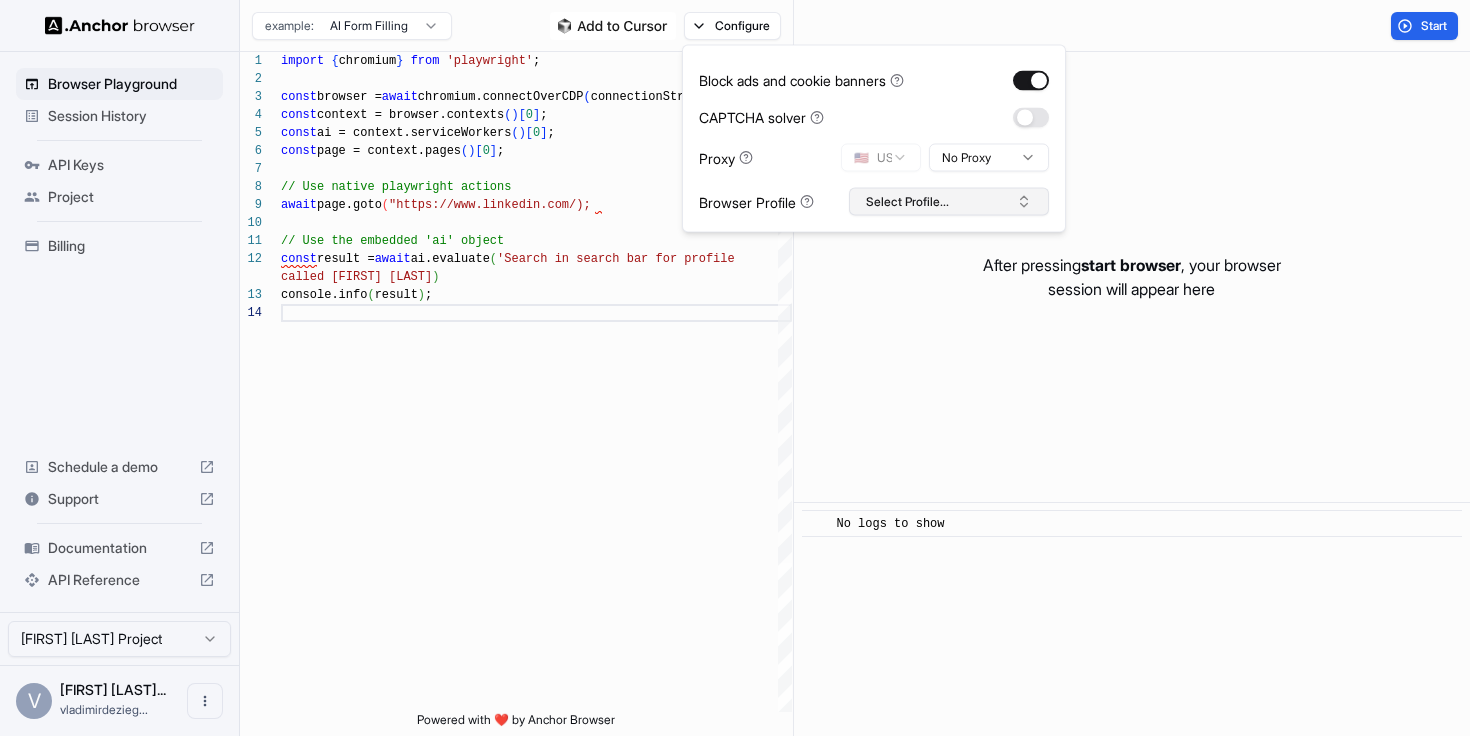 click on "Select Profile..." at bounding box center (949, 202) 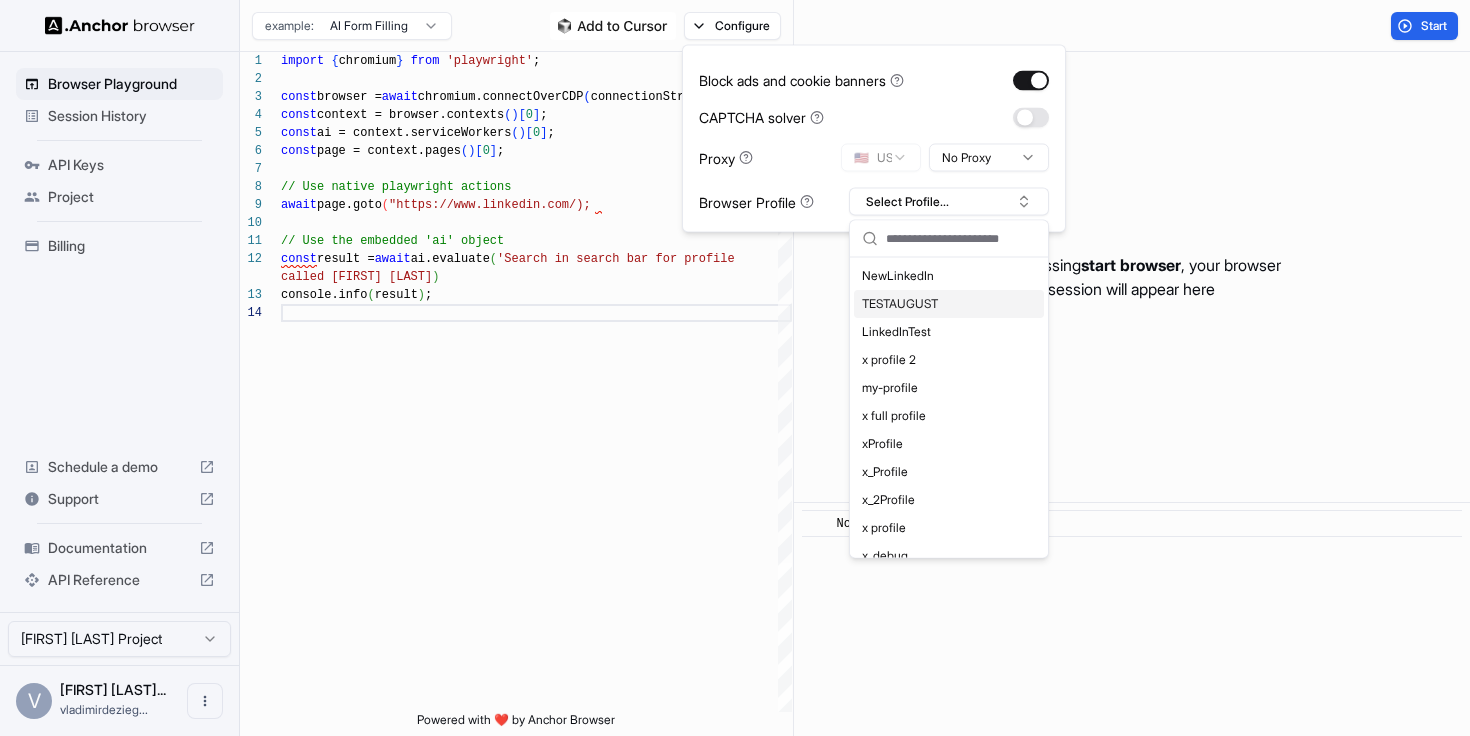 click on "TESTAUGUST" at bounding box center [949, 304] 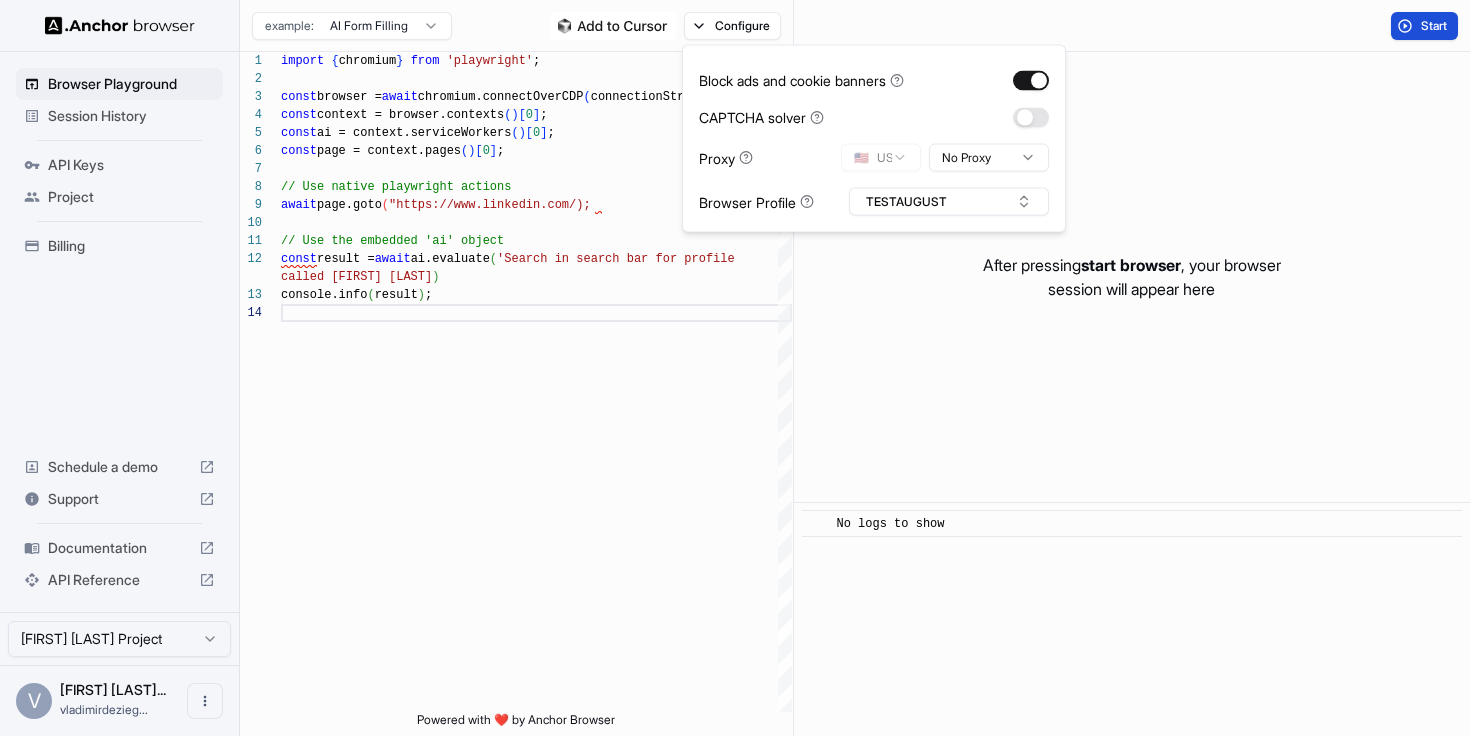 click on "Start" at bounding box center [1435, 26] 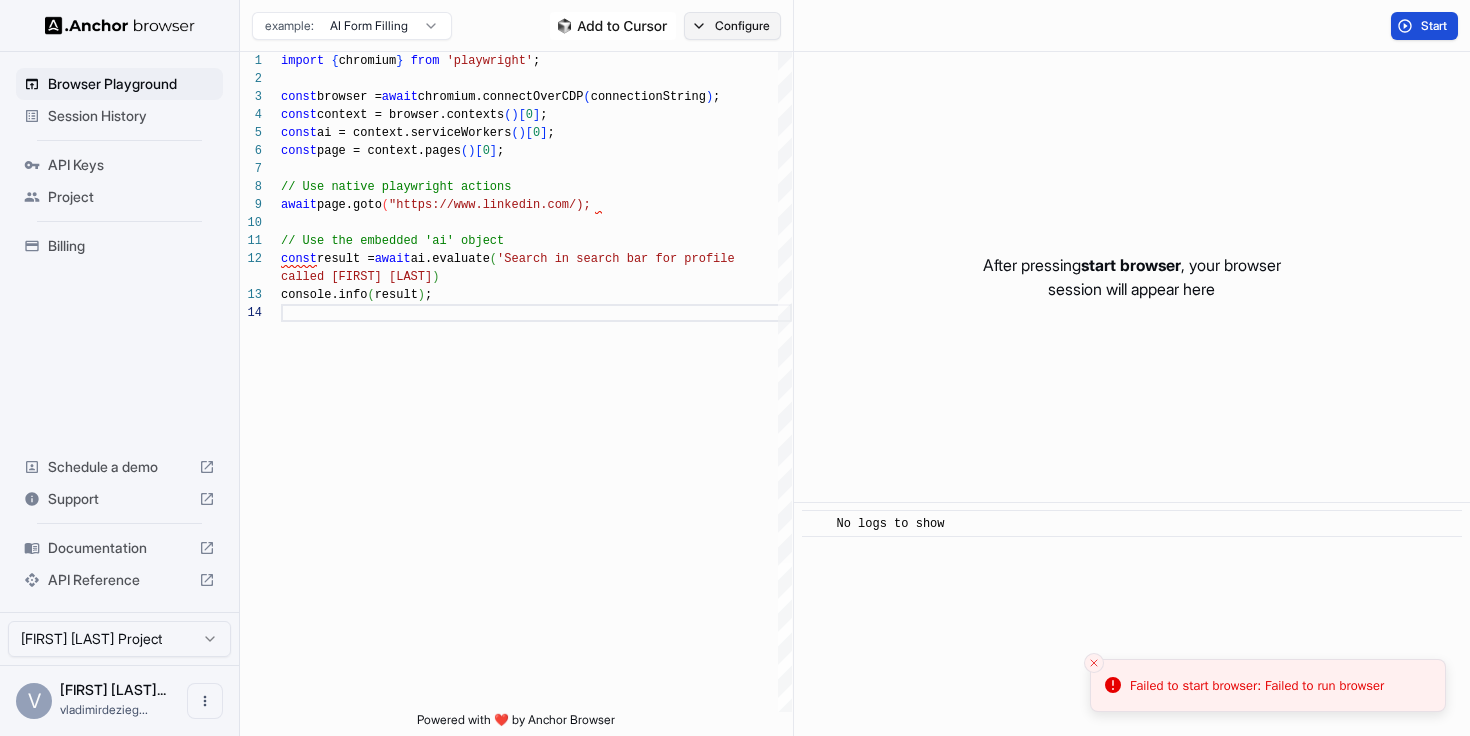 click on "Configure" at bounding box center [732, 26] 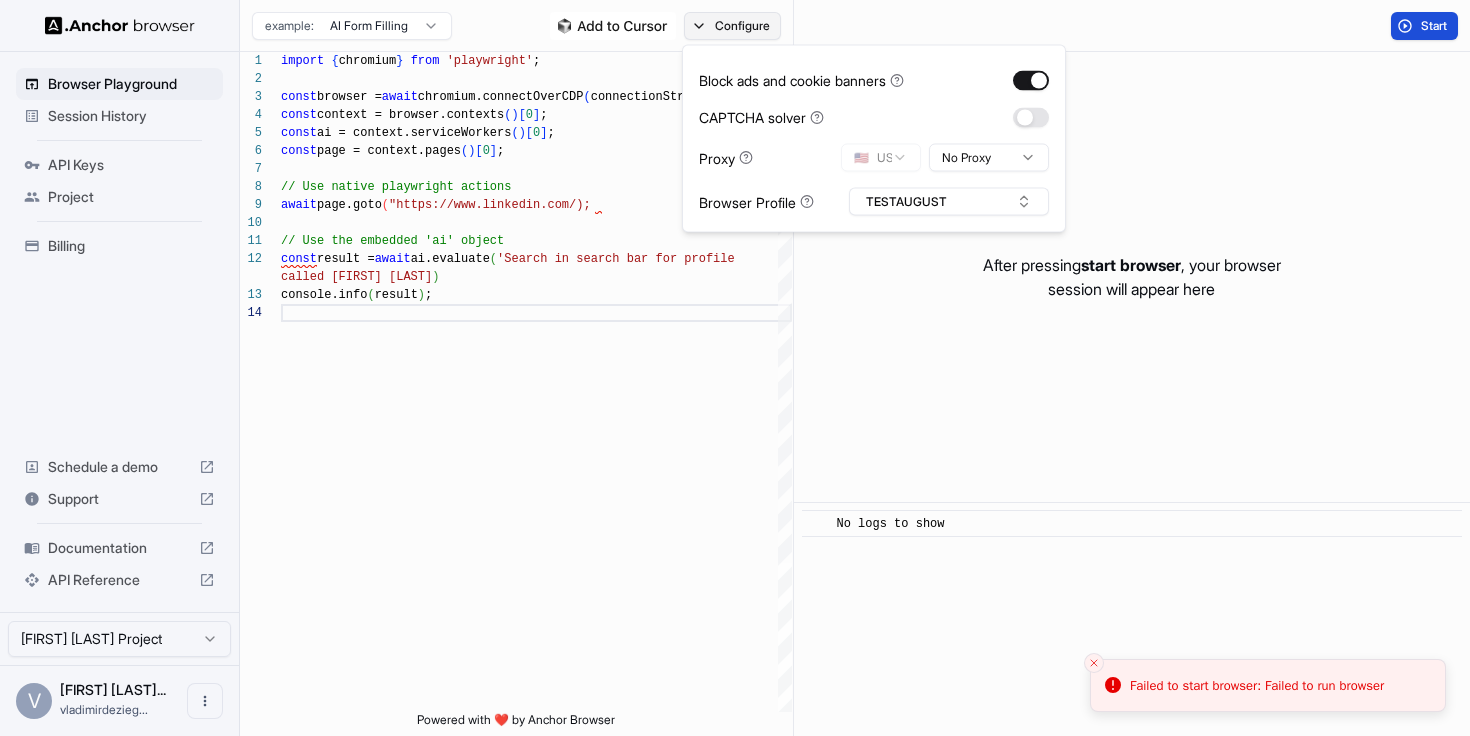 click on "Configure" at bounding box center (732, 26) 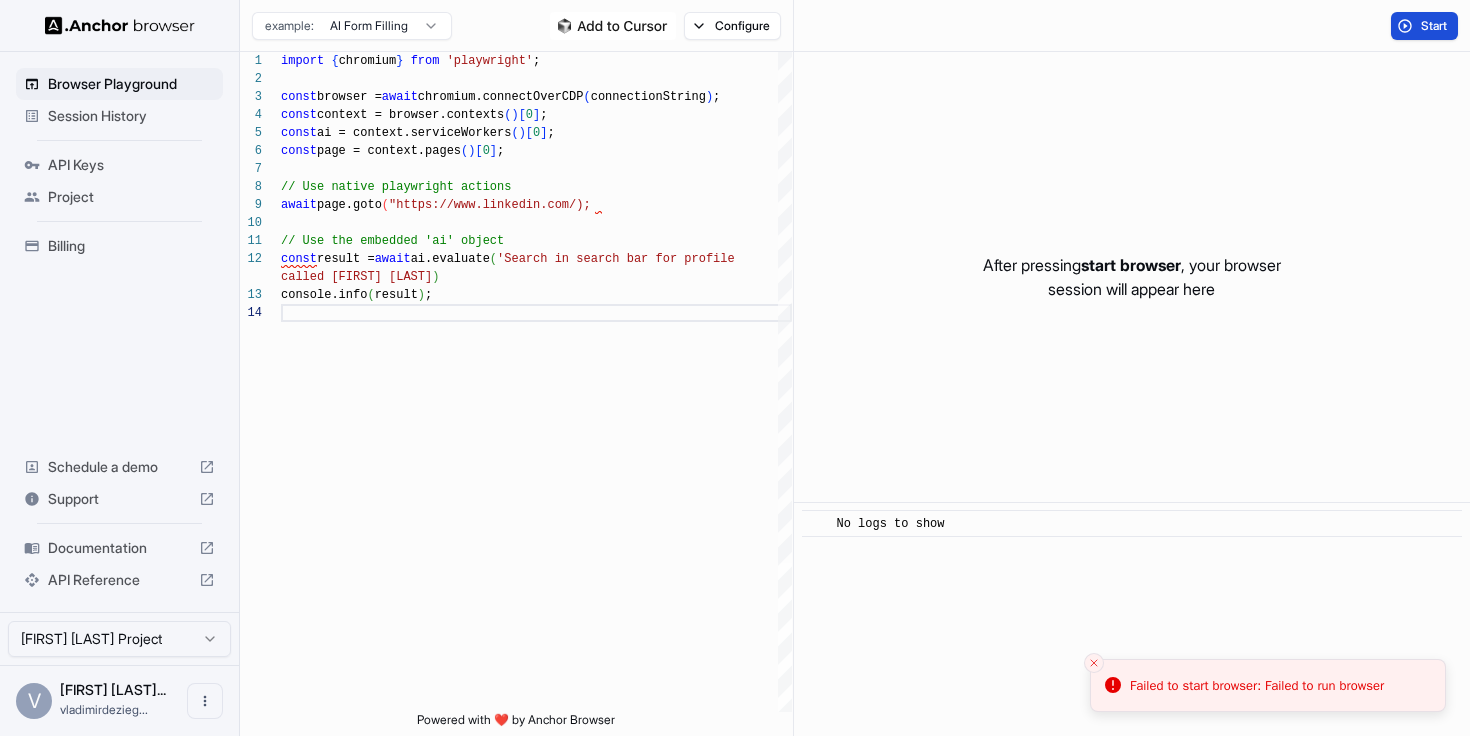 click on "Start" at bounding box center [1424, 26] 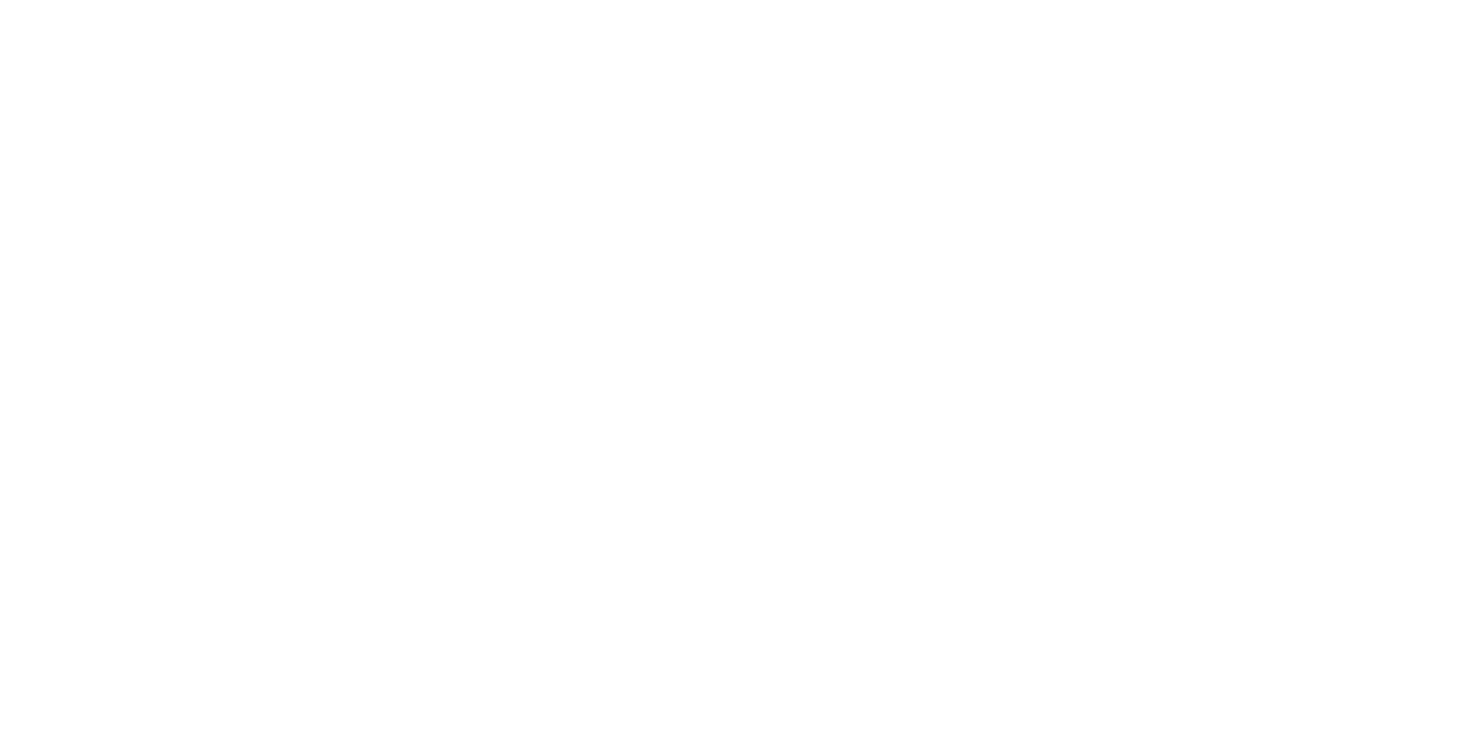 scroll, scrollTop: 0, scrollLeft: 0, axis: both 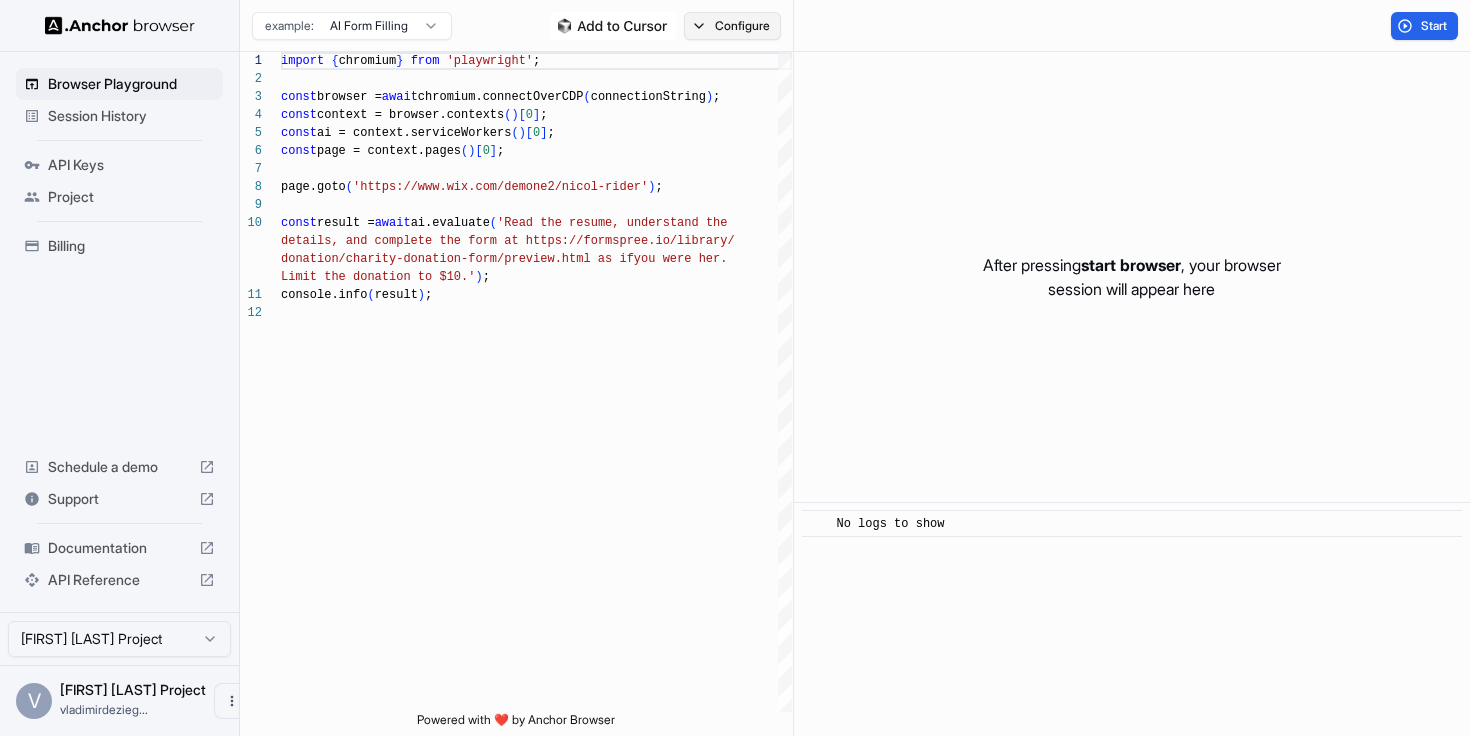 click on "Configure" at bounding box center [732, 26] 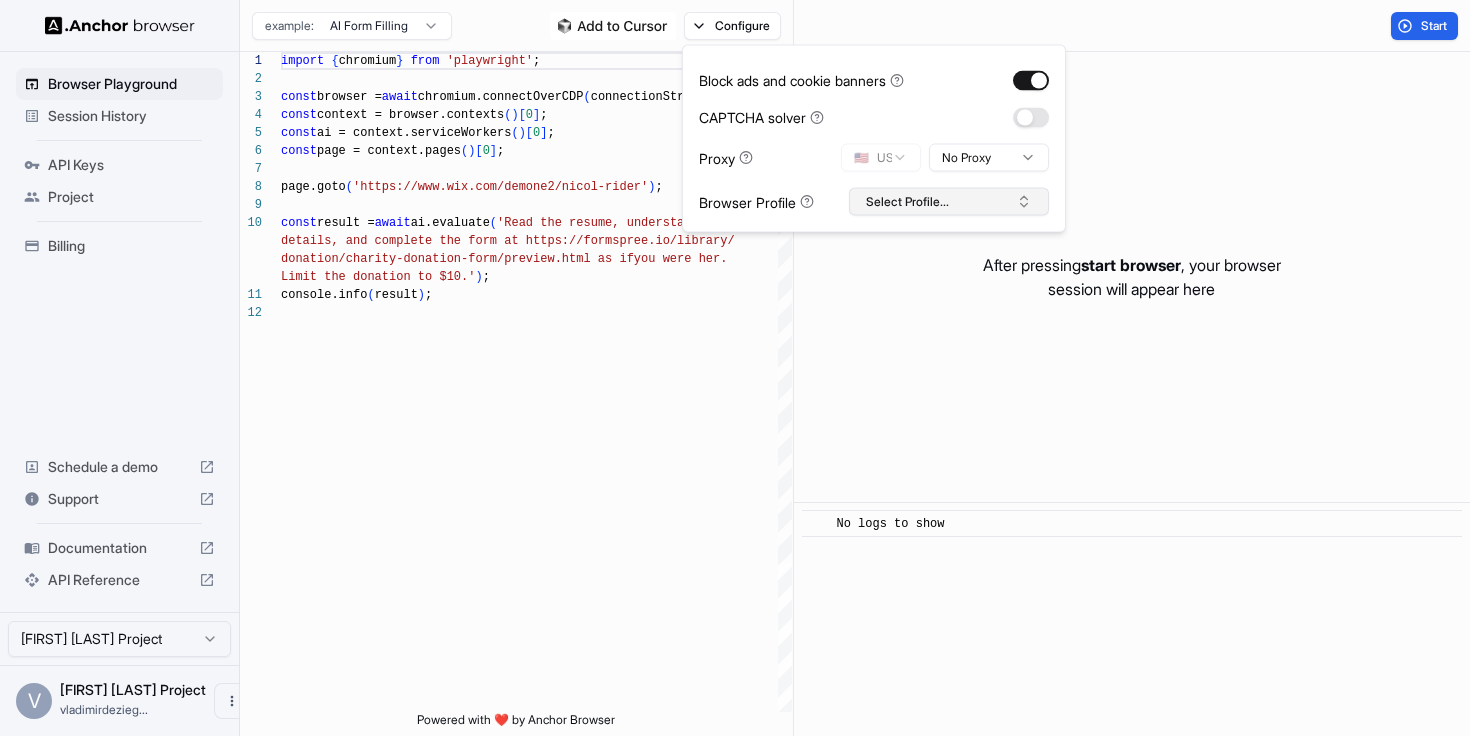 click on "Select Profile..." at bounding box center [949, 202] 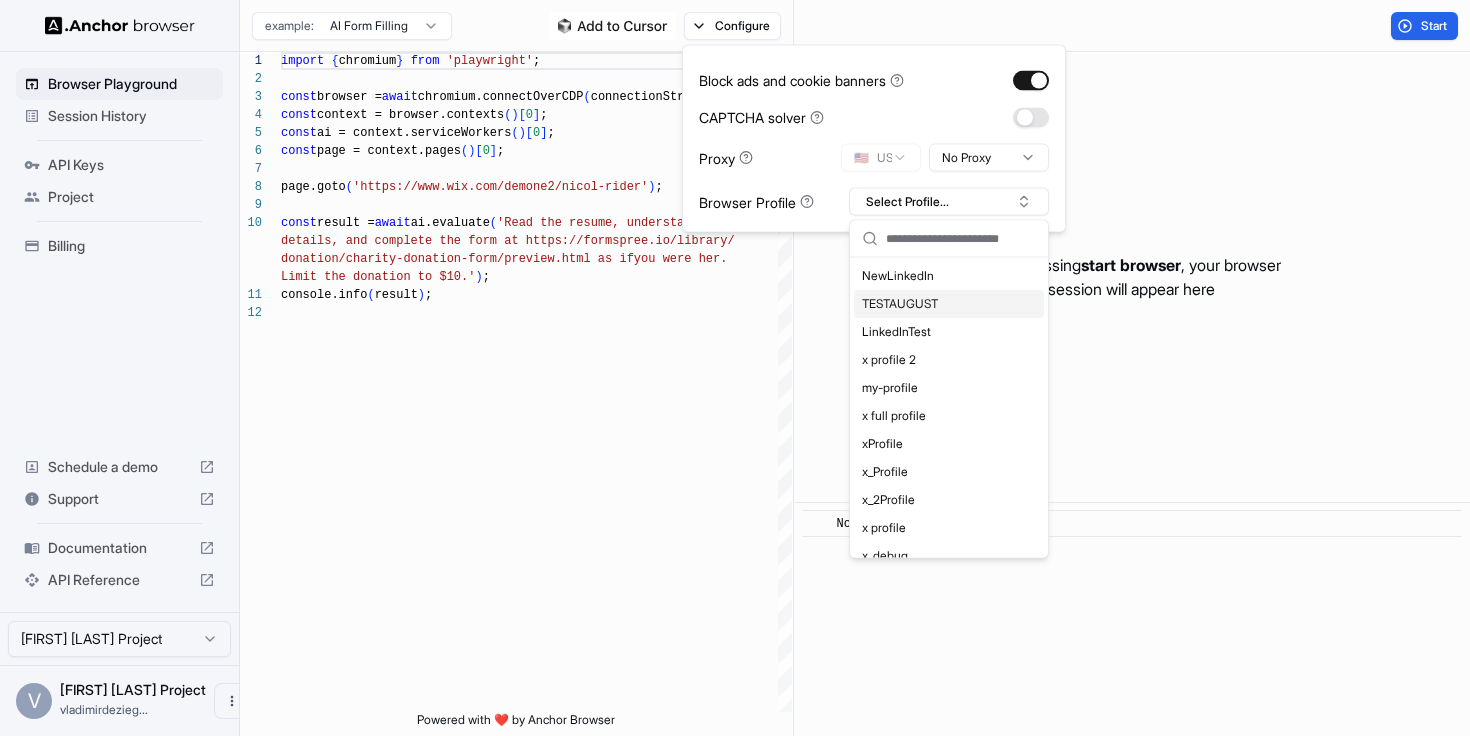 click on "TESTAUGUST" at bounding box center (949, 304) 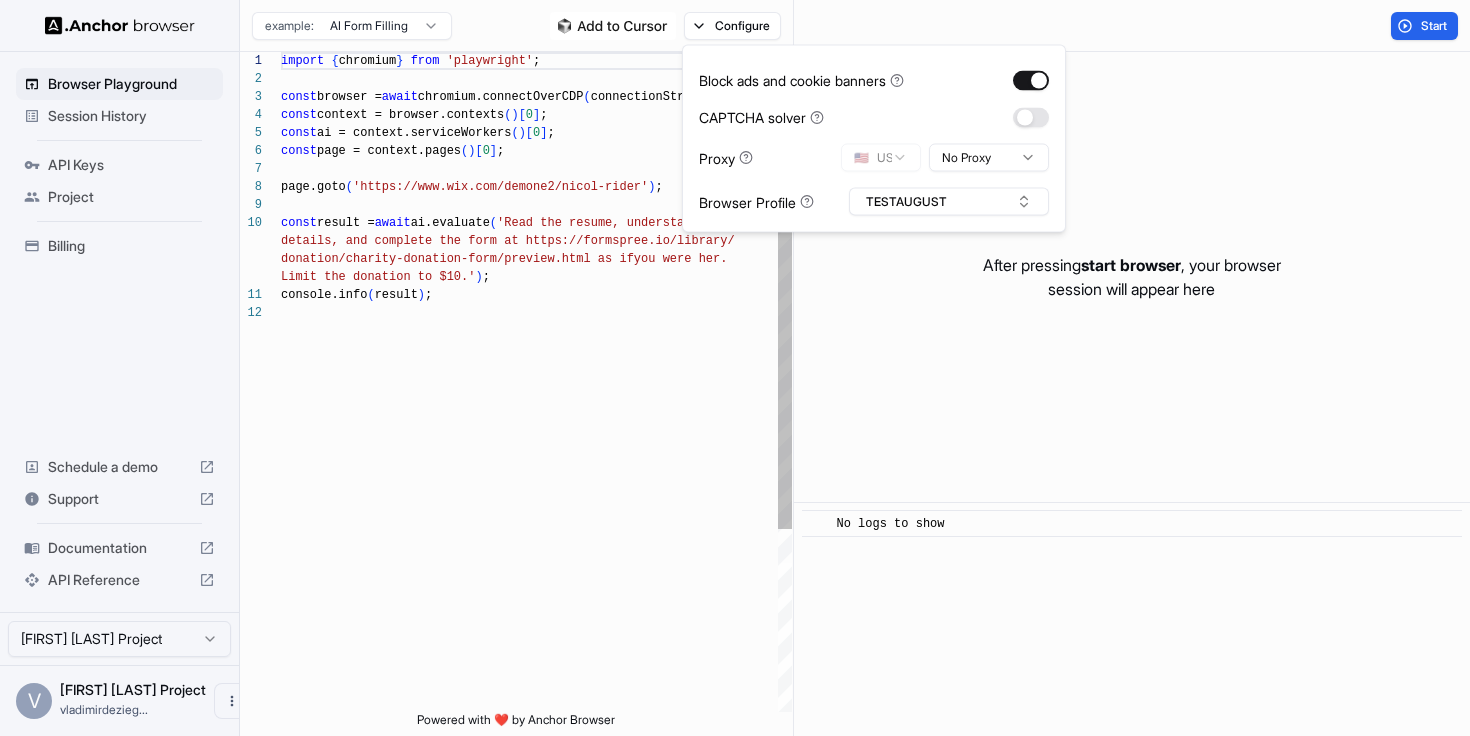 click on "import   {  chromium  }   from   'playwright' ; const  browser =  await  chromium.connectOverCDP ( connectionString ) ; const  context = browser.contexts ( ) [ 0 ] ; const  ai = context.serviceWorkers ( ) [ 0 ] ; const  page = context.pages ( ) [ 0 ] ; page.goto ( 'https://www.wix.com/demone2/nicol-rider' ) ; const  result =  await  ai.evaluate ( 'Read the resume, understand the  details, and complete the form at https://formspre e.io/library/ donation/charity-donation-form/preview.html as if  you were her.  Limit the donation to $10.' ) ; console.info ( result ) ;" at bounding box center (536, 508) 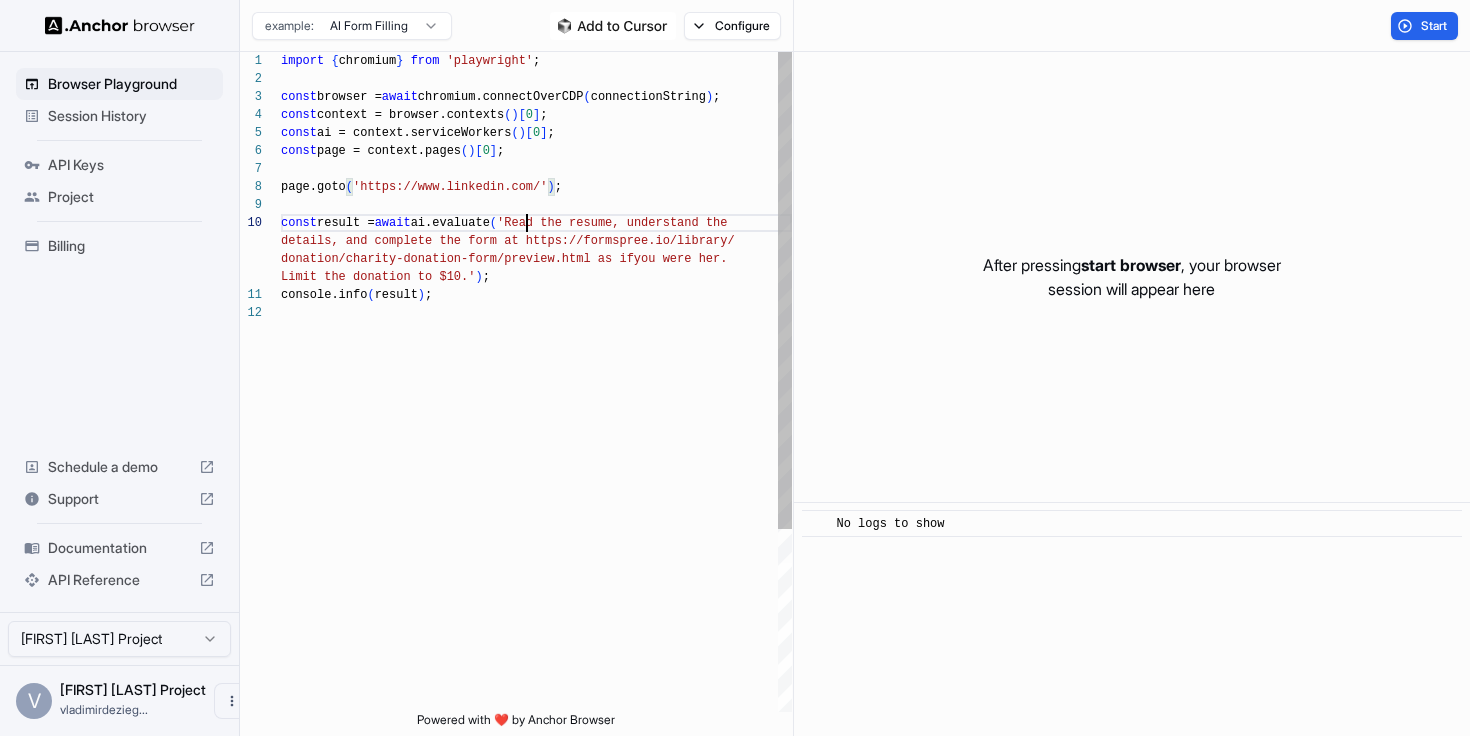 scroll, scrollTop: 162, scrollLeft: 0, axis: vertical 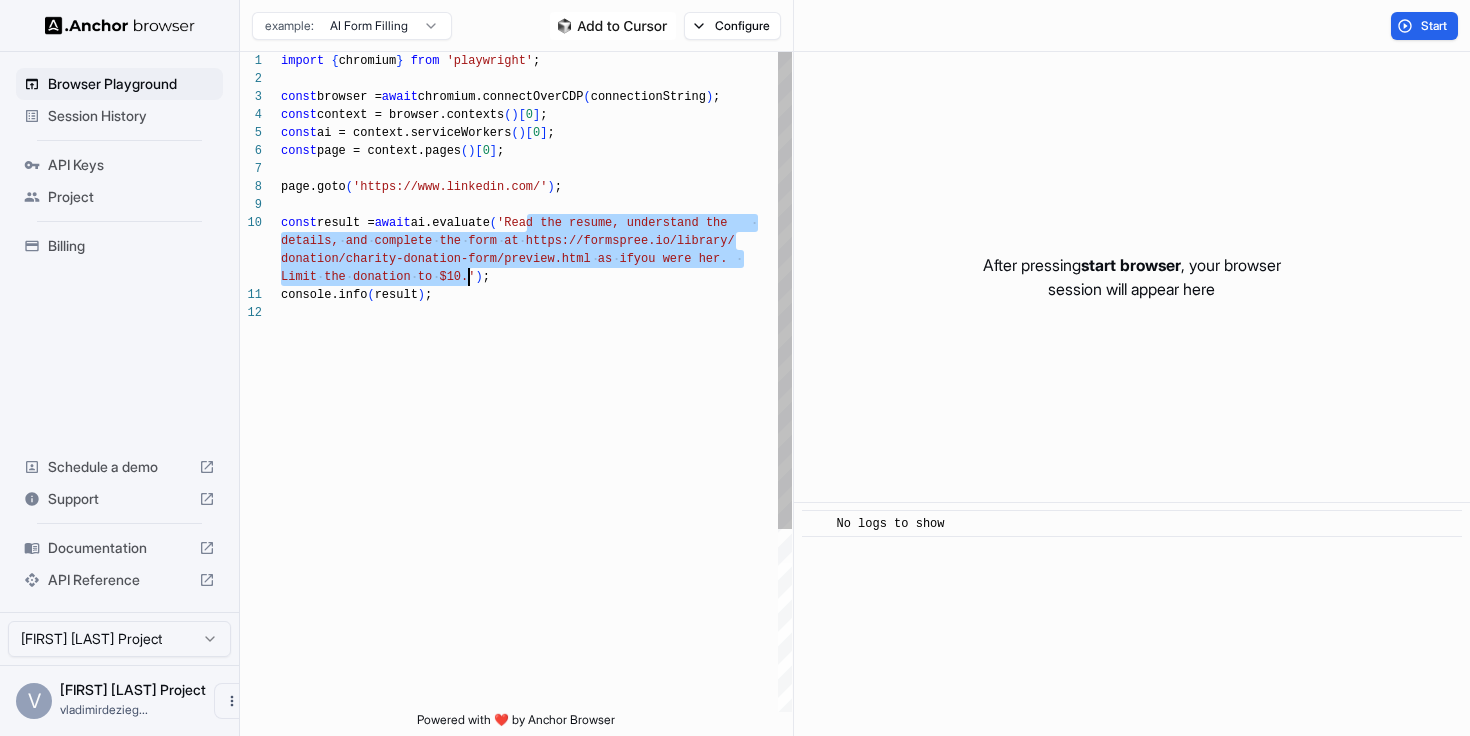 drag, startPoint x: 528, startPoint y: 225, endPoint x: 470, endPoint y: 279, distance: 79.24645 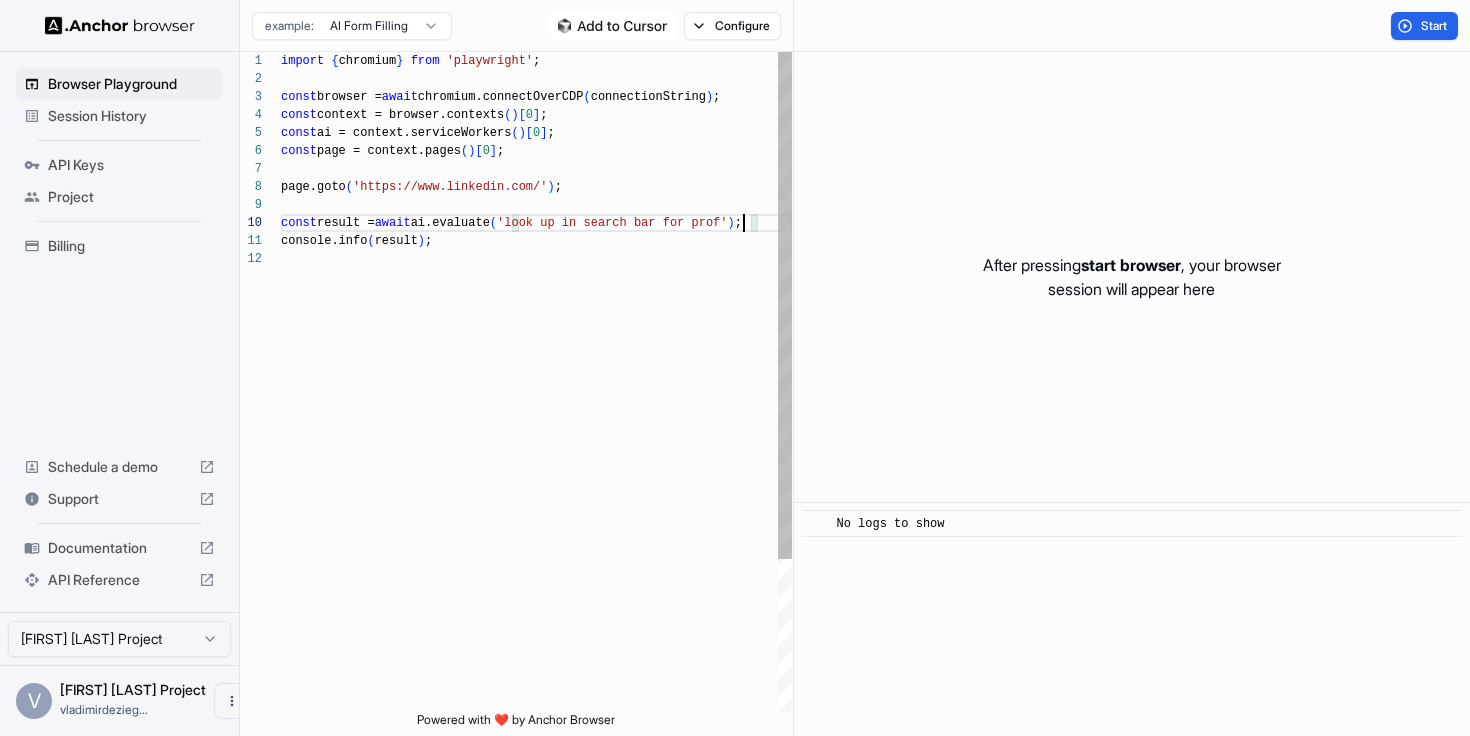 scroll, scrollTop: 0, scrollLeft: 0, axis: both 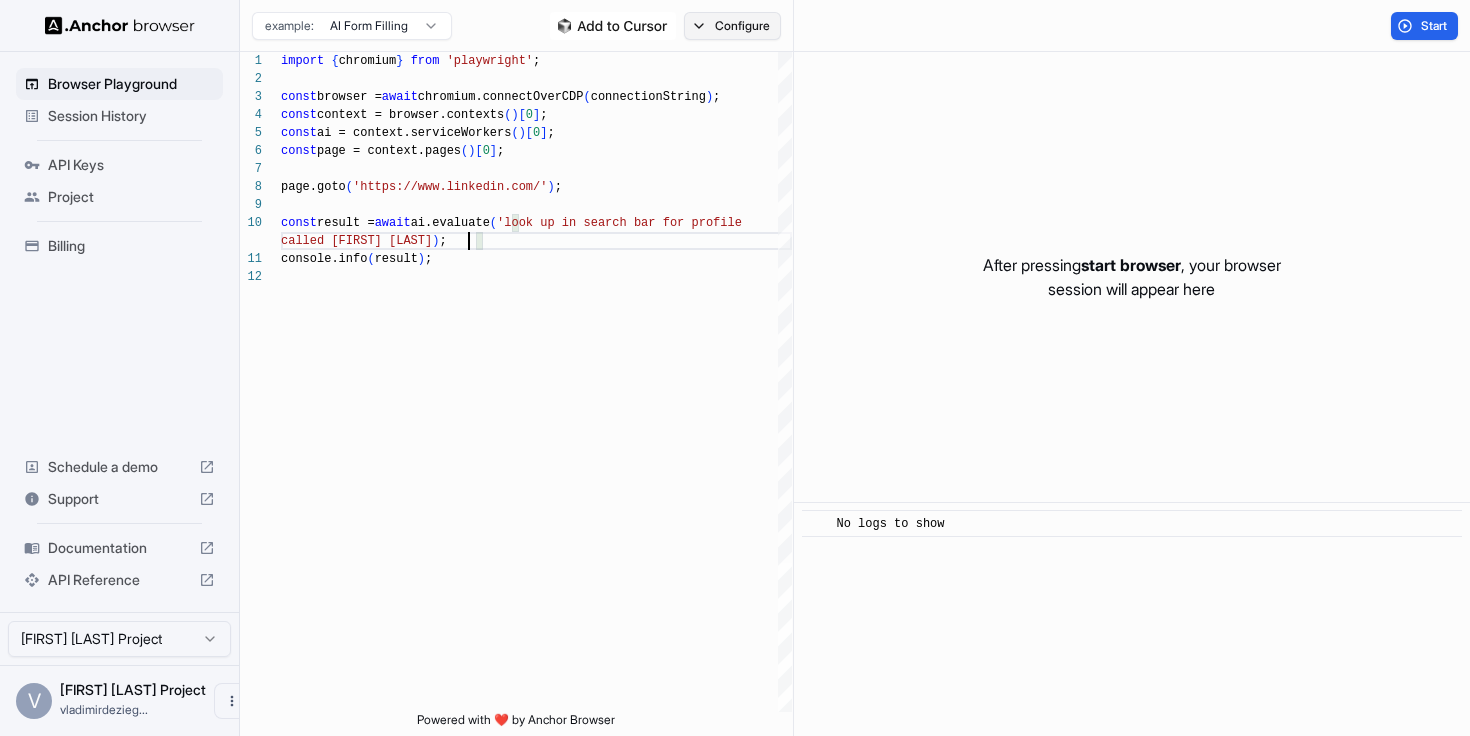 type on "**********" 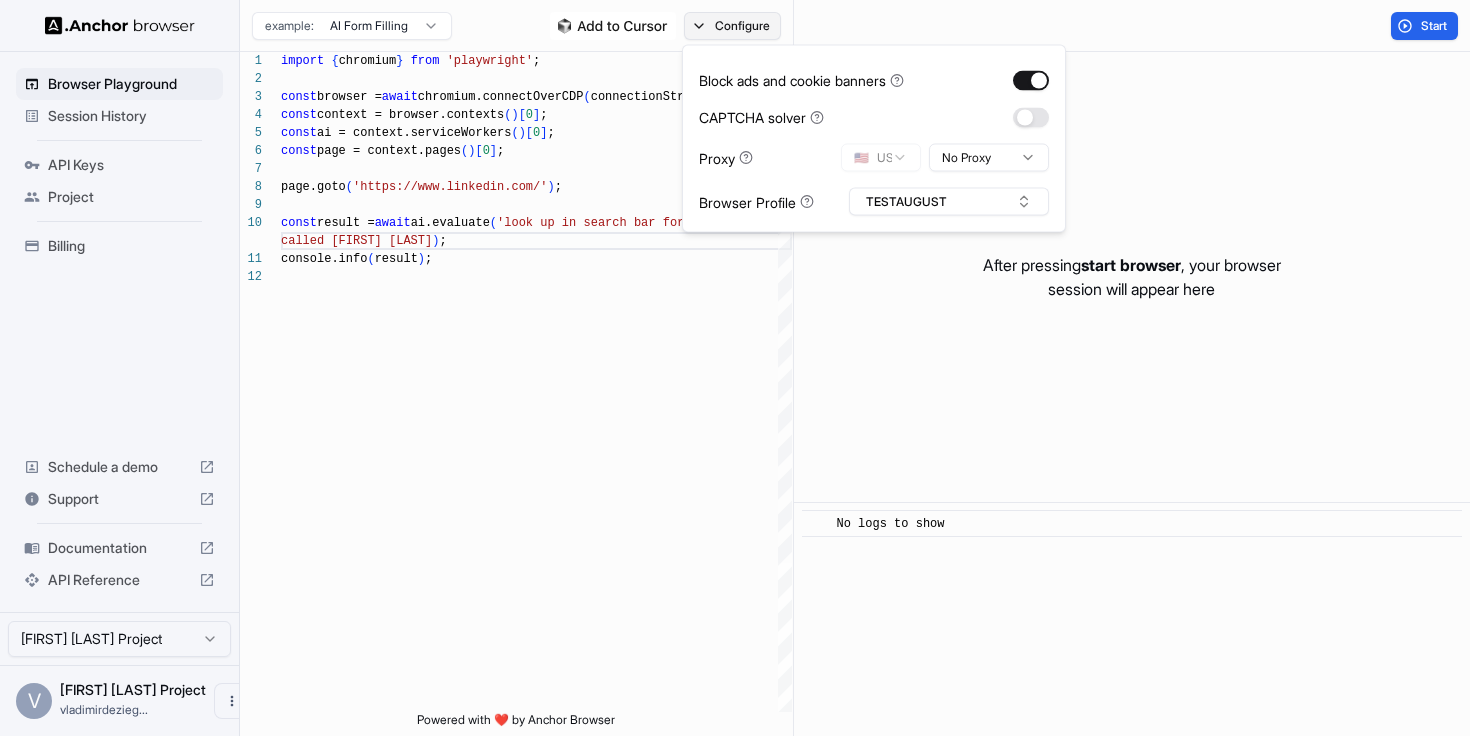 click on "Configure" at bounding box center [732, 26] 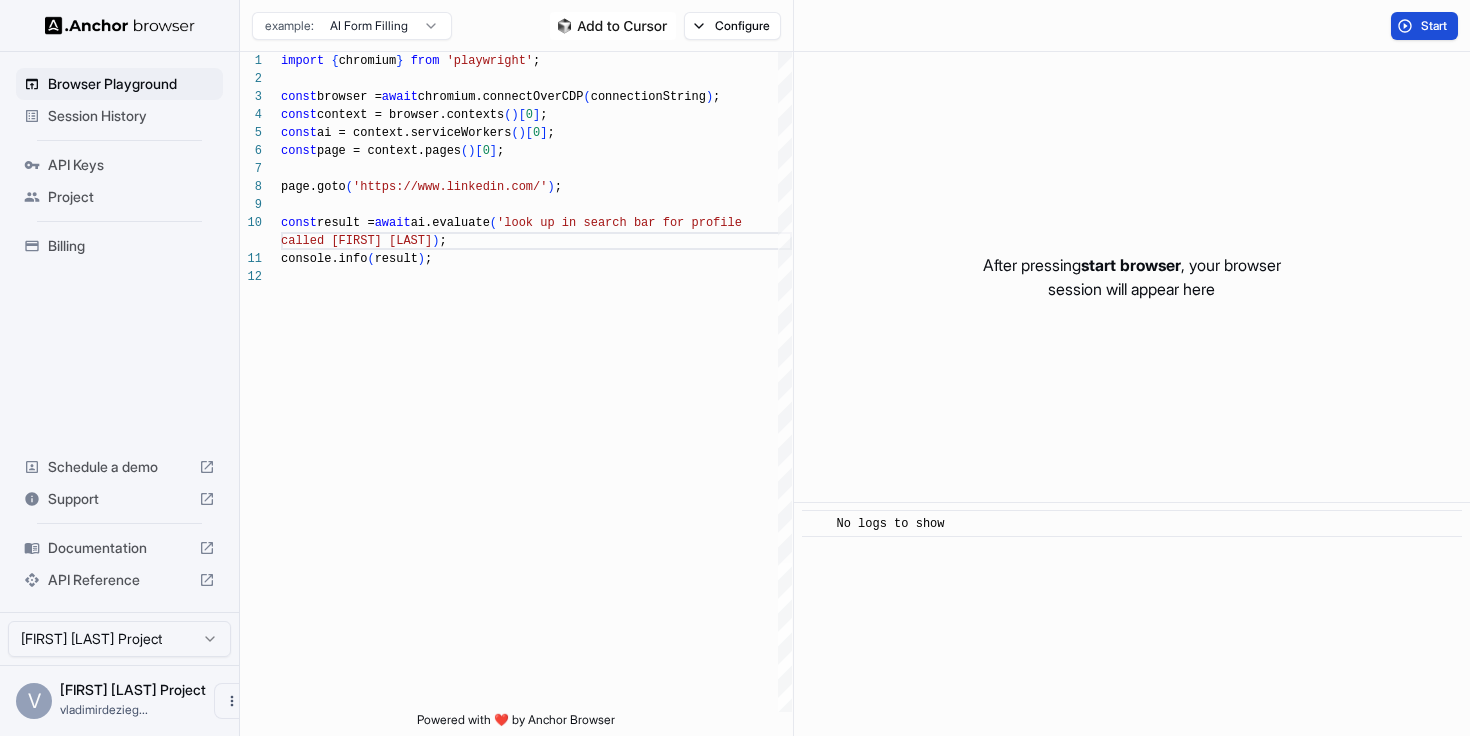 click on "Start" at bounding box center (1424, 26) 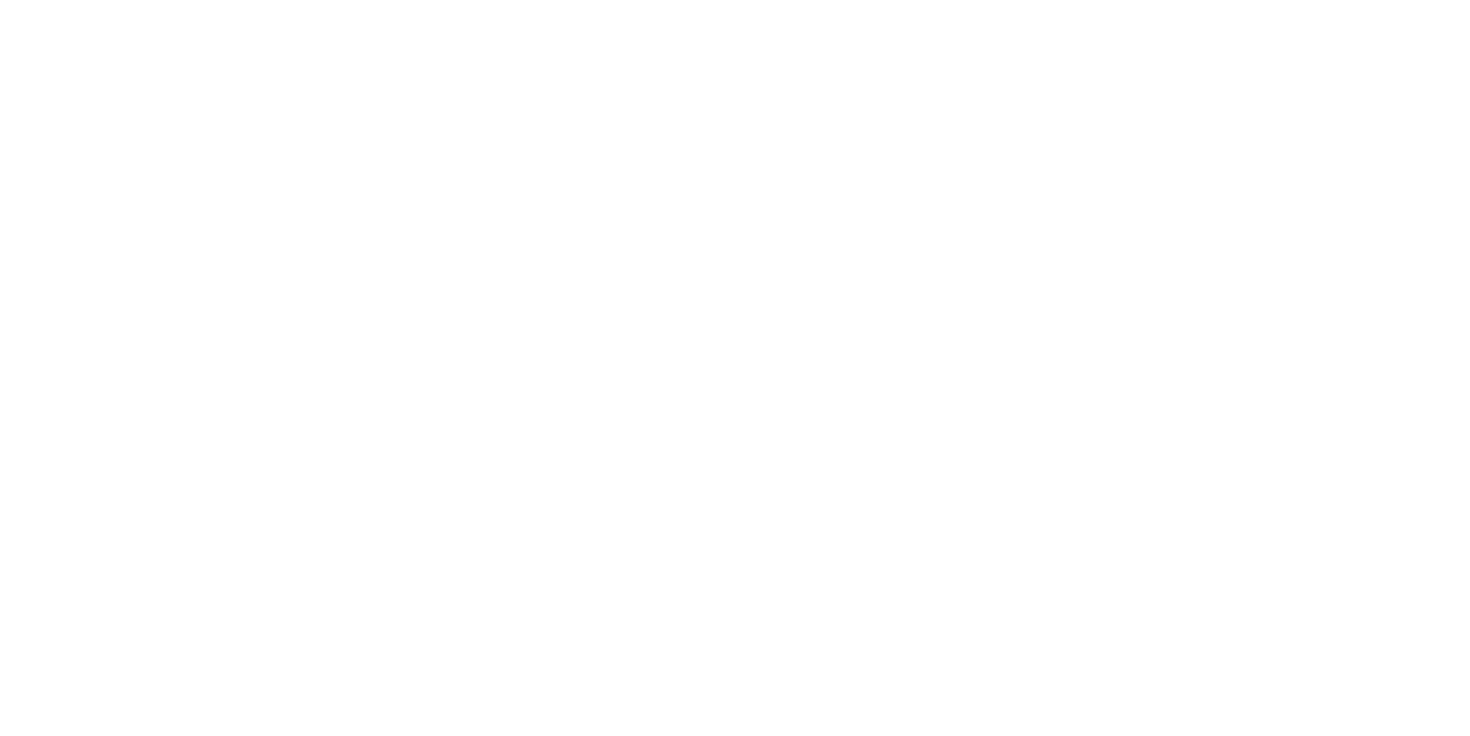 scroll, scrollTop: 0, scrollLeft: 0, axis: both 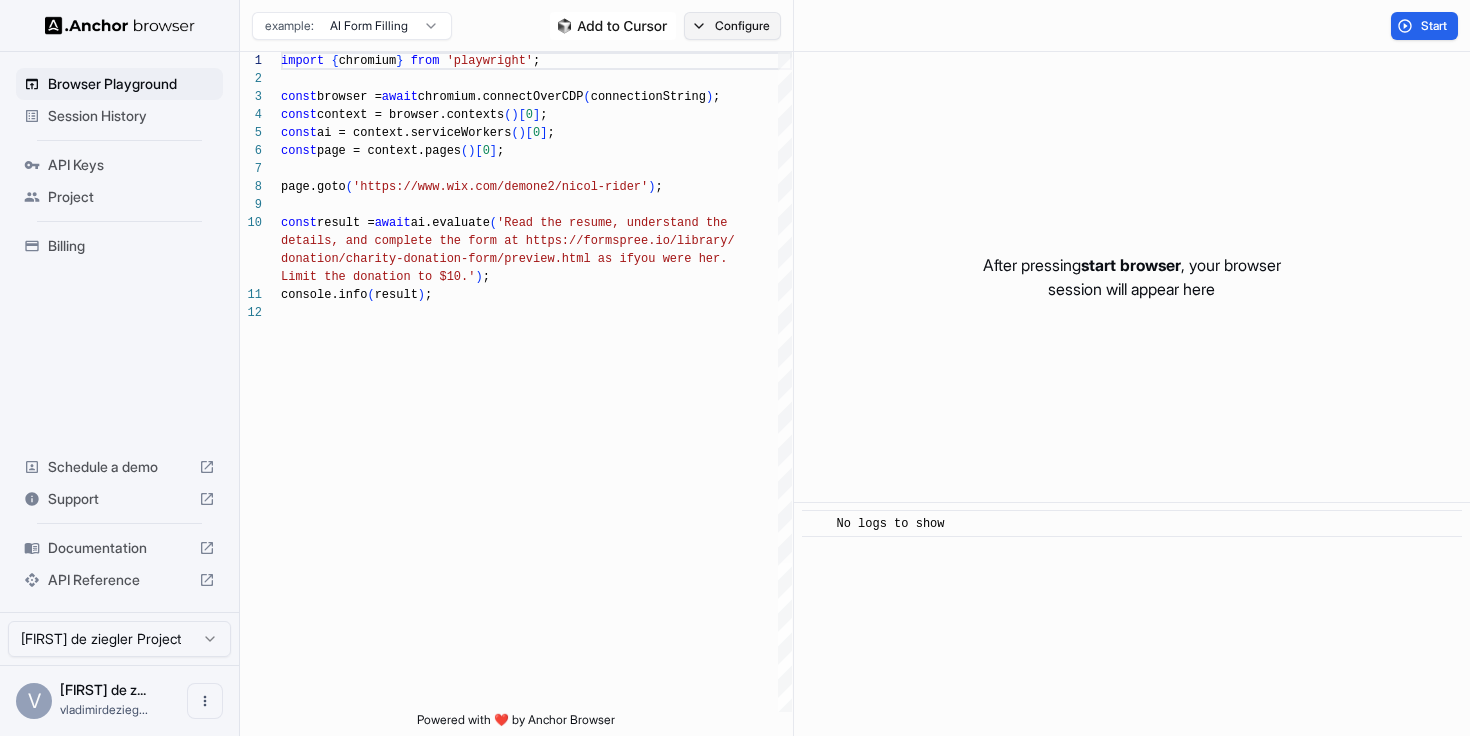 click on "Configure" at bounding box center [732, 26] 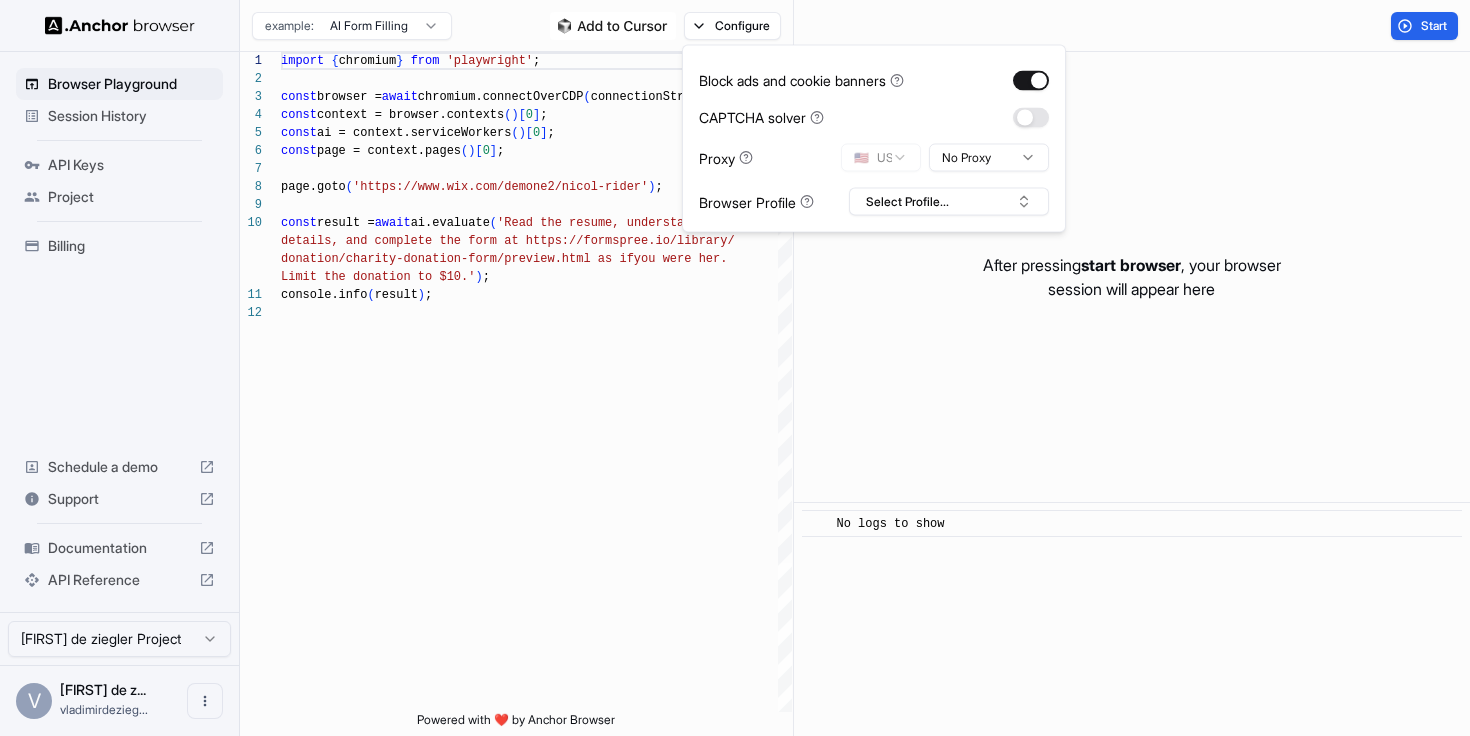 click on "Block ads and cookie banners CAPTCHA solver Proxy 🇺🇸 US No Proxy Browser Profile Select Profile..." at bounding box center [874, 139] 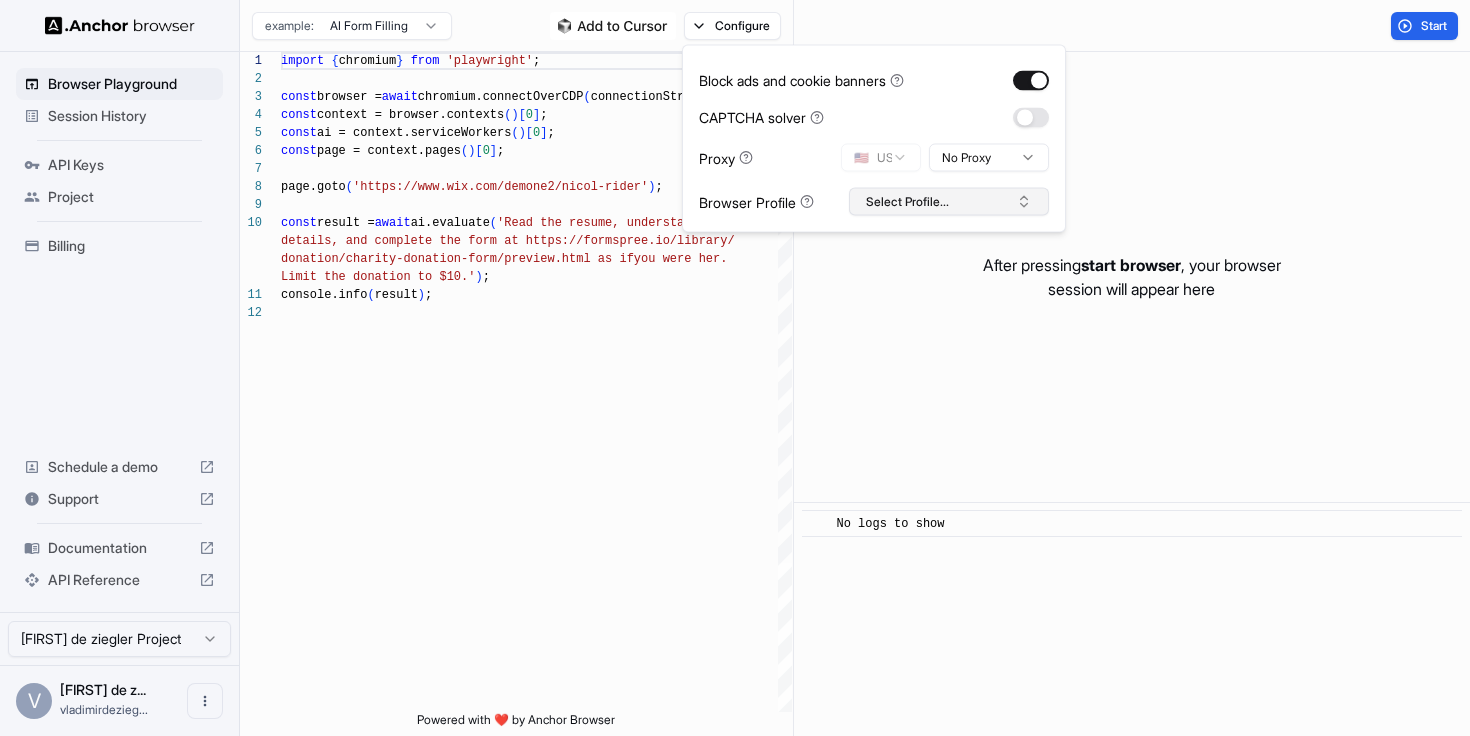 click on "Select Profile..." at bounding box center [949, 202] 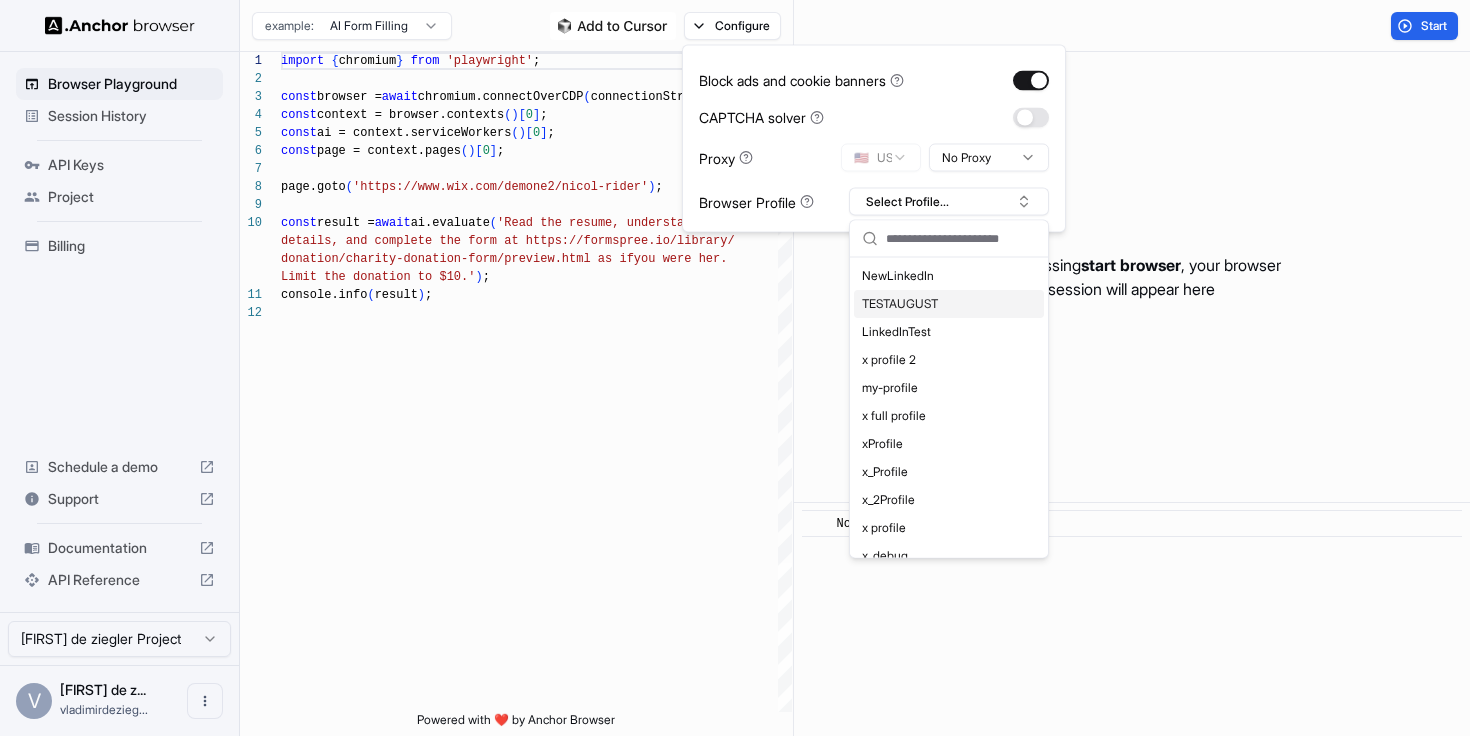 click on "TESTAUGUST" at bounding box center (949, 304) 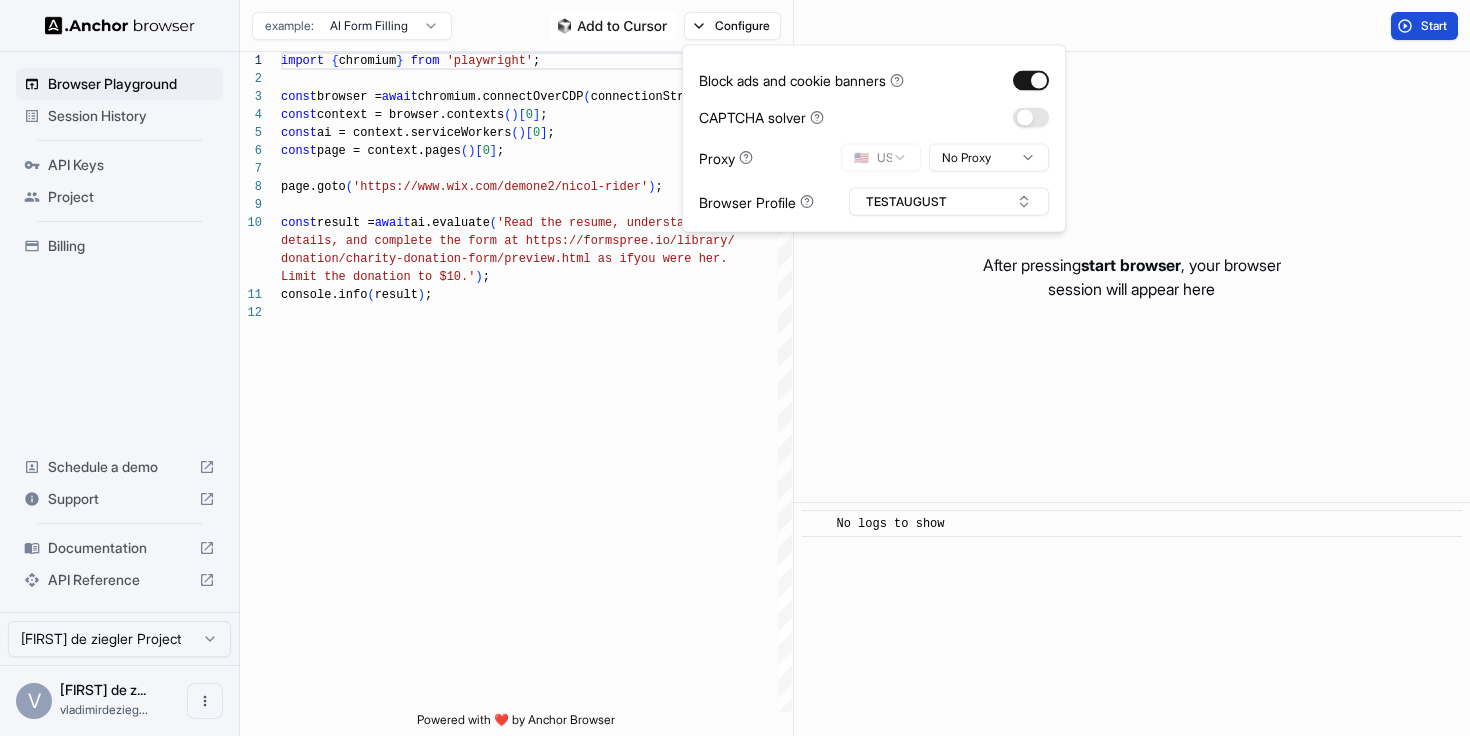 click on "Start" at bounding box center [1424, 26] 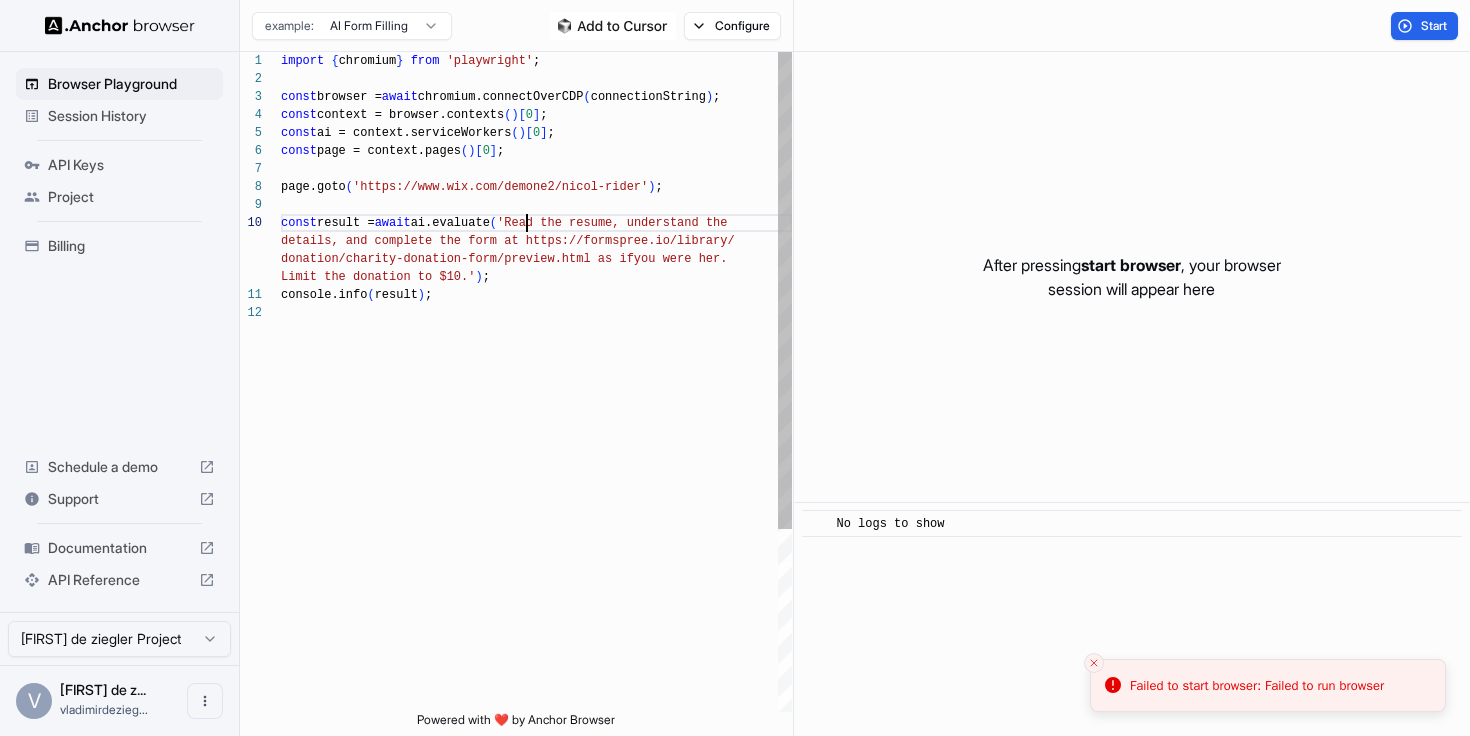 type on "**********" 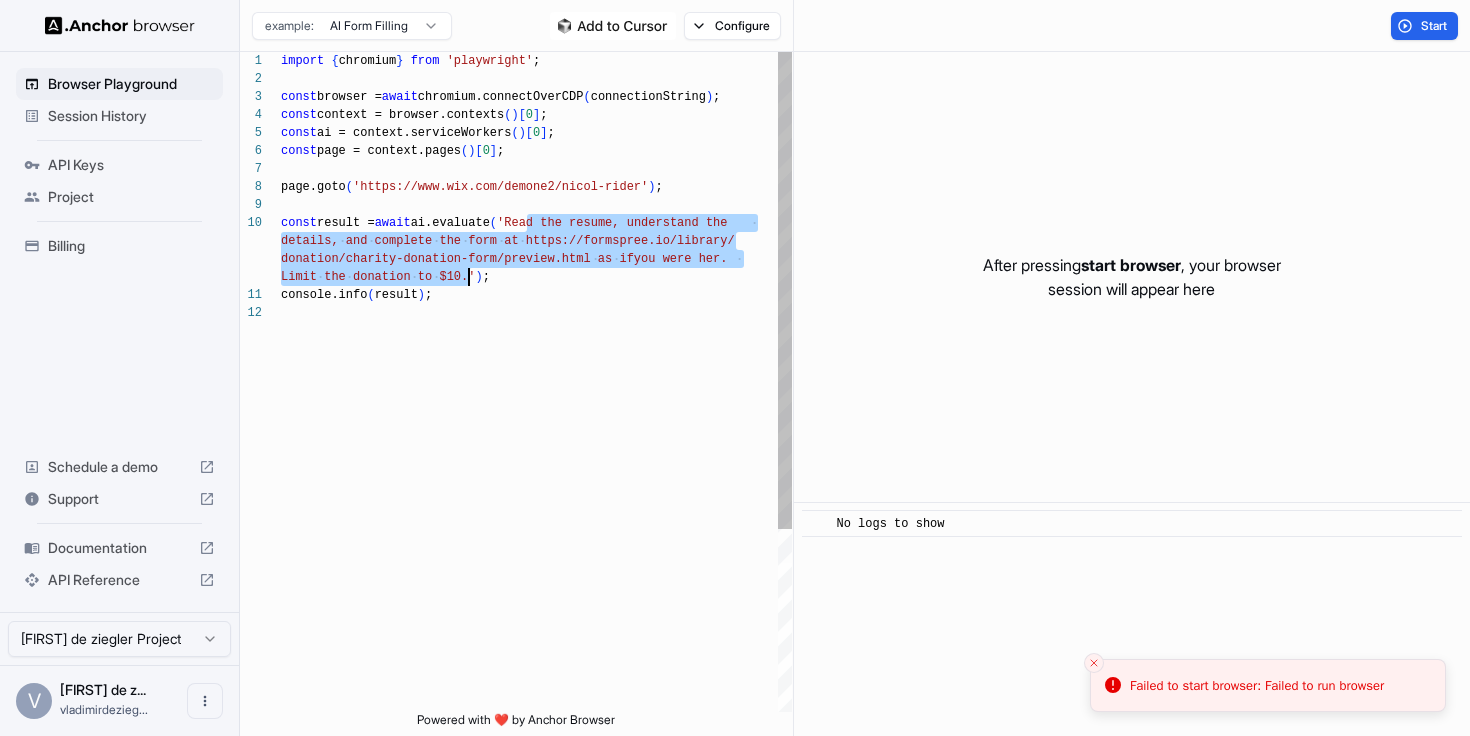 drag, startPoint x: 524, startPoint y: 223, endPoint x: 466, endPoint y: 284, distance: 84.17244 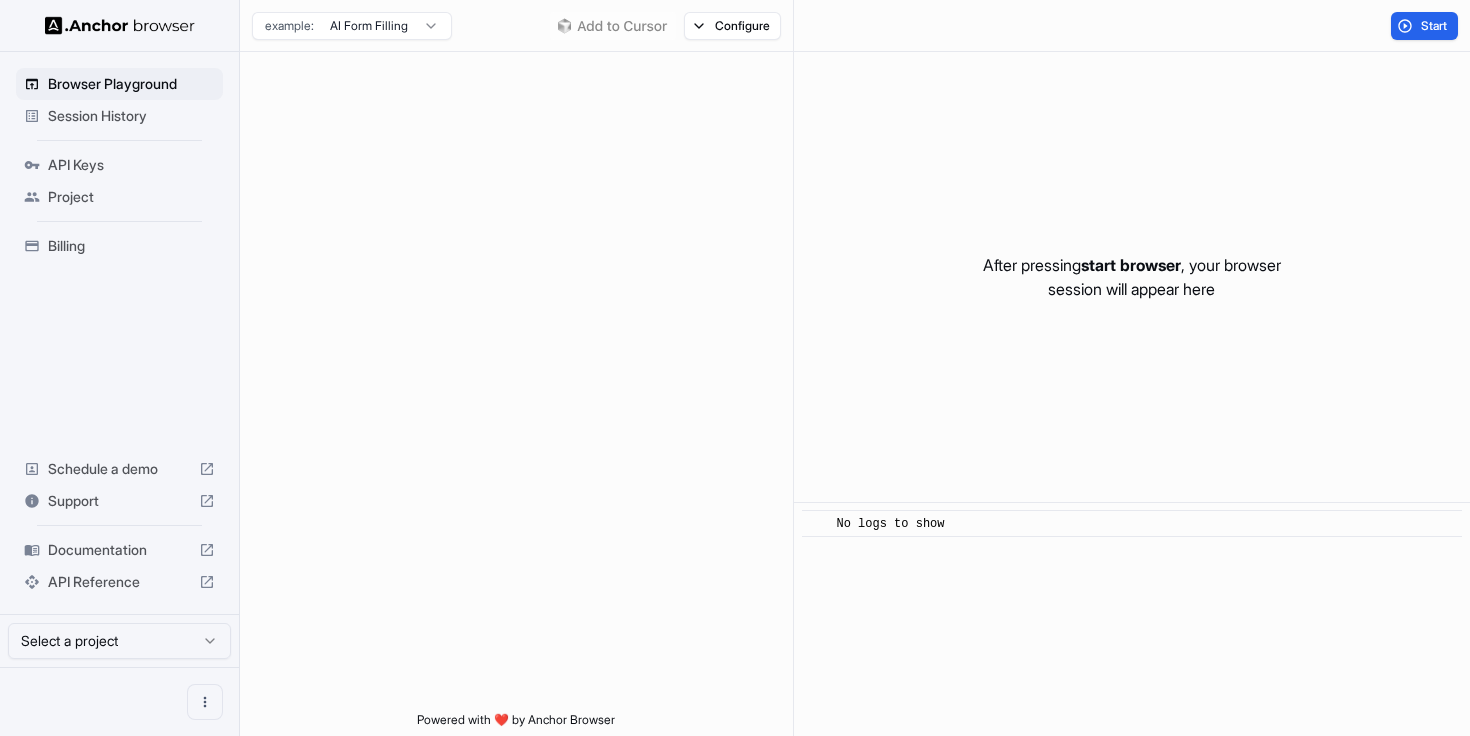 scroll, scrollTop: 0, scrollLeft: 0, axis: both 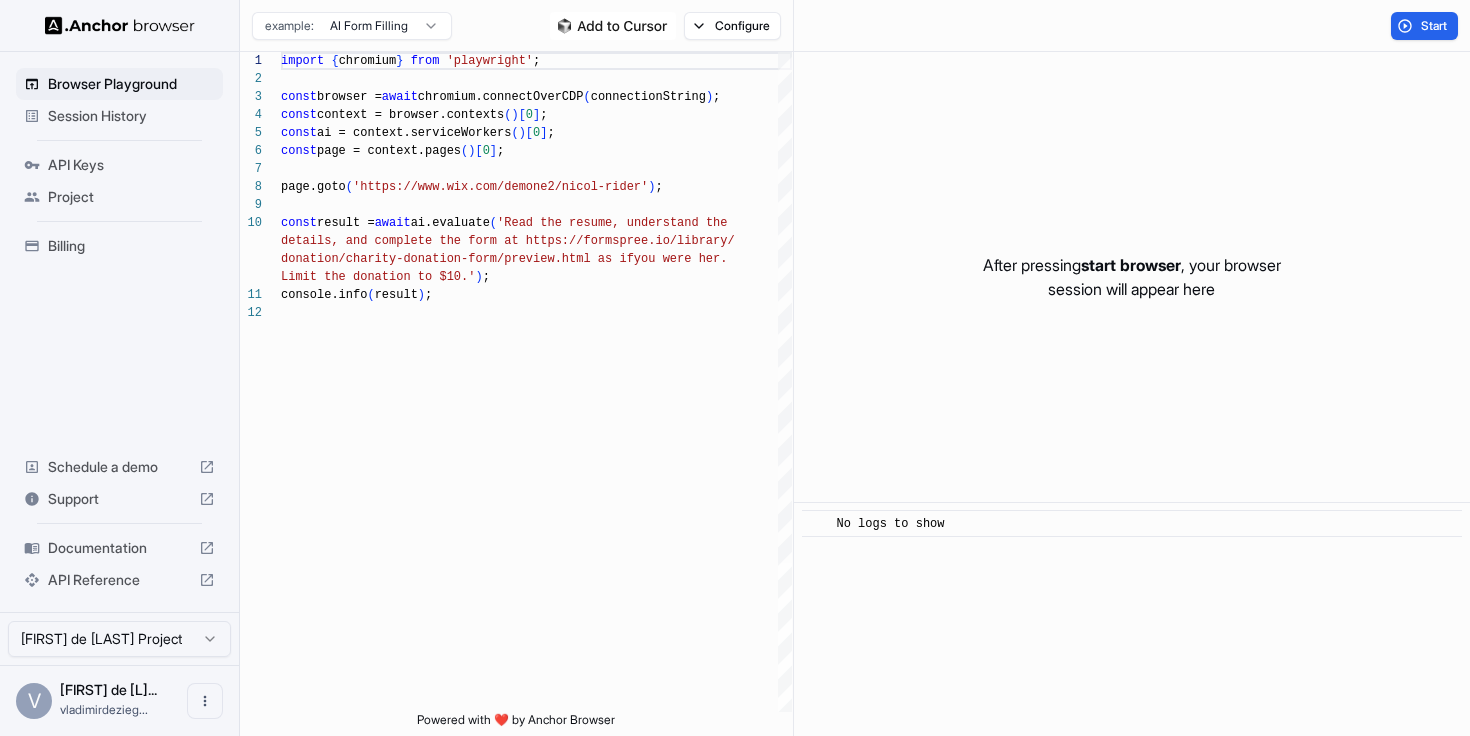 click on "Browser Playground Session History API Keys Project Billing Schedule a demo Support Documentation API Reference [FIRST] de [LAST] Project V [FIRST] de [L]... [FIRST][LAST]... Browser Playground example:  AI Form Filling Configure Start 1 2 3 4 5 6 7 8 9 10 11 12 import   {  chromium  }   from   'playwright'  ;
const  browser =   await  chromium.connectOverCDP ( connectionString )  ;
const  context =  browser.contexts ( ) [ 0 ]  ;
const  ai =  context.serviceWorkers ( ) [ 0 ]  ;
const  page =  context.pages ( ) [ 0 ]  ;
page.goto ( 'https://www.wix.com/demone2/nicol-rider' )  ;
const  result =   await  ai.evaluate ( 'Read the resume, understand the  details, and complete the form at https://formspre e.io/library/ donation/charity-donation-form/preview.html as if  you were her.  Limit the donation to $10.' )  ;
console.info ( result )  ;
Powered with ❤️ by Anchor Browser
After pressing  start browser  , your browser session will appear here ​
No logs to show" at bounding box center [735, 368] 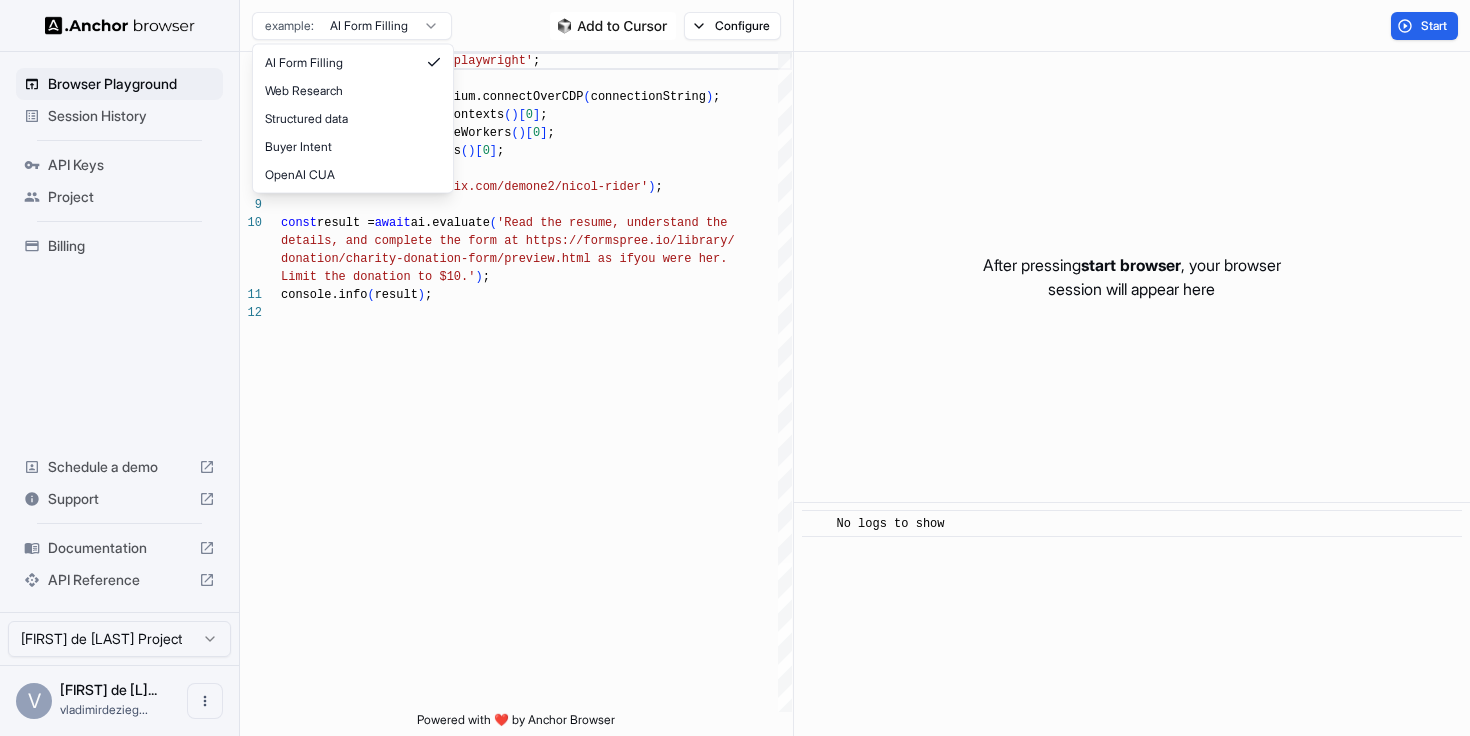 scroll, scrollTop: 180, scrollLeft: 0, axis: vertical 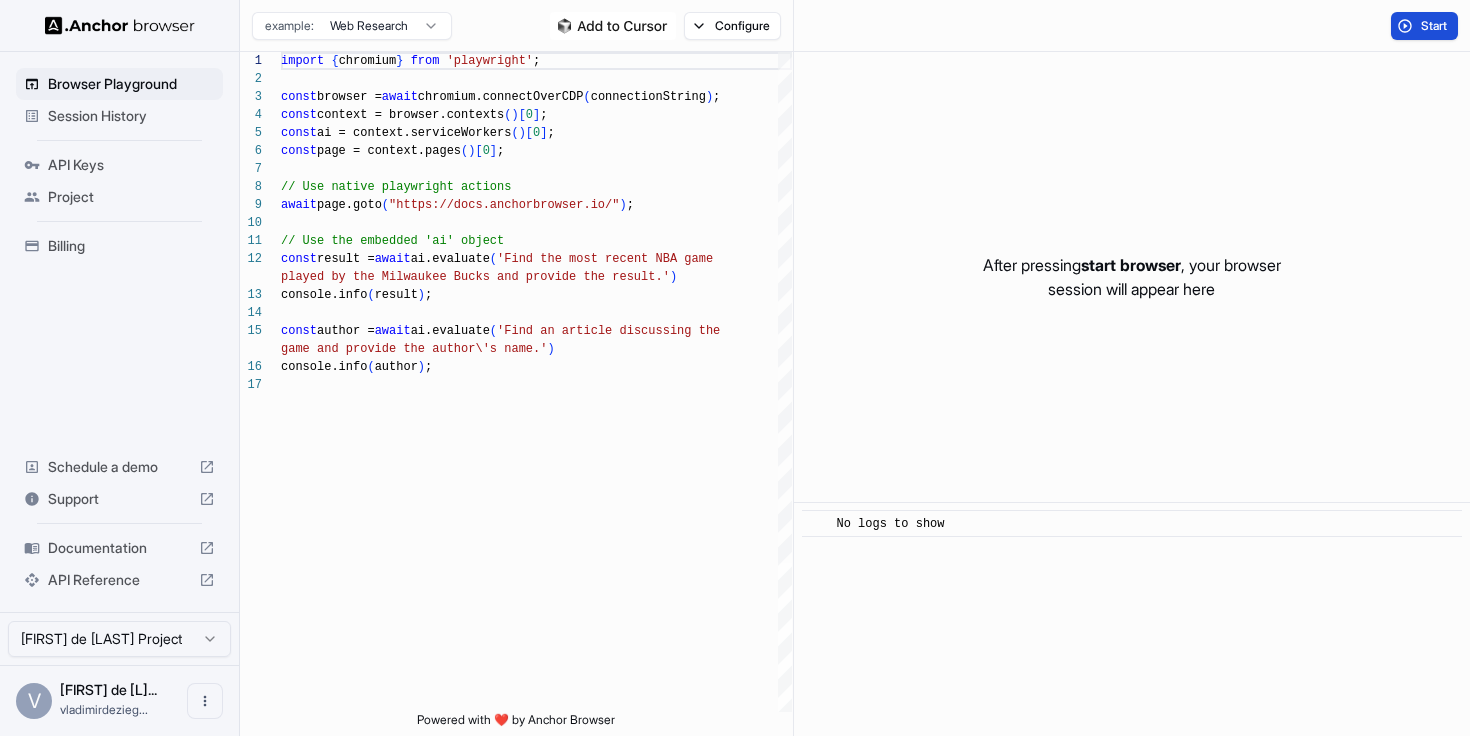 click on "Start" at bounding box center [1435, 26] 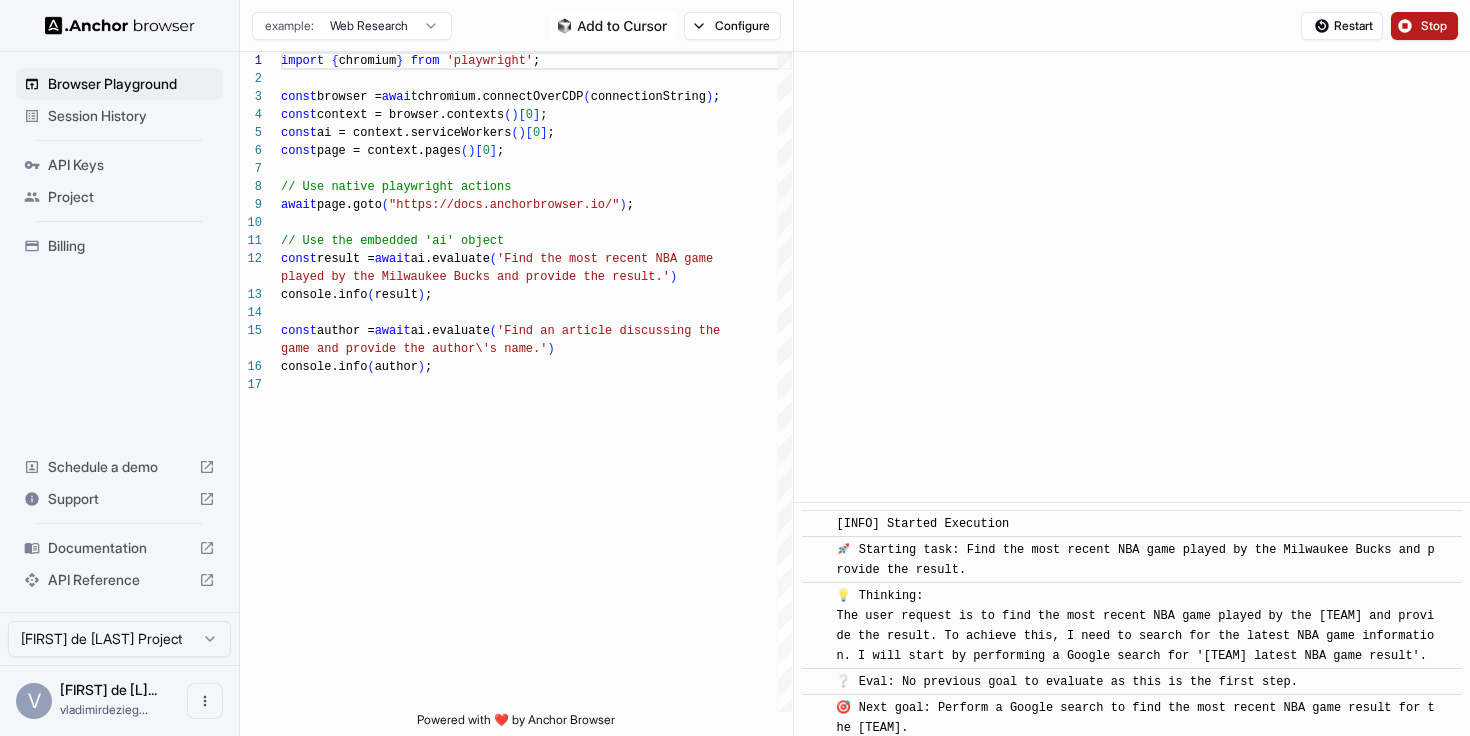 scroll, scrollTop: 52, scrollLeft: 0, axis: vertical 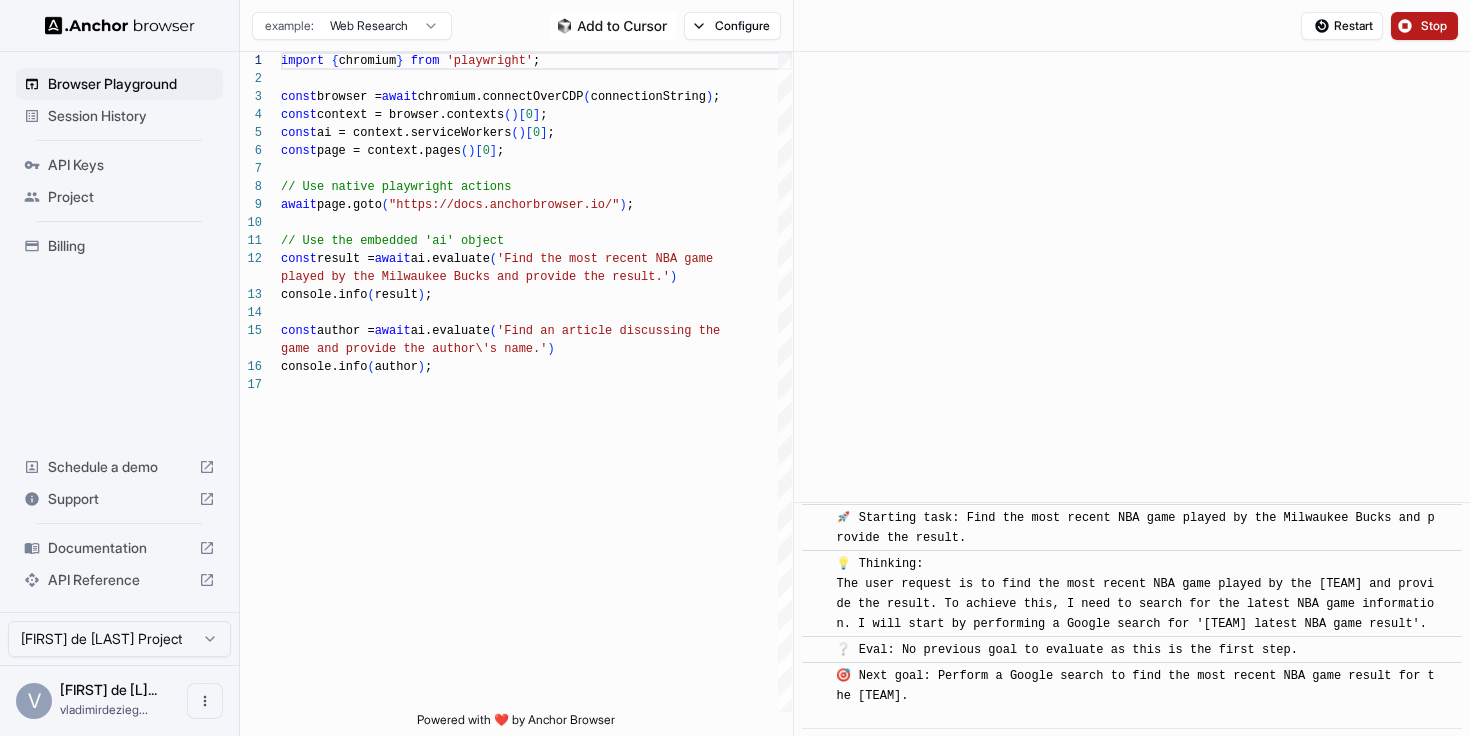 click on "Stop" at bounding box center [1435, 26] 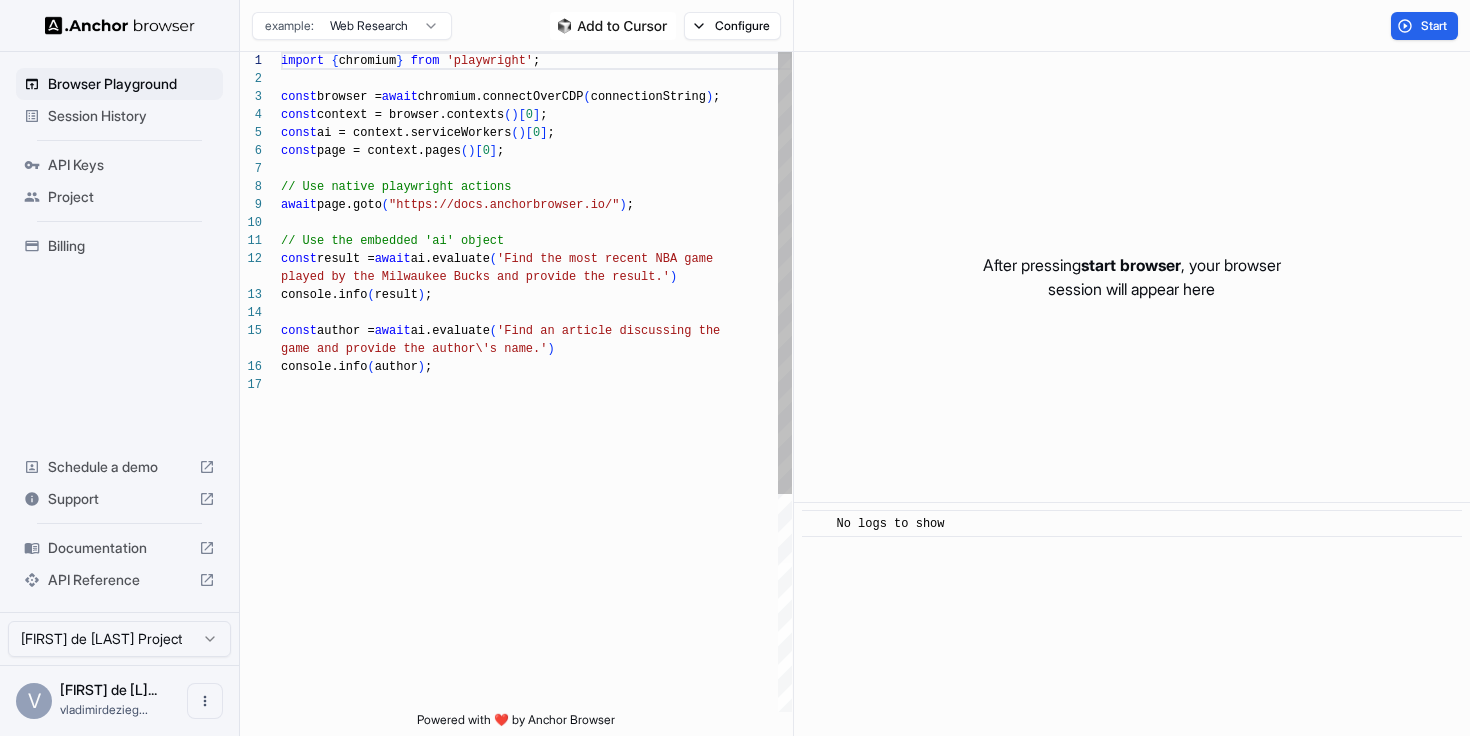 scroll, scrollTop: 144, scrollLeft: 0, axis: vertical 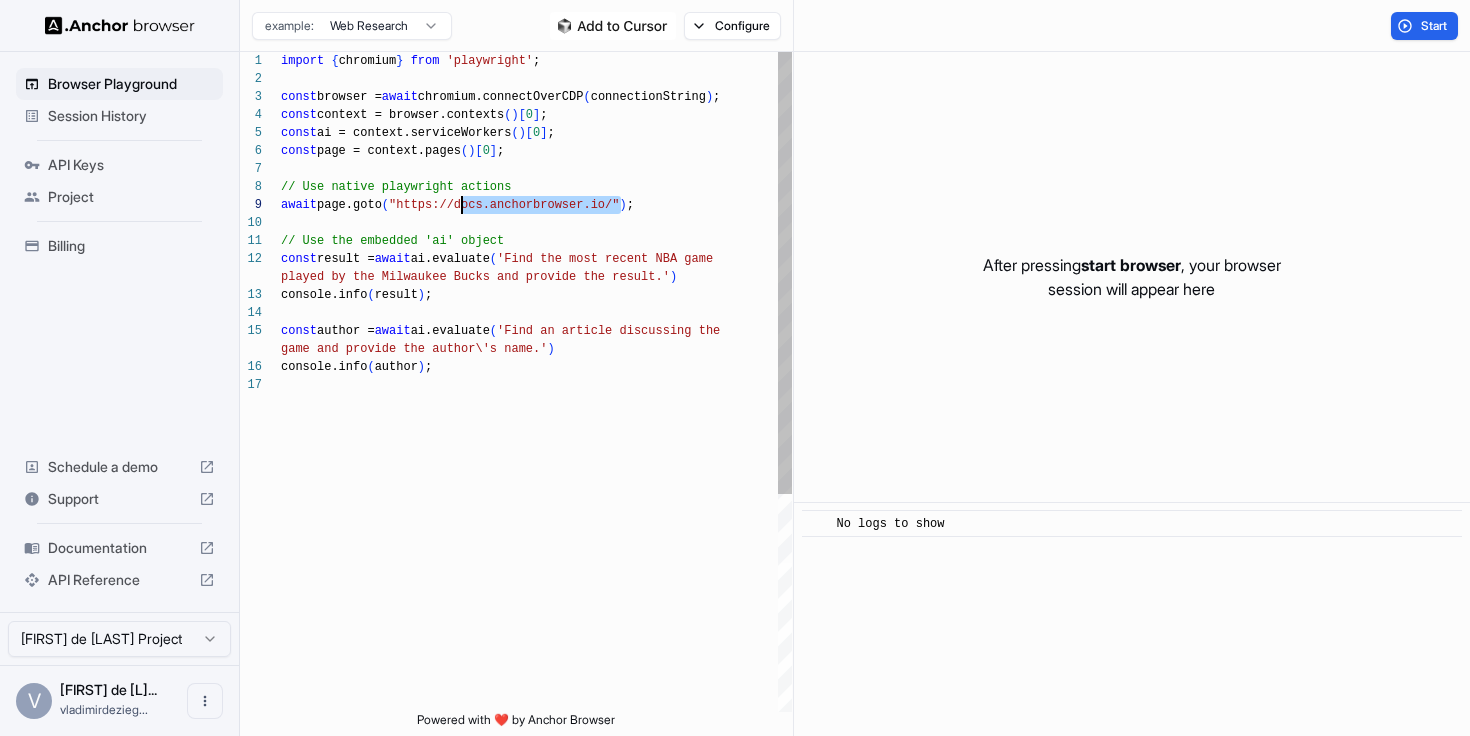 drag, startPoint x: 620, startPoint y: 203, endPoint x: 462, endPoint y: 202, distance: 158.00316 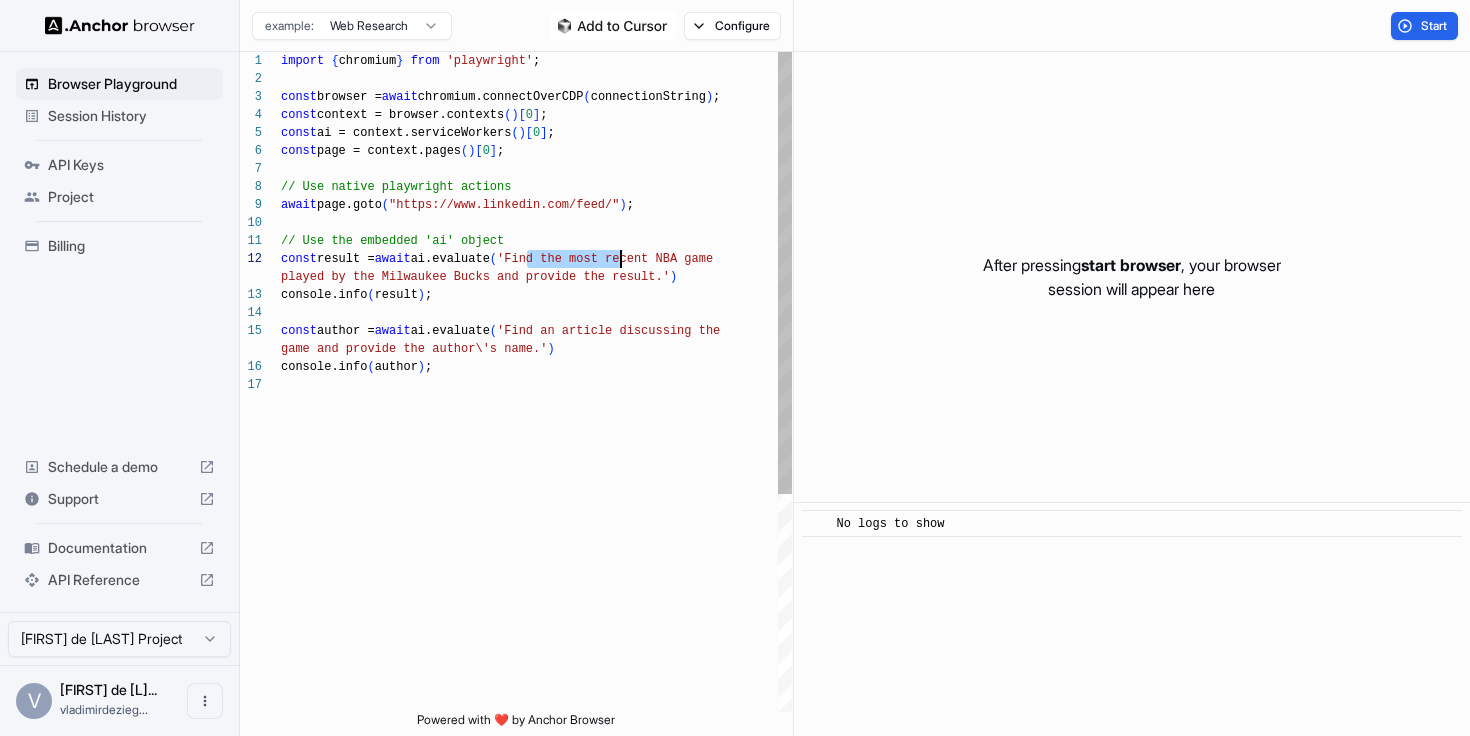 scroll, scrollTop: 18, scrollLeft: 0, axis: vertical 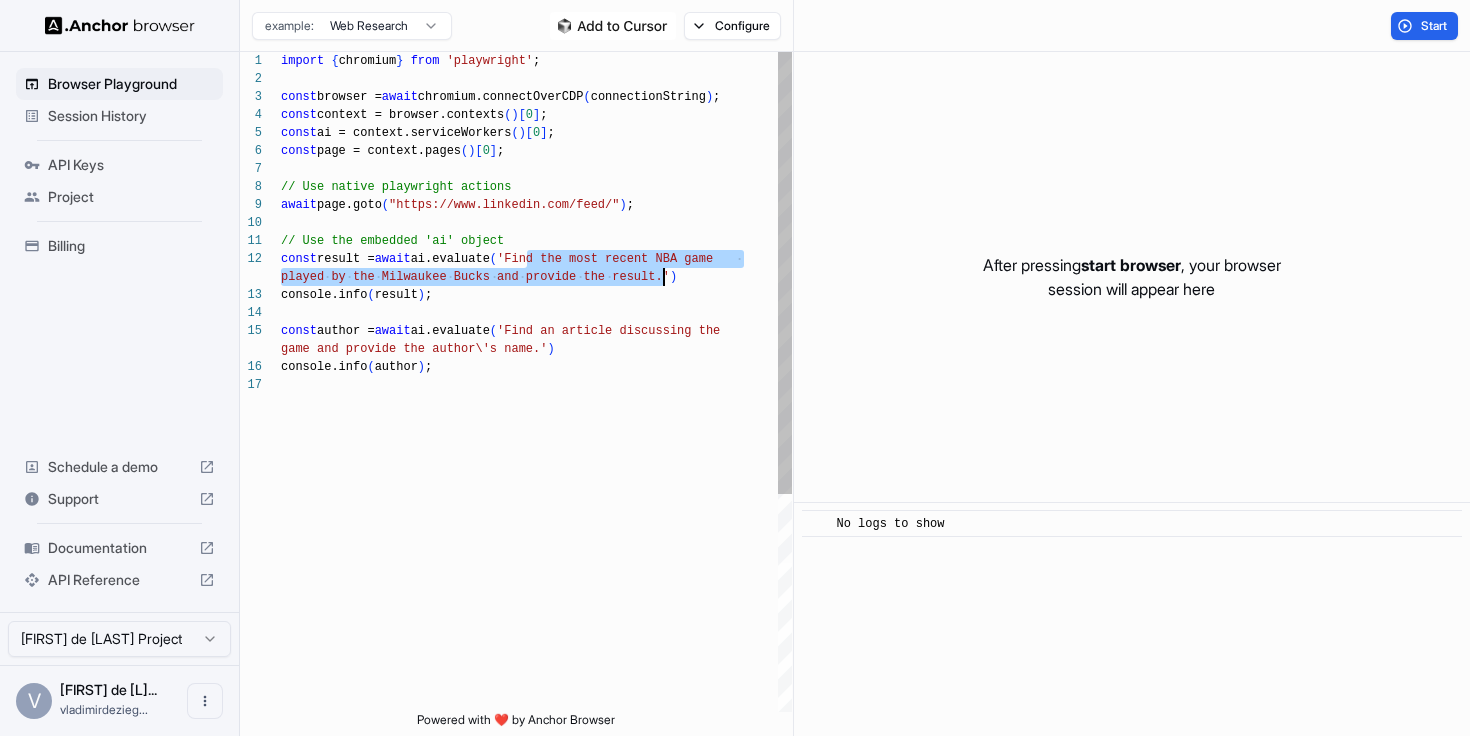 drag, startPoint x: 526, startPoint y: 262, endPoint x: 664, endPoint y: 284, distance: 139.74261 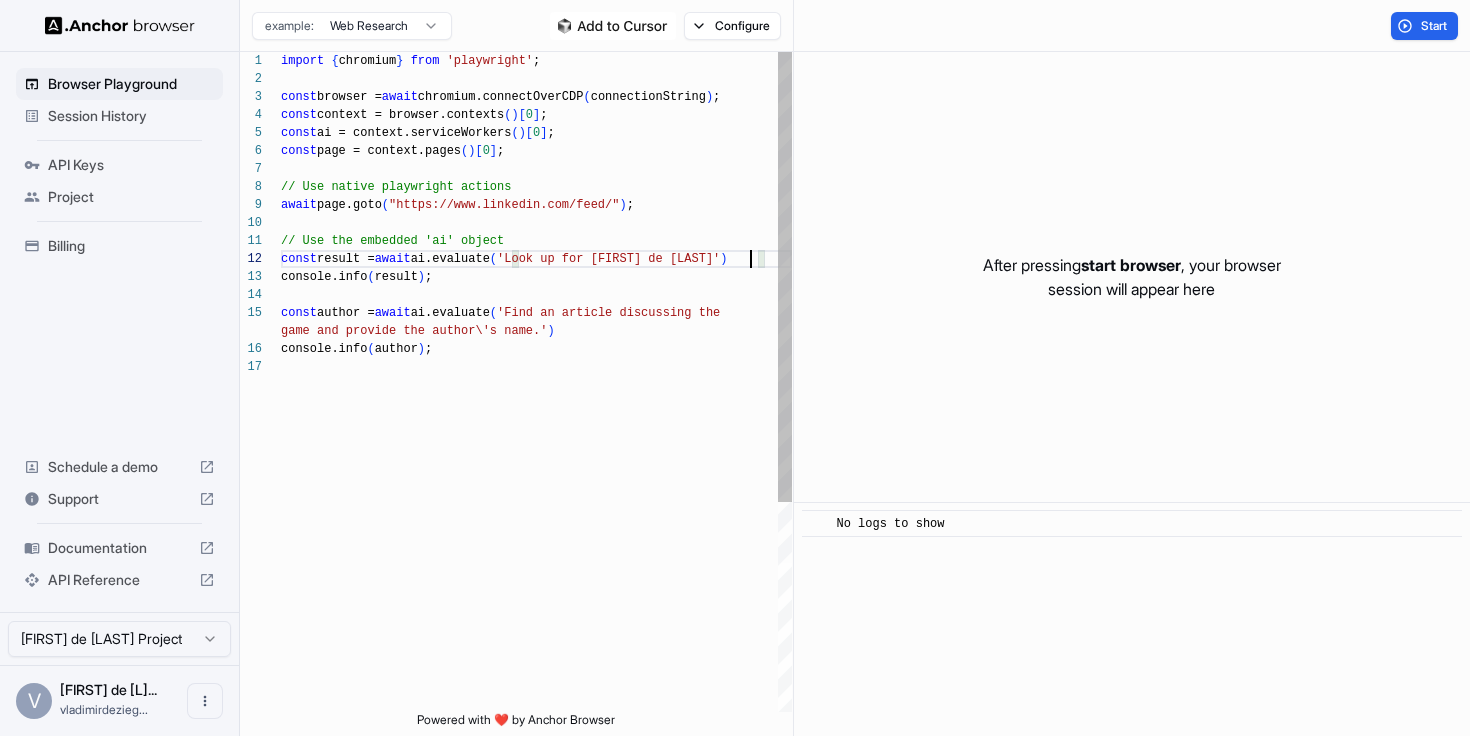 scroll, scrollTop: 36, scrollLeft: 0, axis: vertical 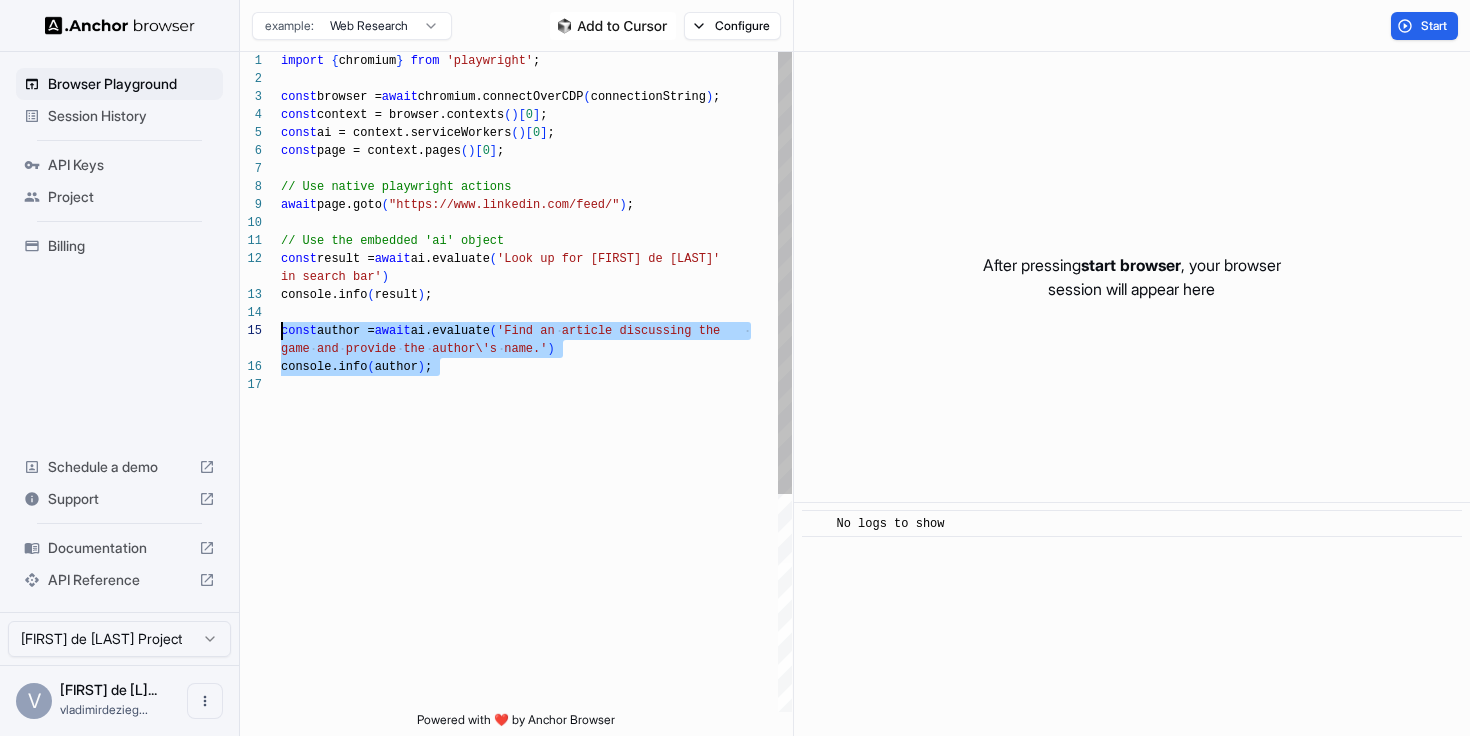 drag, startPoint x: 493, startPoint y: 378, endPoint x: 228, endPoint y: 337, distance: 268.15295 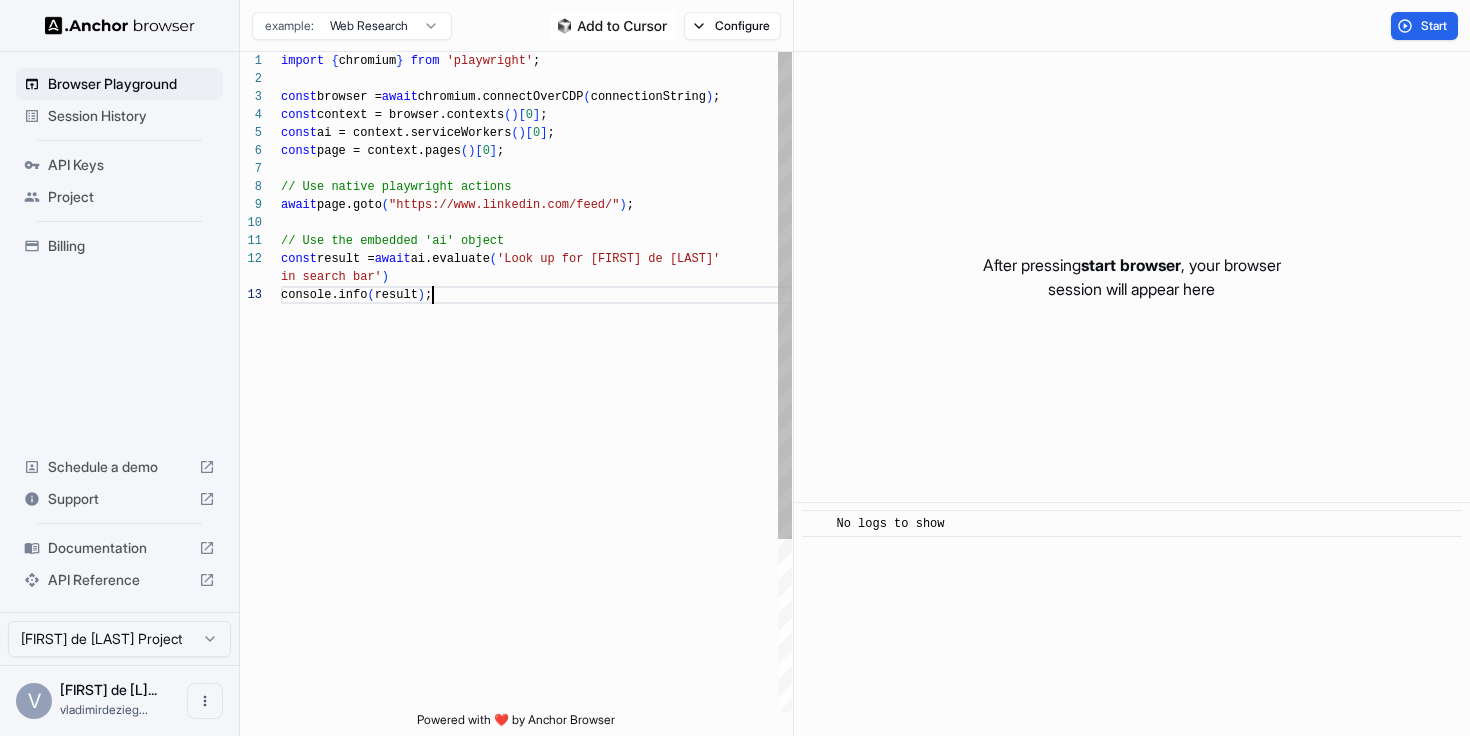 scroll, scrollTop: 54, scrollLeft: 0, axis: vertical 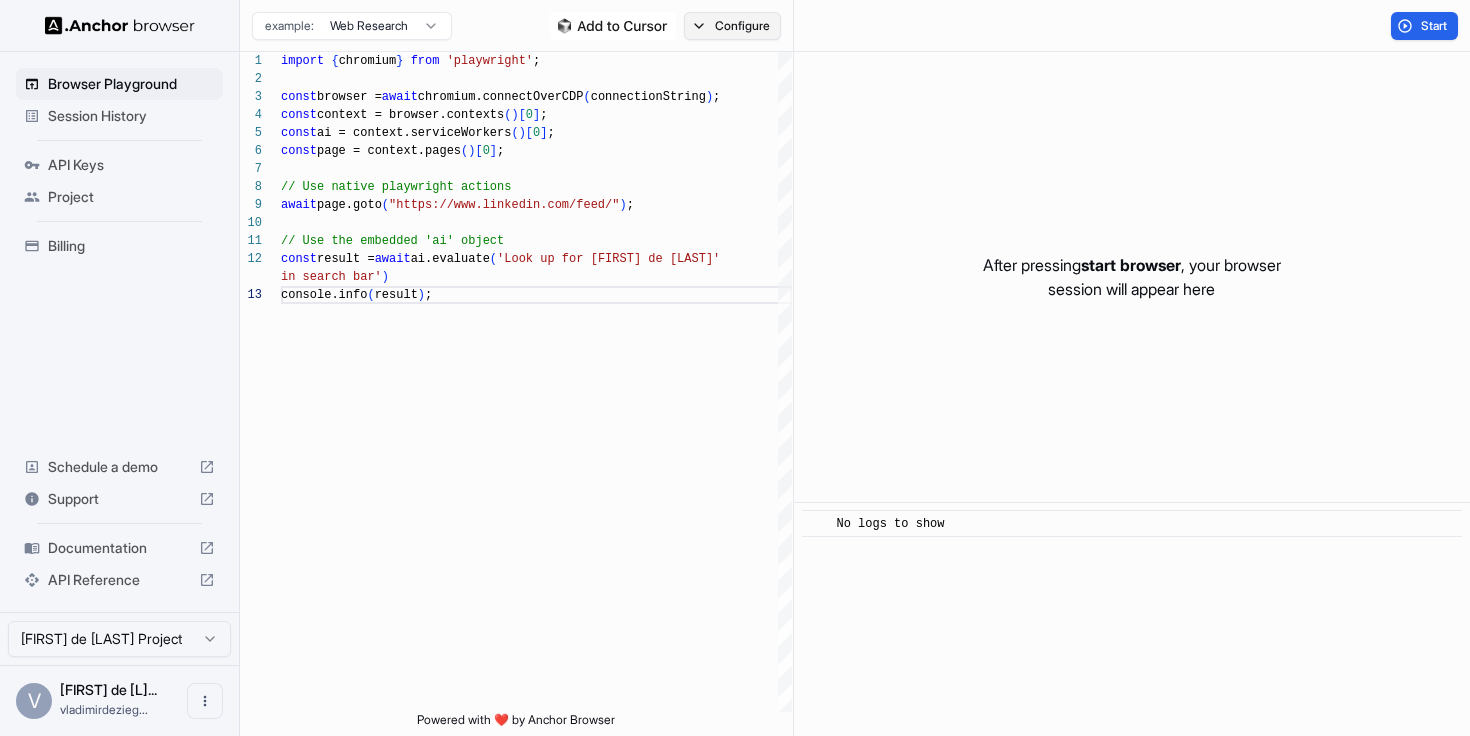 click on "Configure" at bounding box center (732, 26) 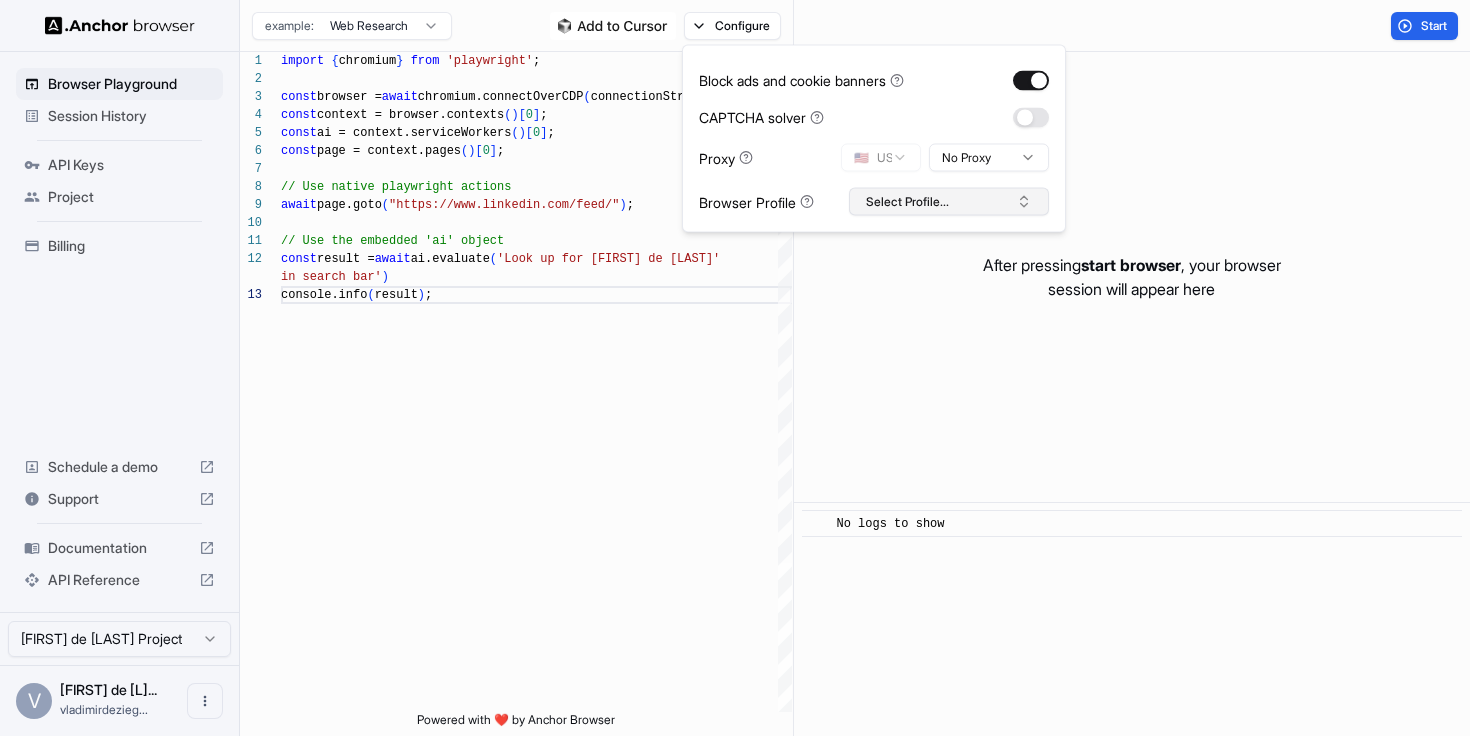 click on "Select Profile..." at bounding box center [949, 202] 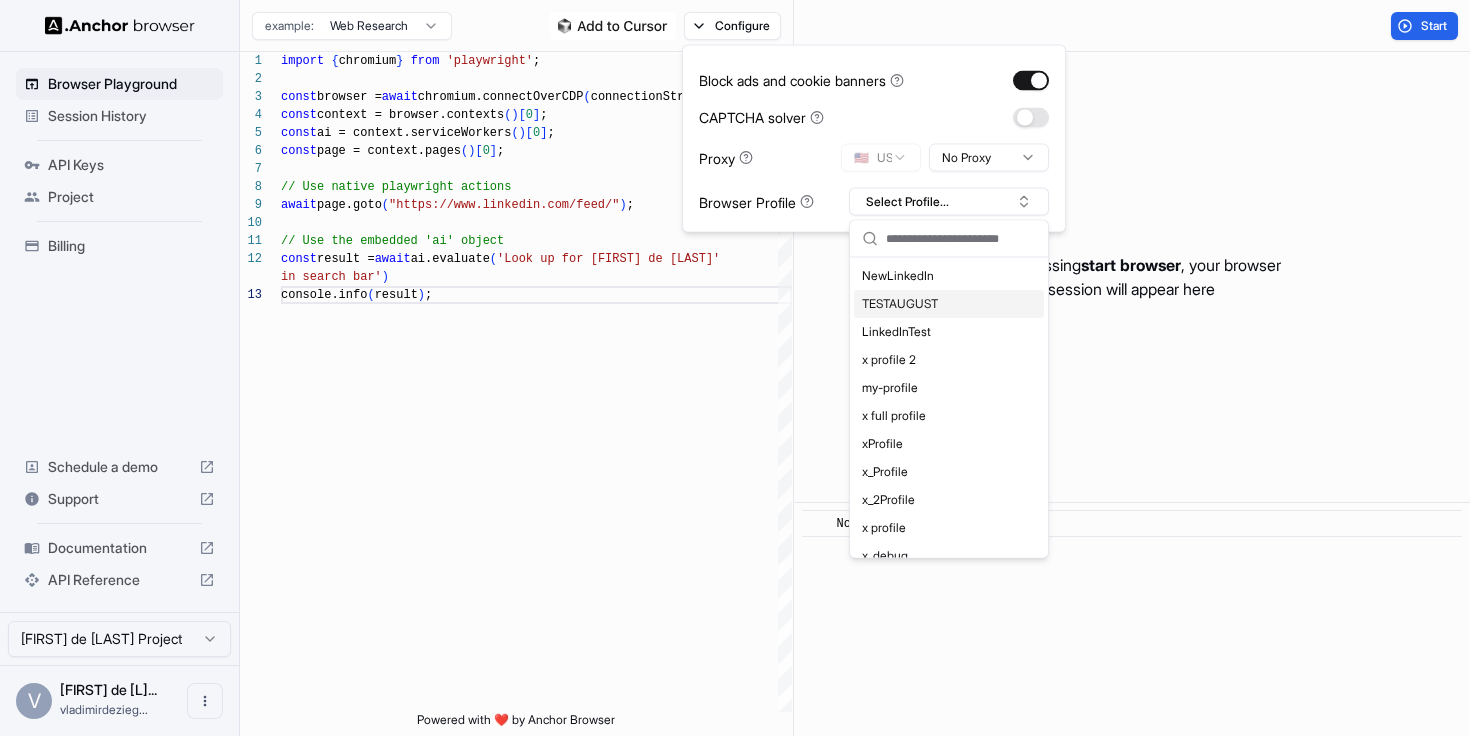 click on "TESTAUGUST" at bounding box center [949, 304] 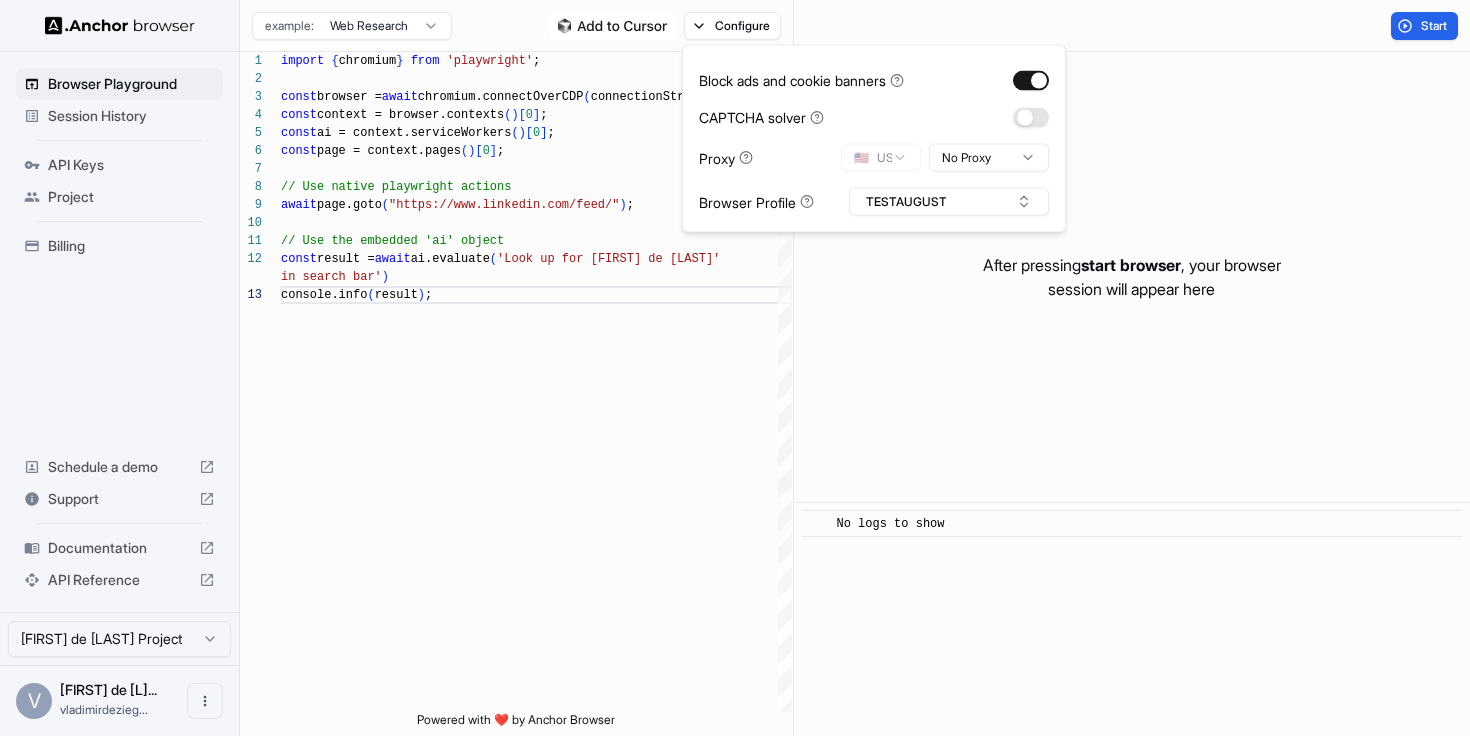 click on "After pressing  start browser , your browser session will appear here" at bounding box center [1132, 277] 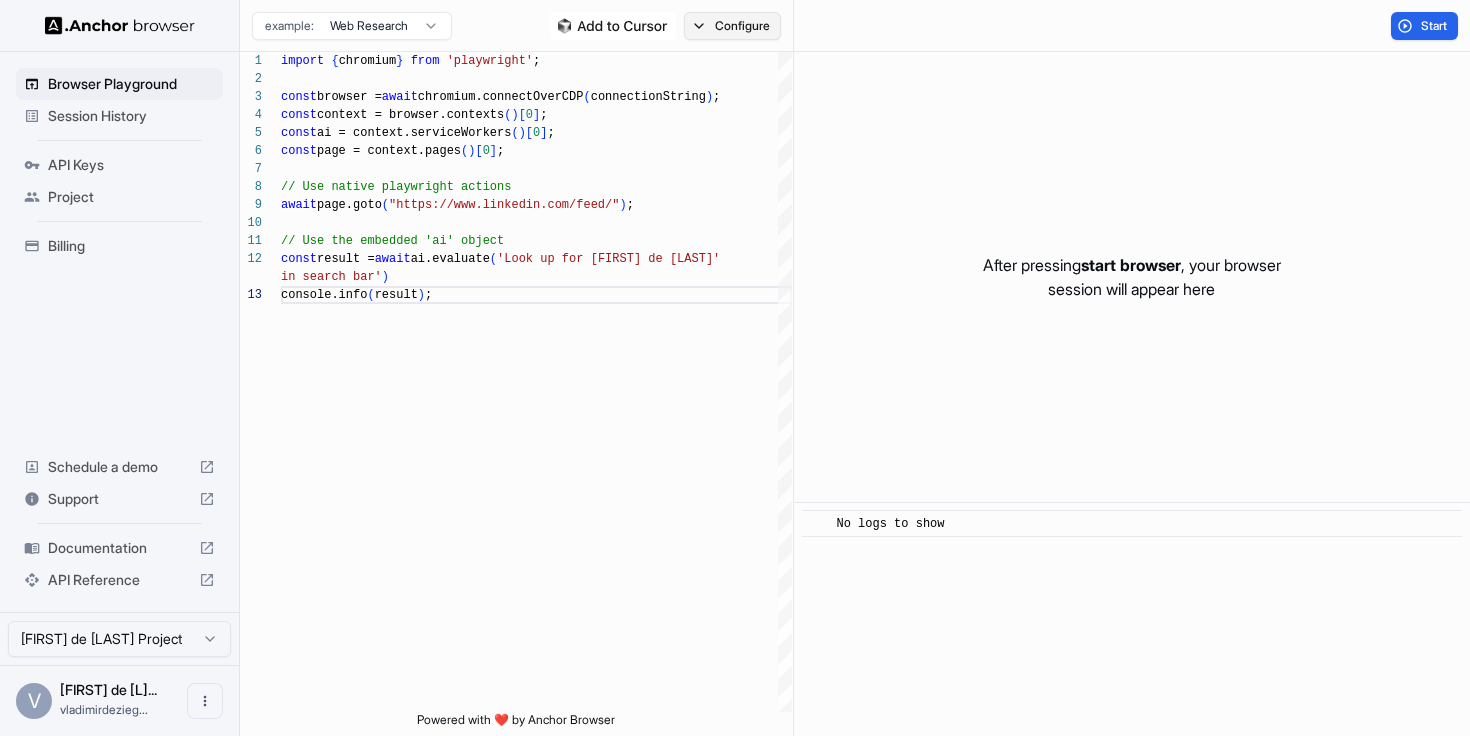 click on "Configure" at bounding box center (732, 26) 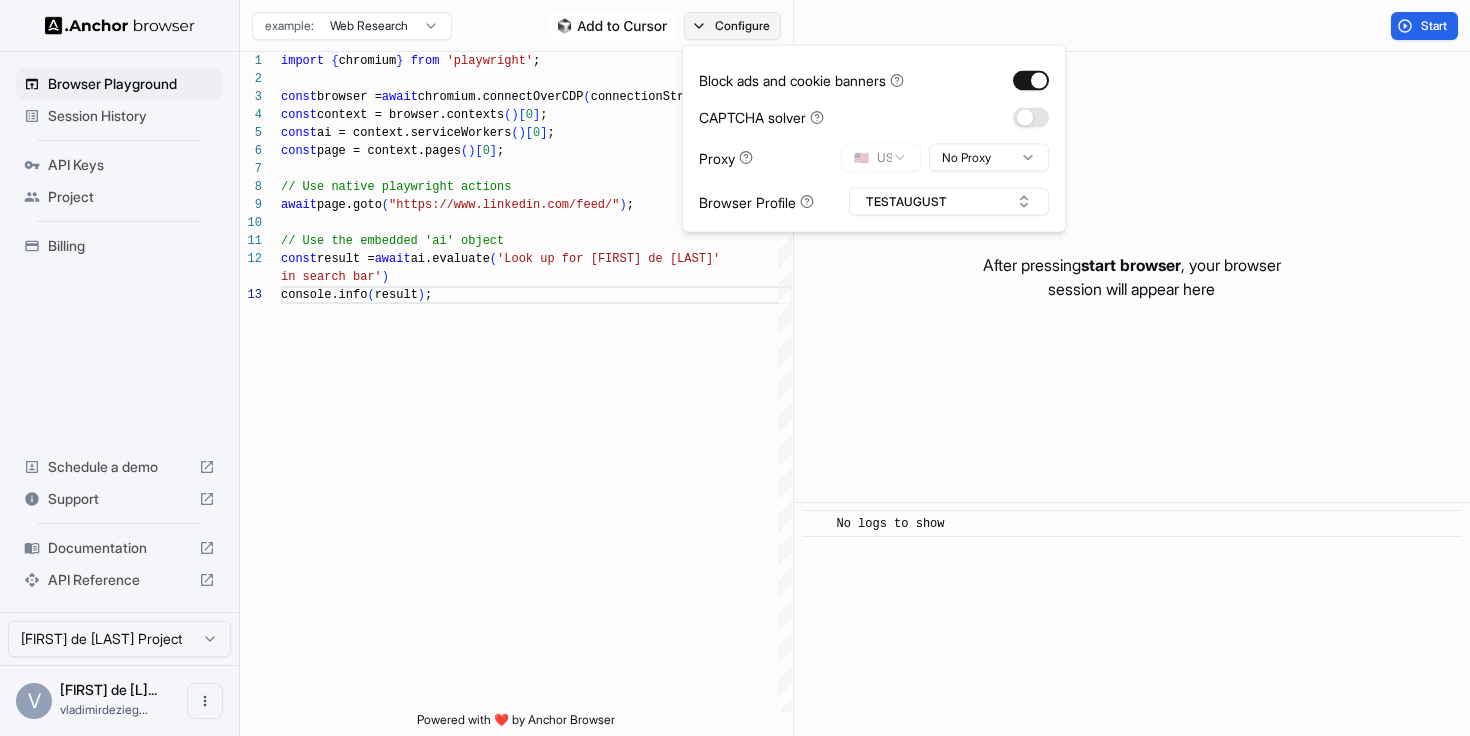 click on "Configure" at bounding box center [732, 26] 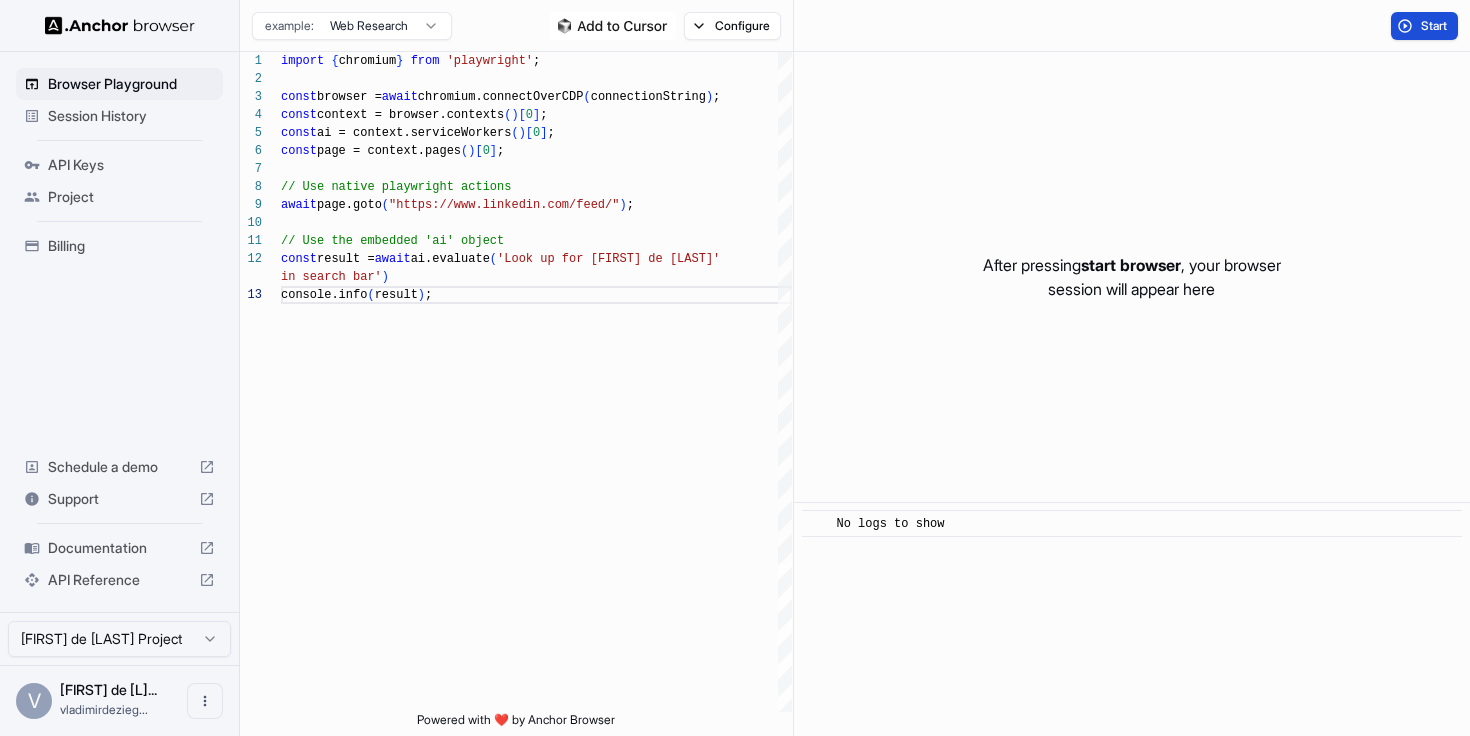 click on "Start" at bounding box center [1424, 26] 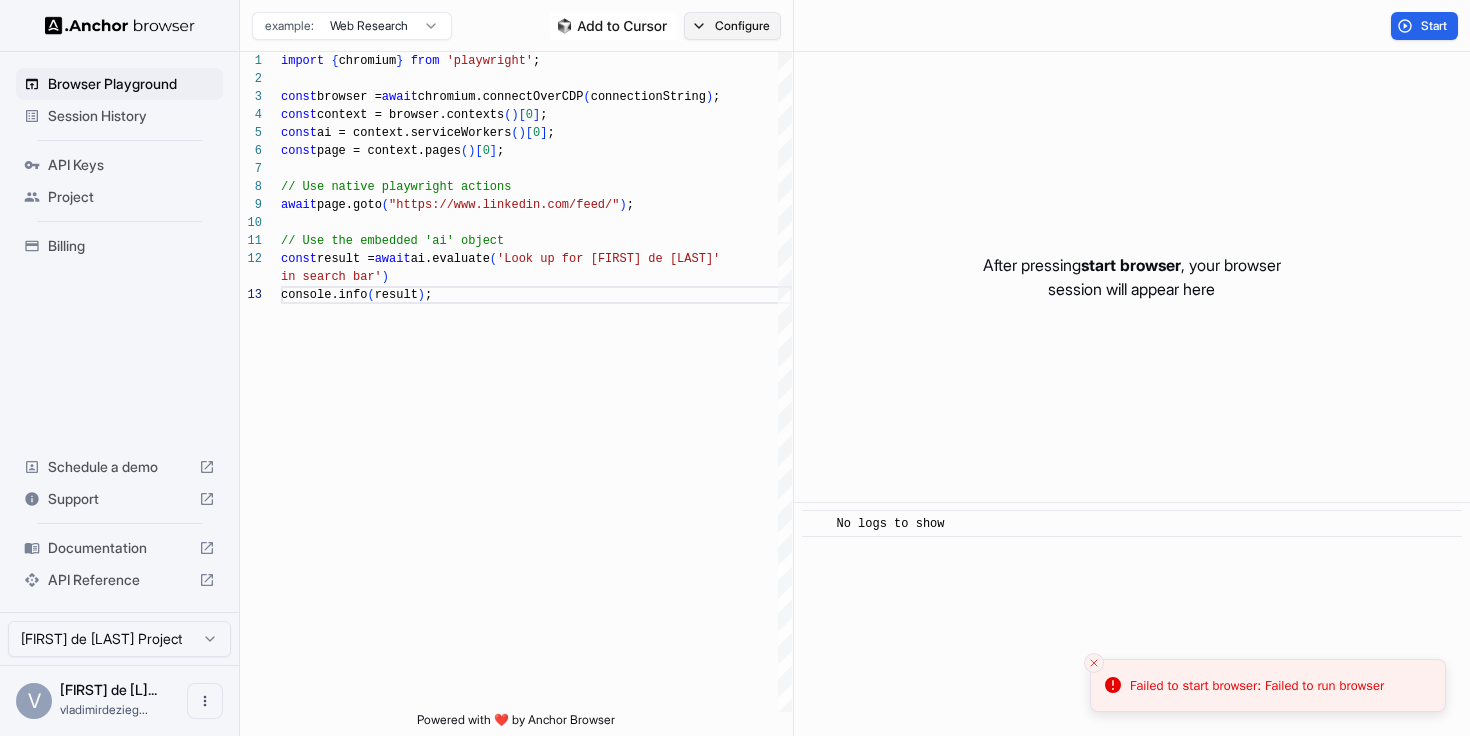 click on "Configure" at bounding box center (732, 26) 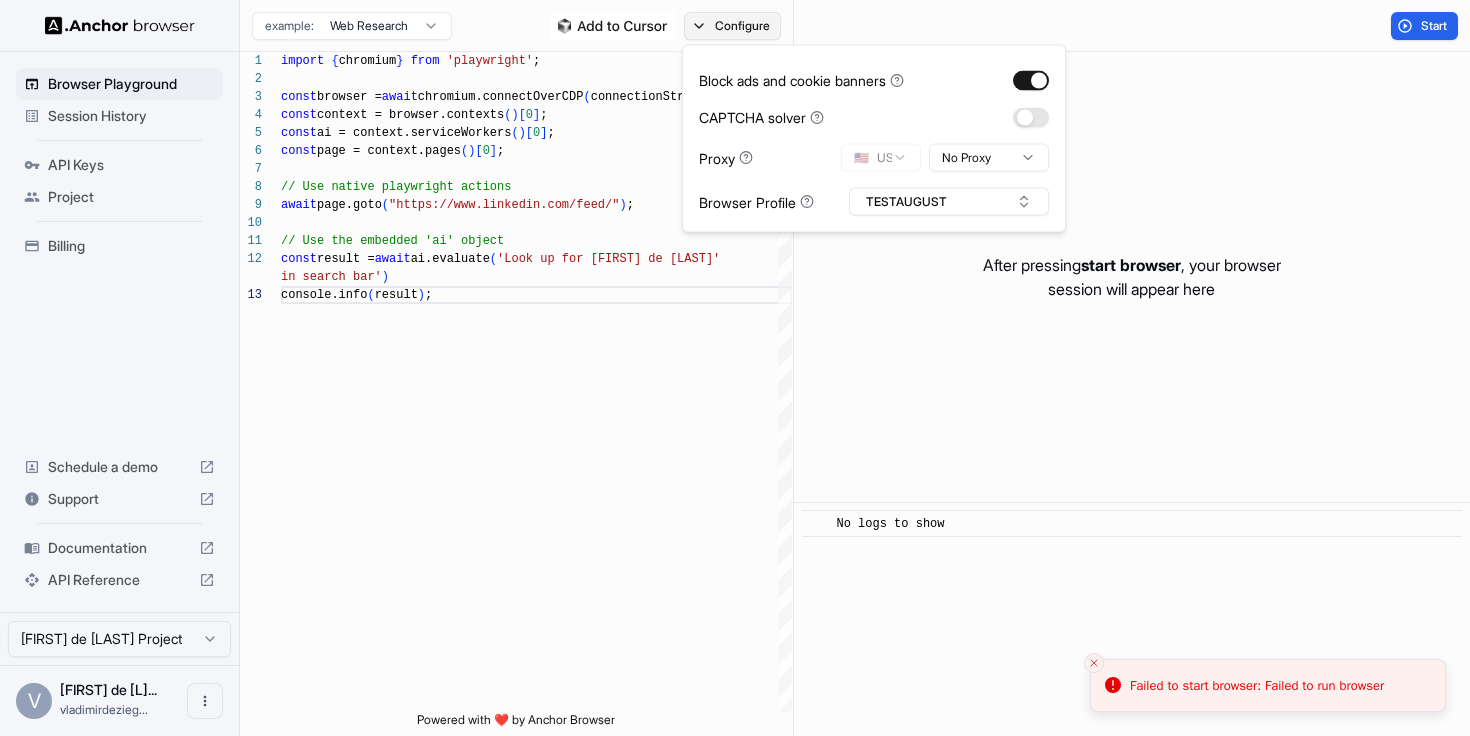 click on "Configure" at bounding box center [732, 26] 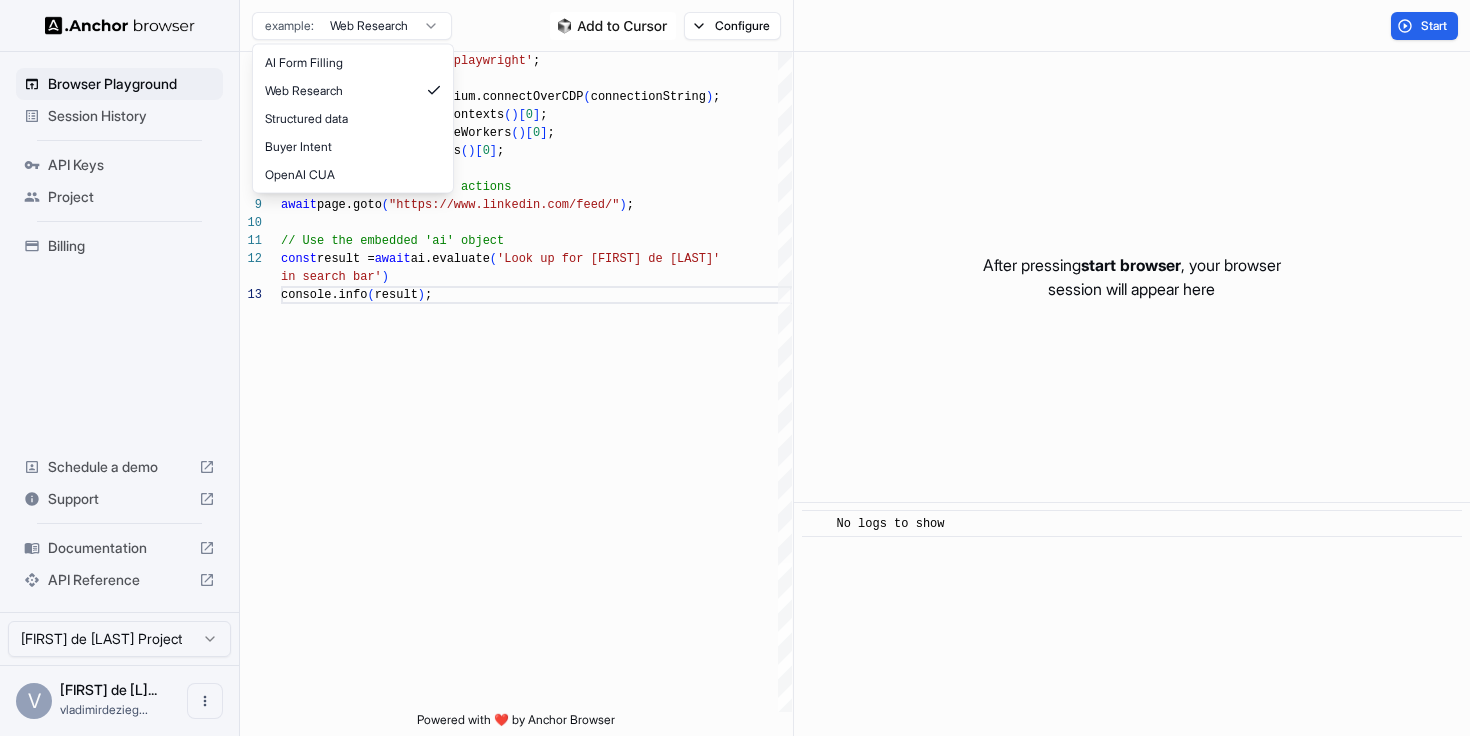 click on "**********" at bounding box center (735, 368) 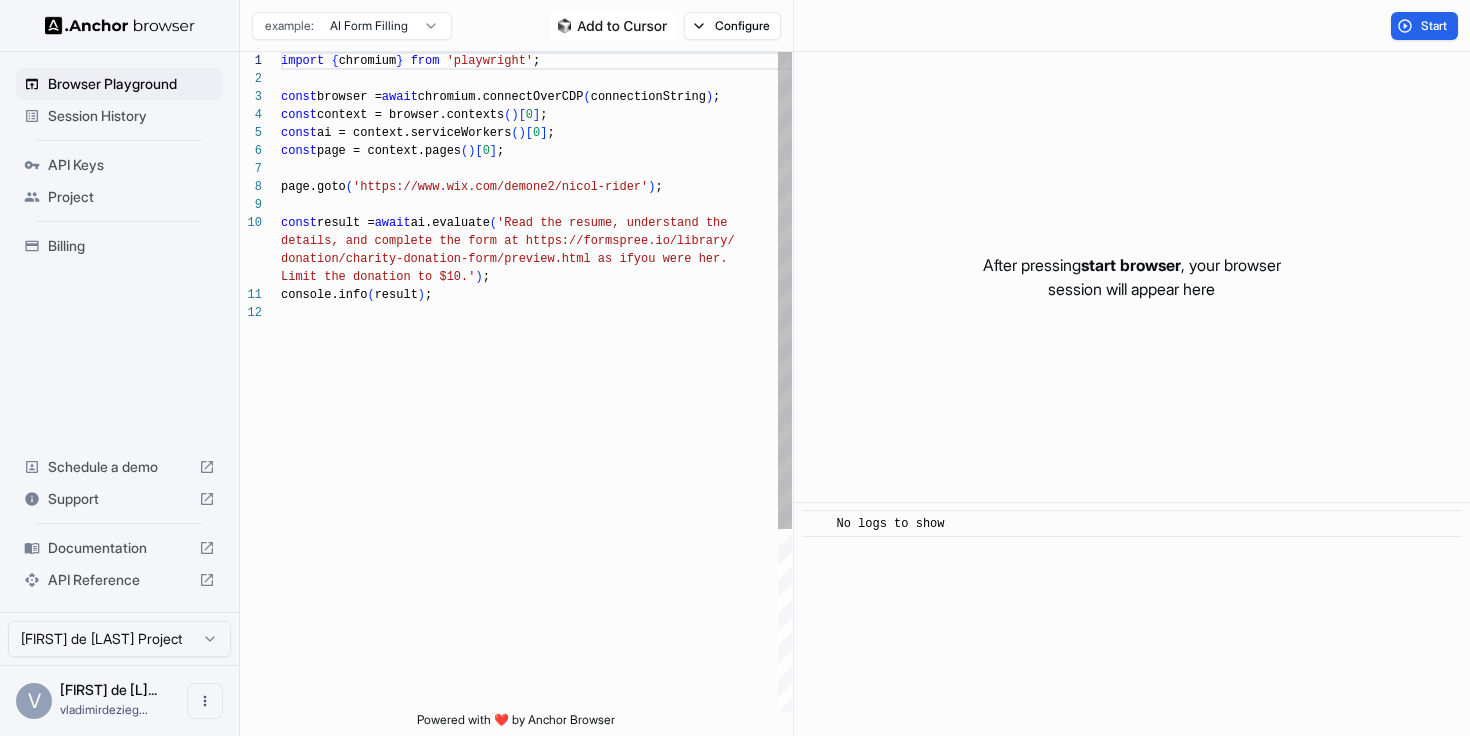 scroll, scrollTop: 126, scrollLeft: 0, axis: vertical 